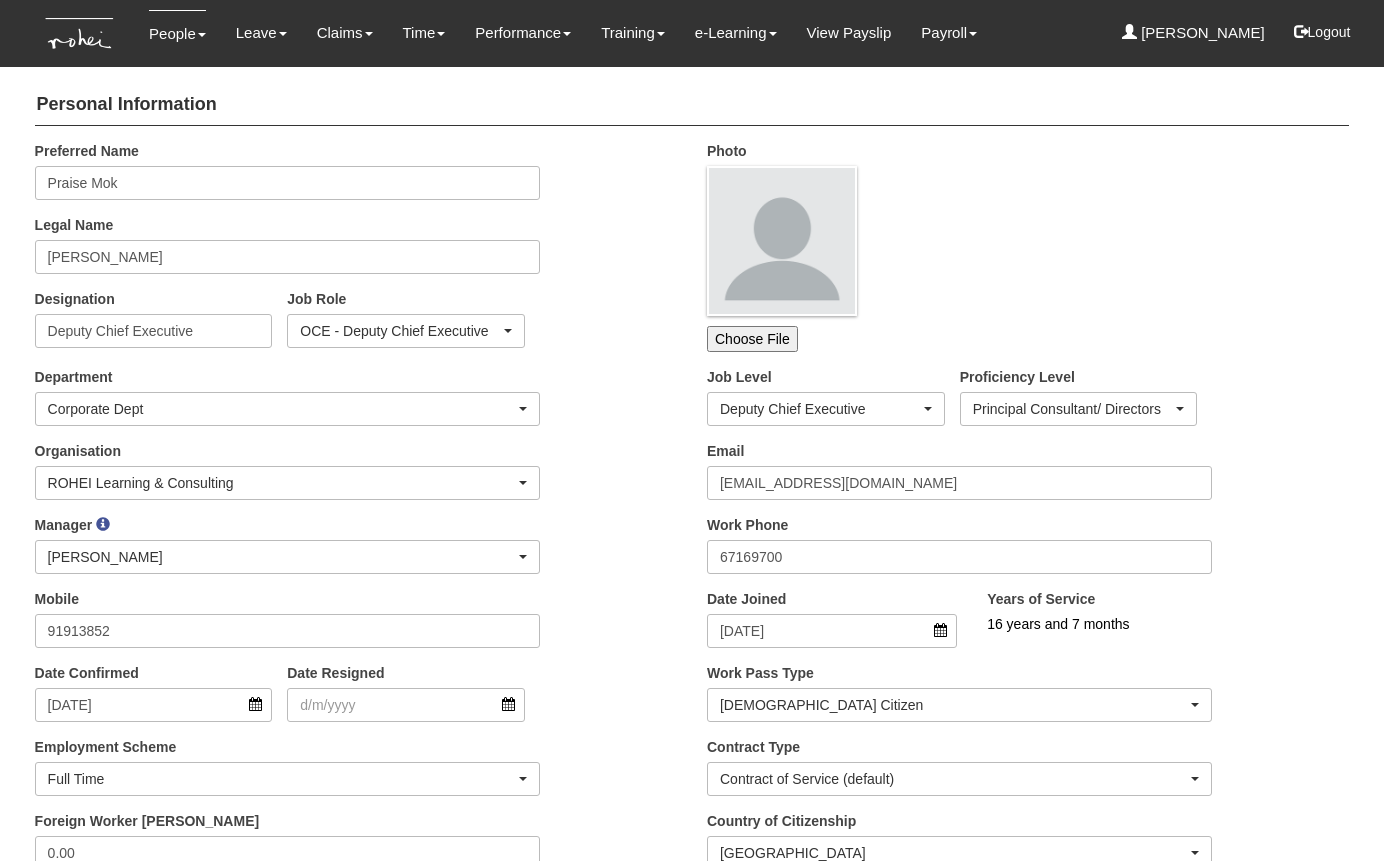 scroll, scrollTop: 0, scrollLeft: 0, axis: both 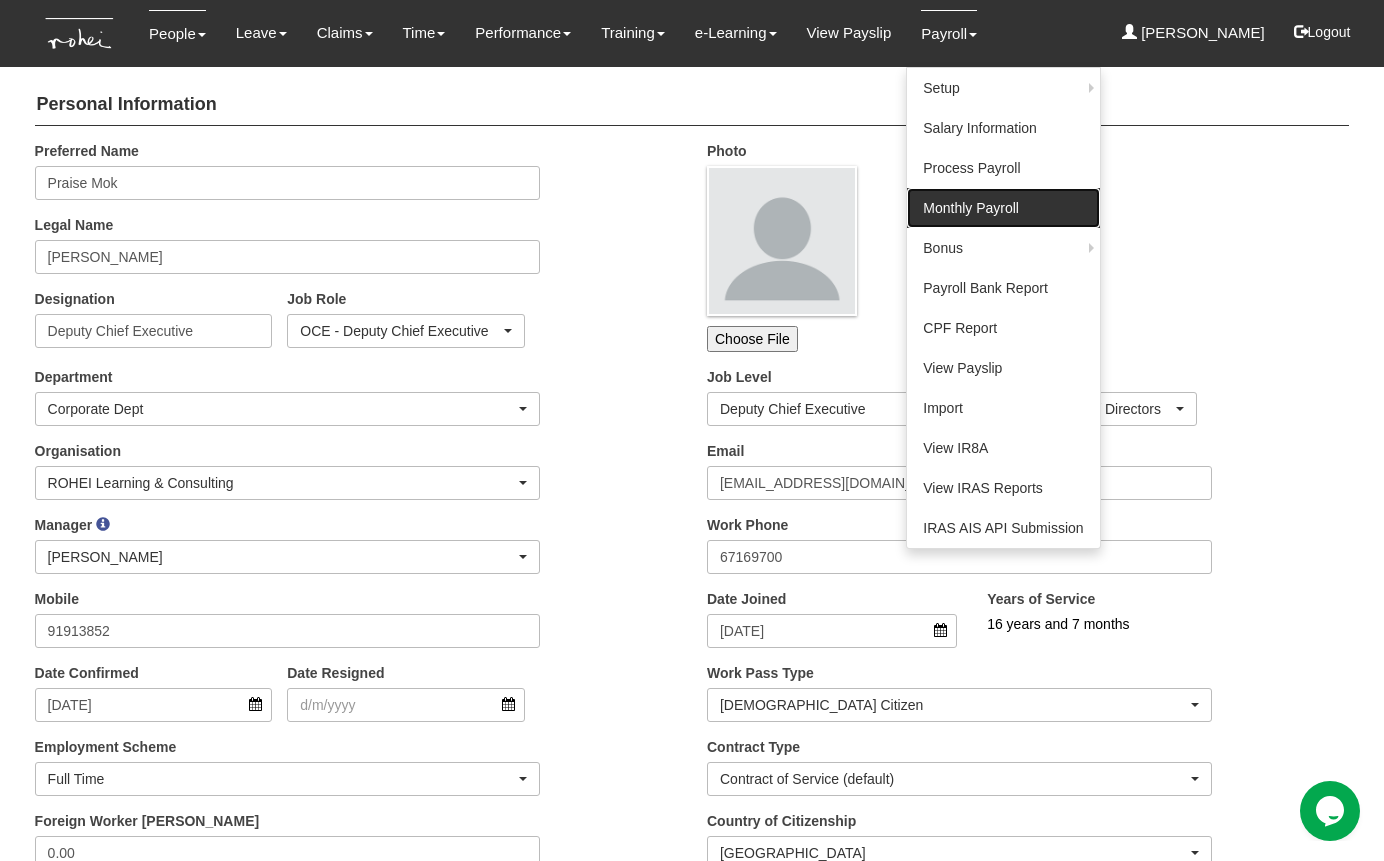 click on "Monthly Payroll" at bounding box center [1003, 208] 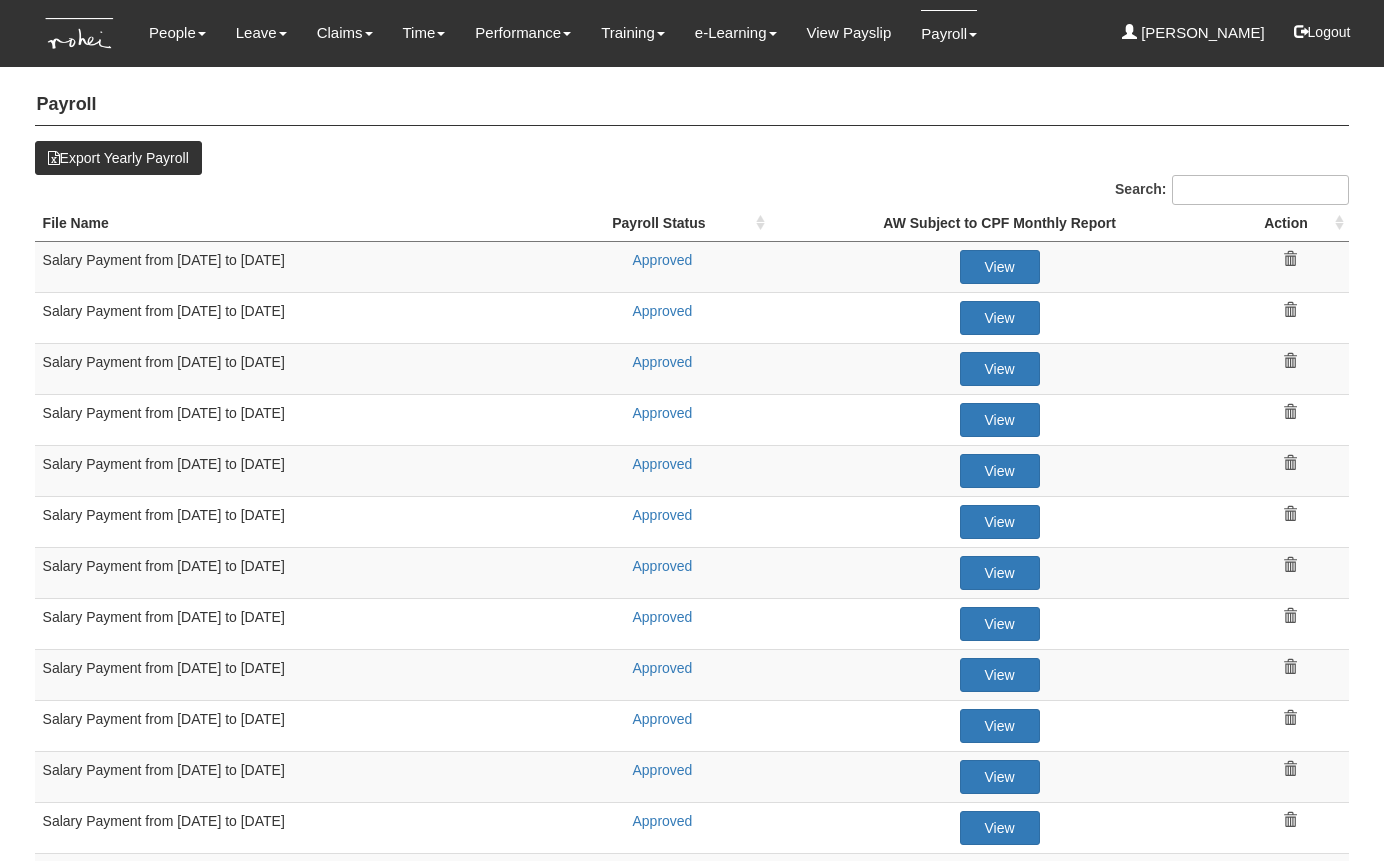 select on "50" 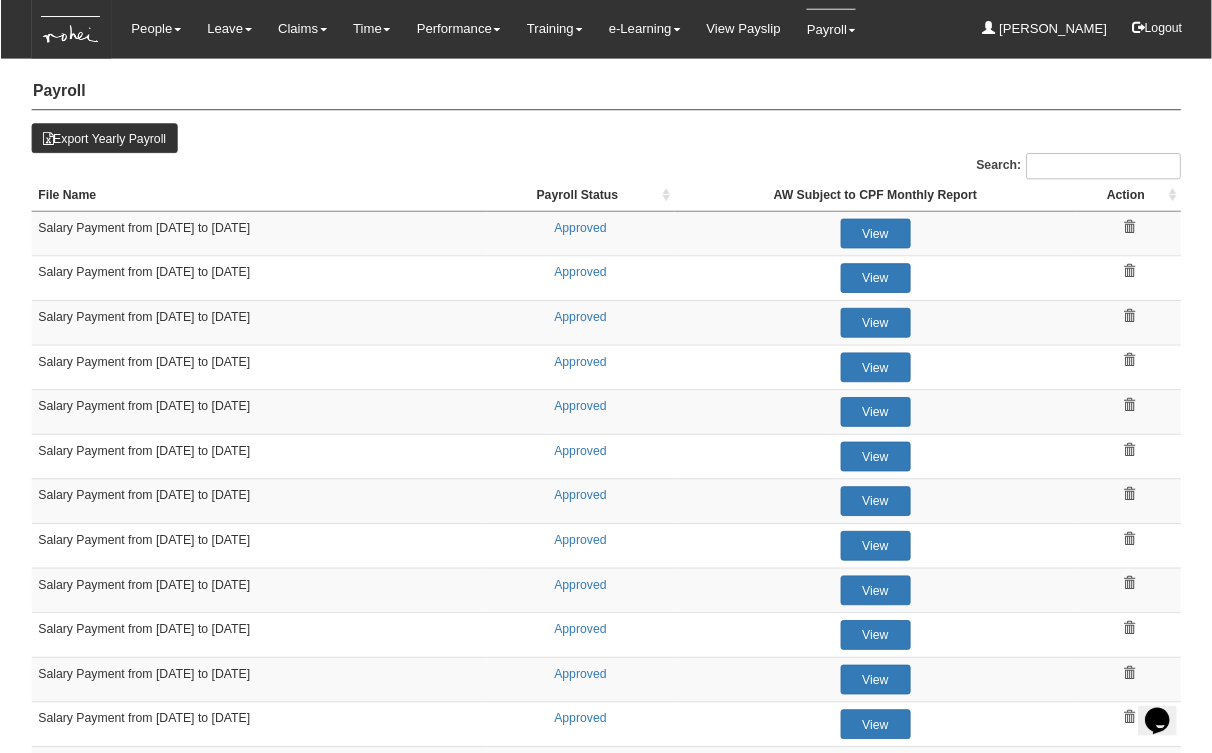 scroll, scrollTop: 0, scrollLeft: 0, axis: both 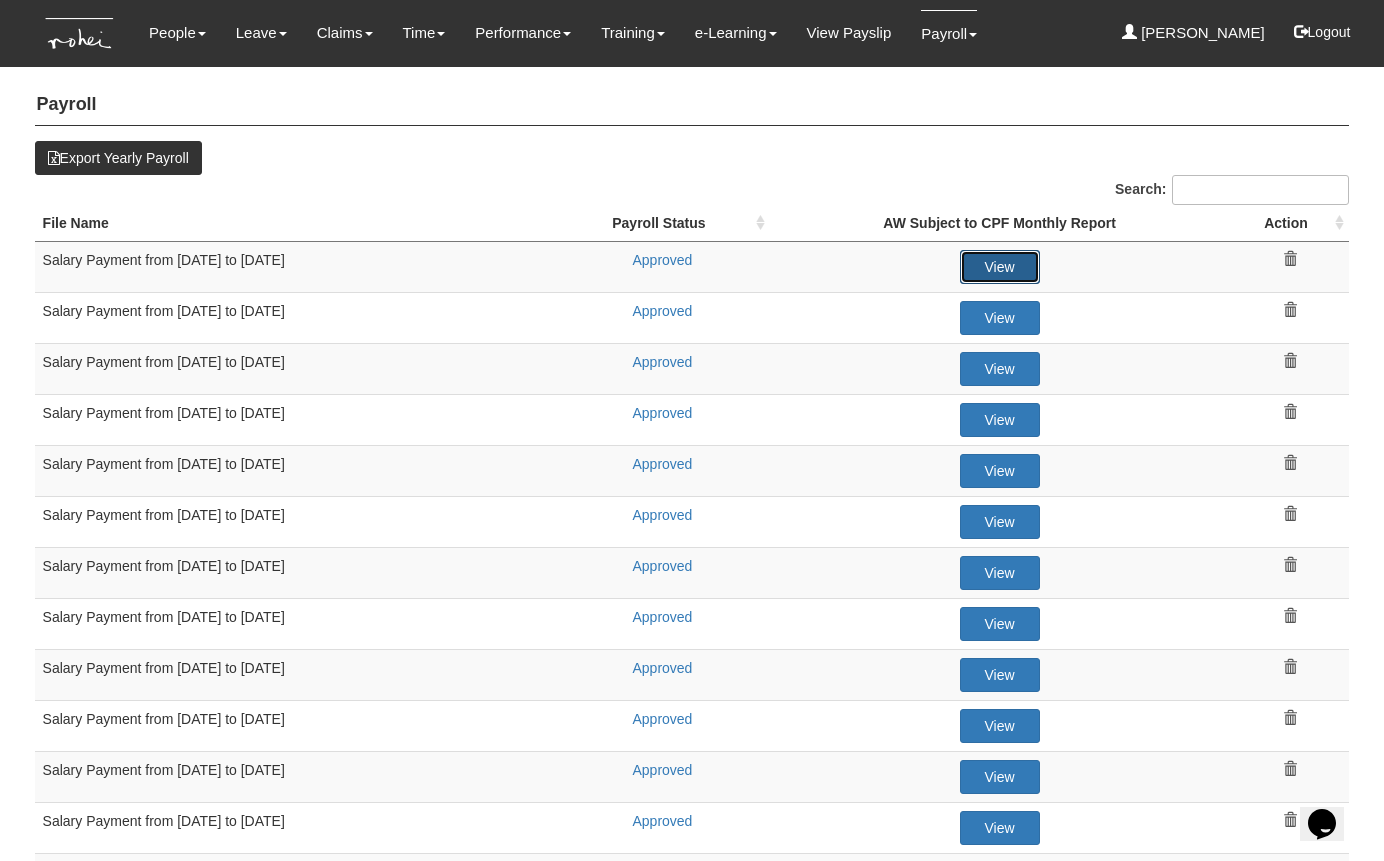 click on "View" at bounding box center (1000, 267) 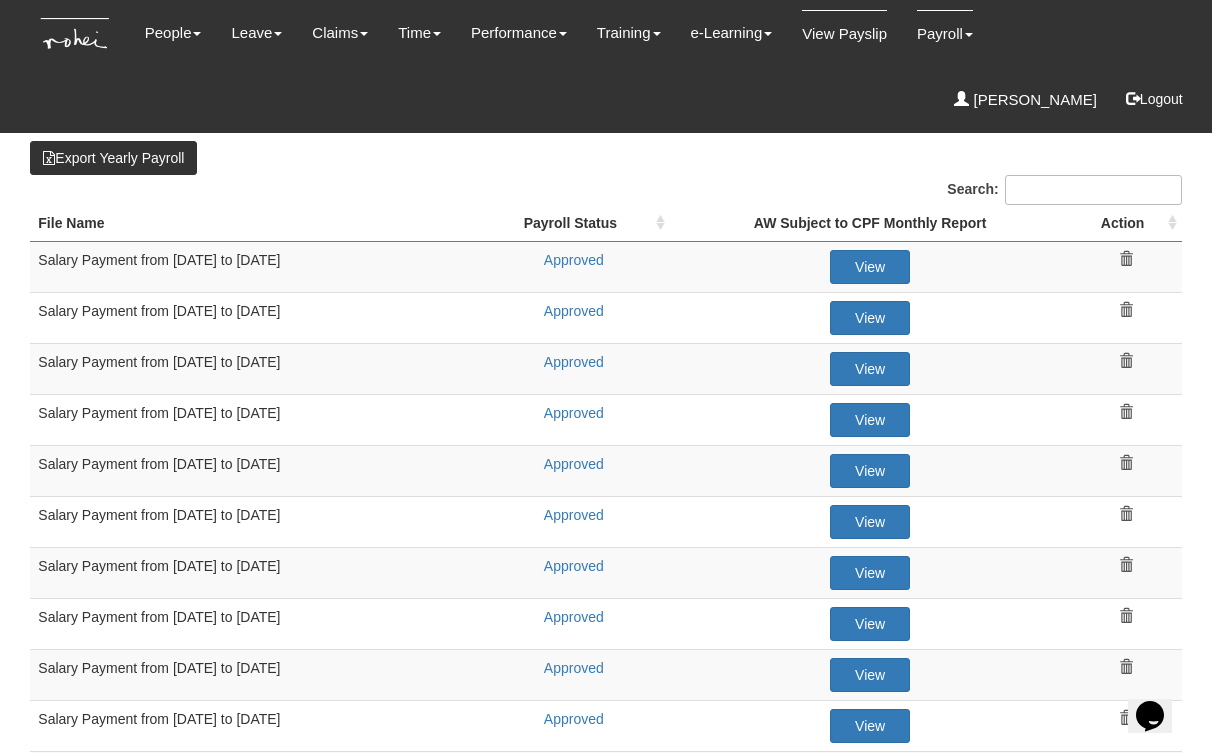 click on "View Payslip" at bounding box center [844, 33] 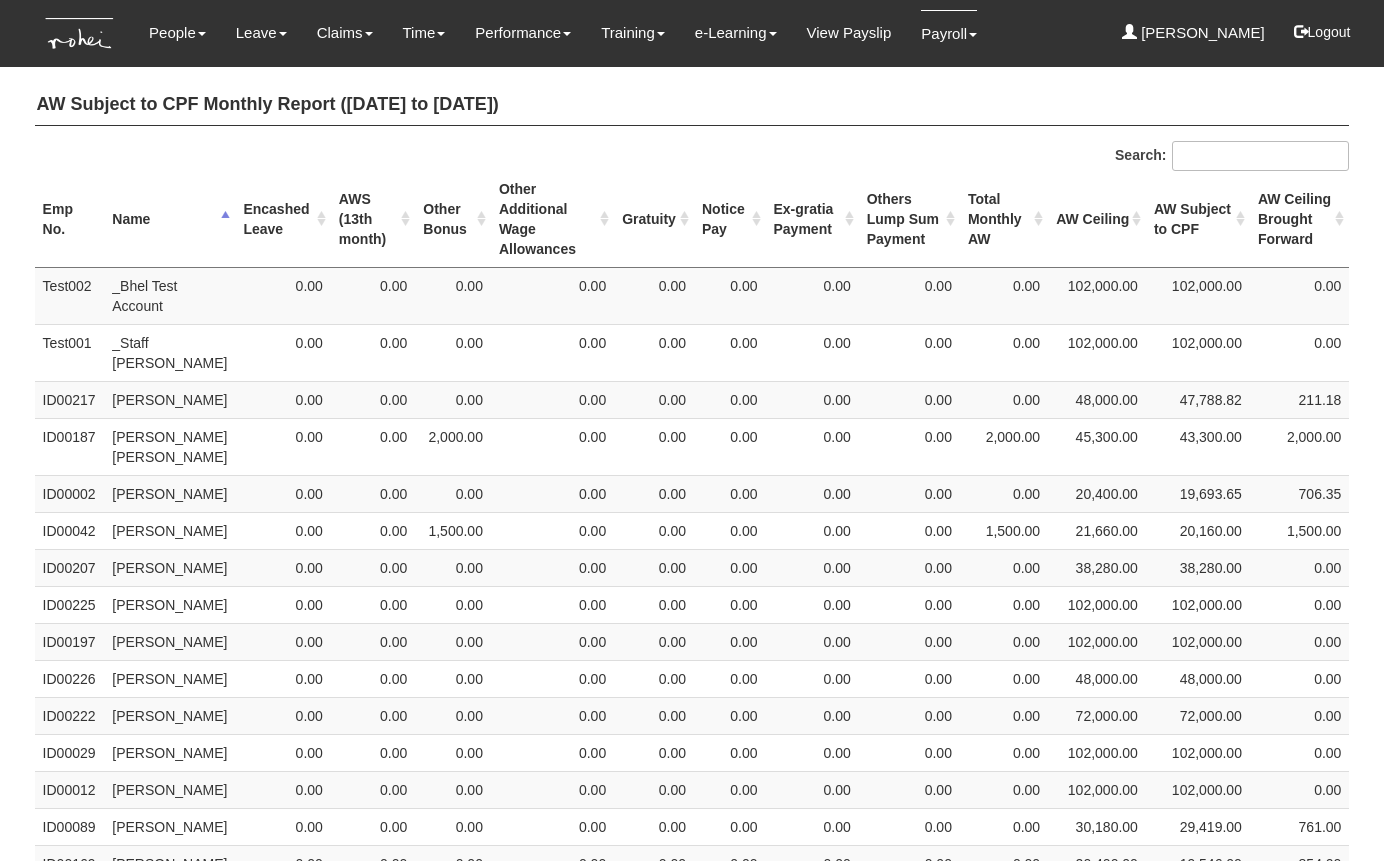 select on "50" 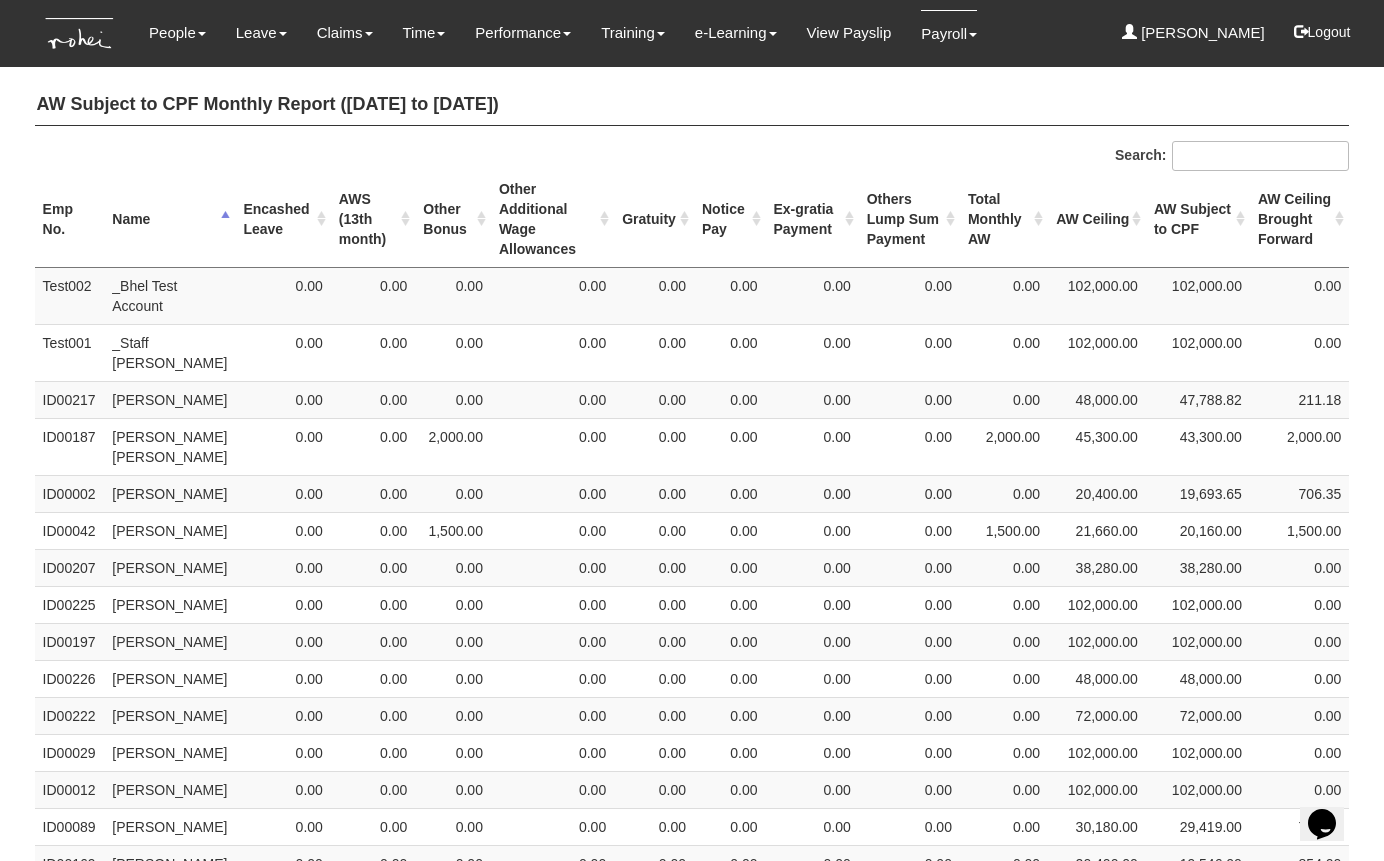 scroll, scrollTop: 0, scrollLeft: 0, axis: both 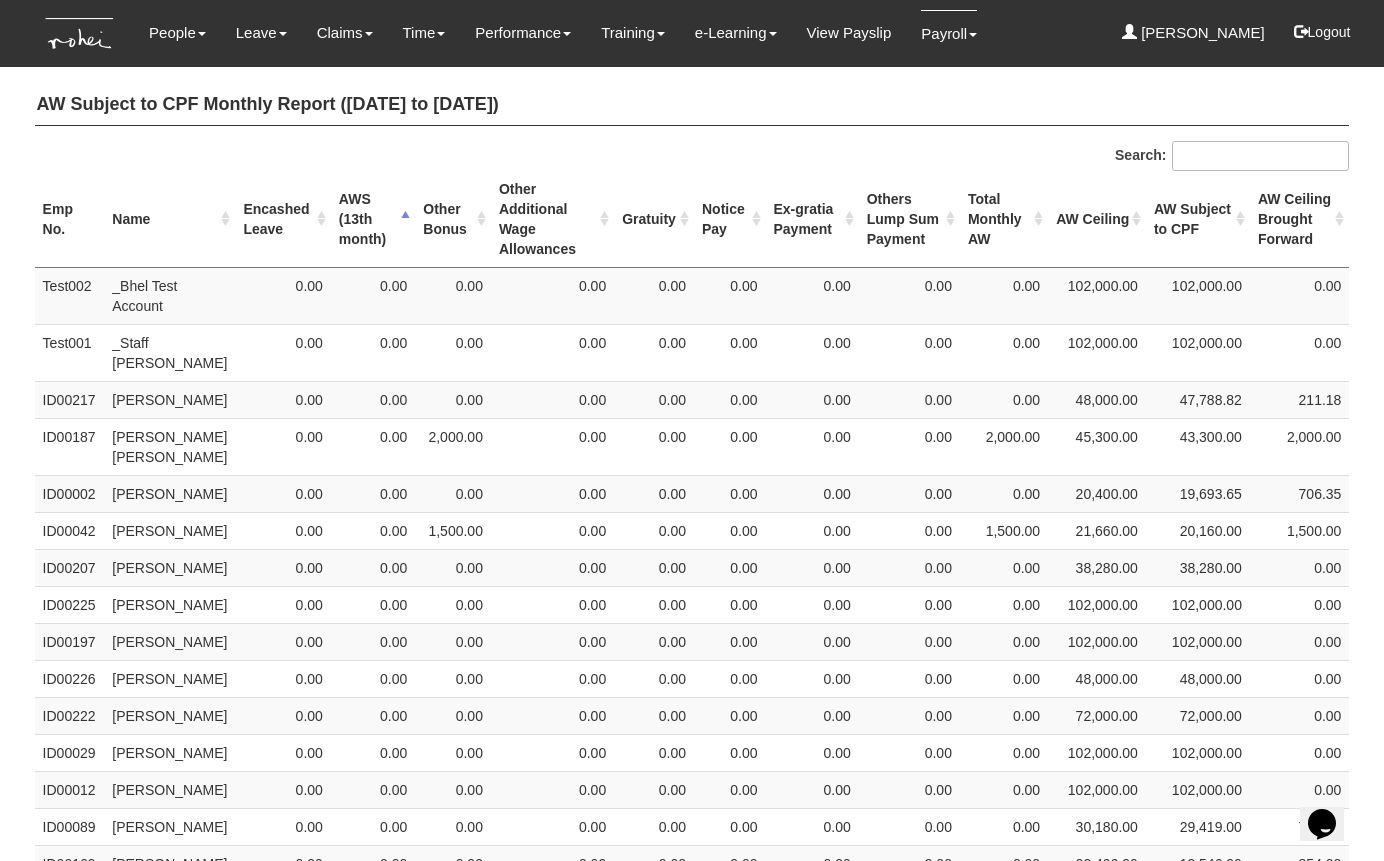 click on "AWS (13th month)" at bounding box center [373, 219] 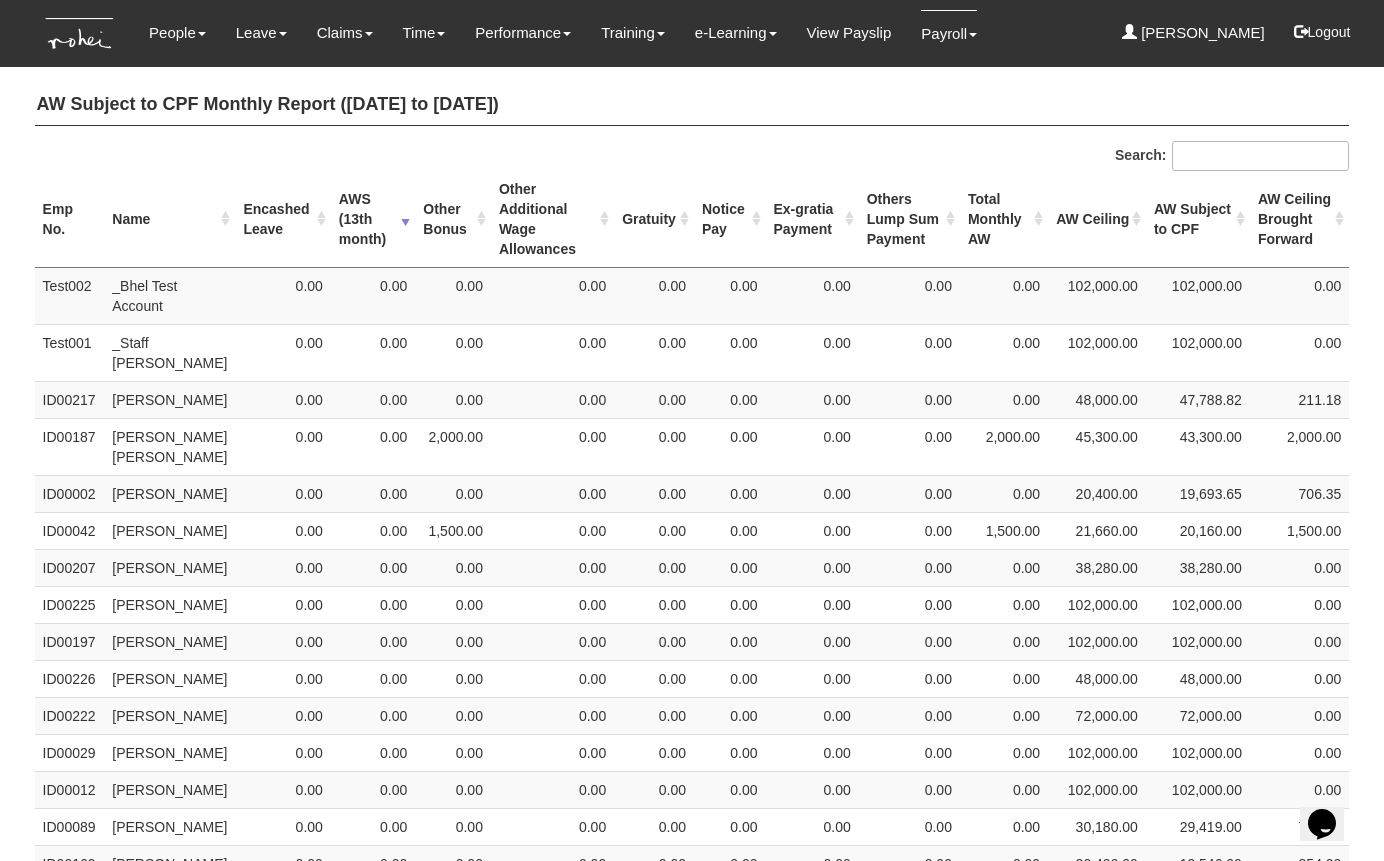click on "AWS (13th month)" at bounding box center (373, 219) 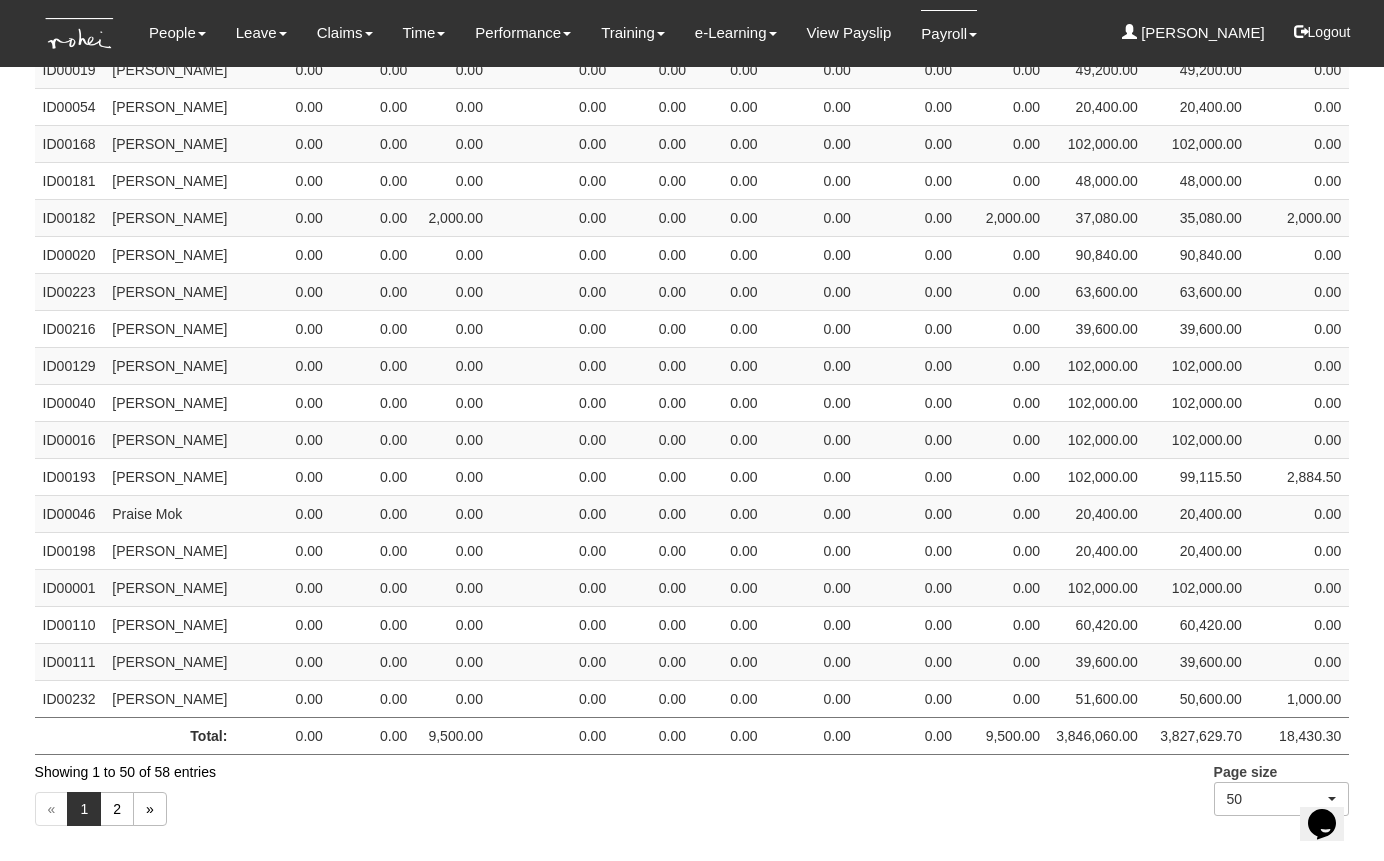 scroll, scrollTop: 1860, scrollLeft: 0, axis: vertical 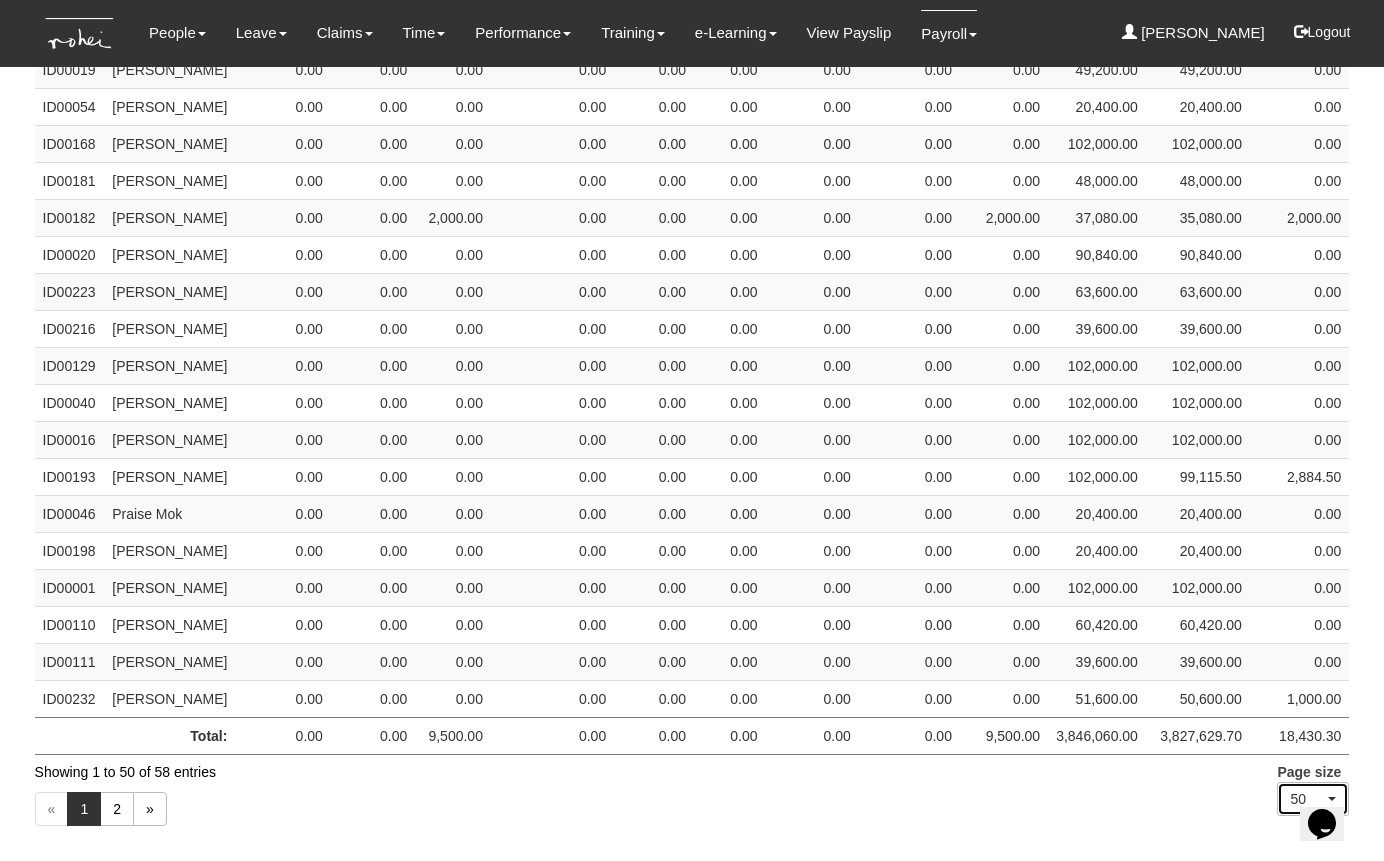 click on "Search:
Emp No.
Name
Encashed Leave
AWS (13th month)
Other Bonus
Other Additional Wage Allowances
Gratuity
Notice Pay
Ex-gratia Payment
Others Lump Sum Payment
Total Monthly AW
AW Ceiling
AW Subject to CPF
AW Ceiling Brought Forward
10" at bounding box center (692, -249) 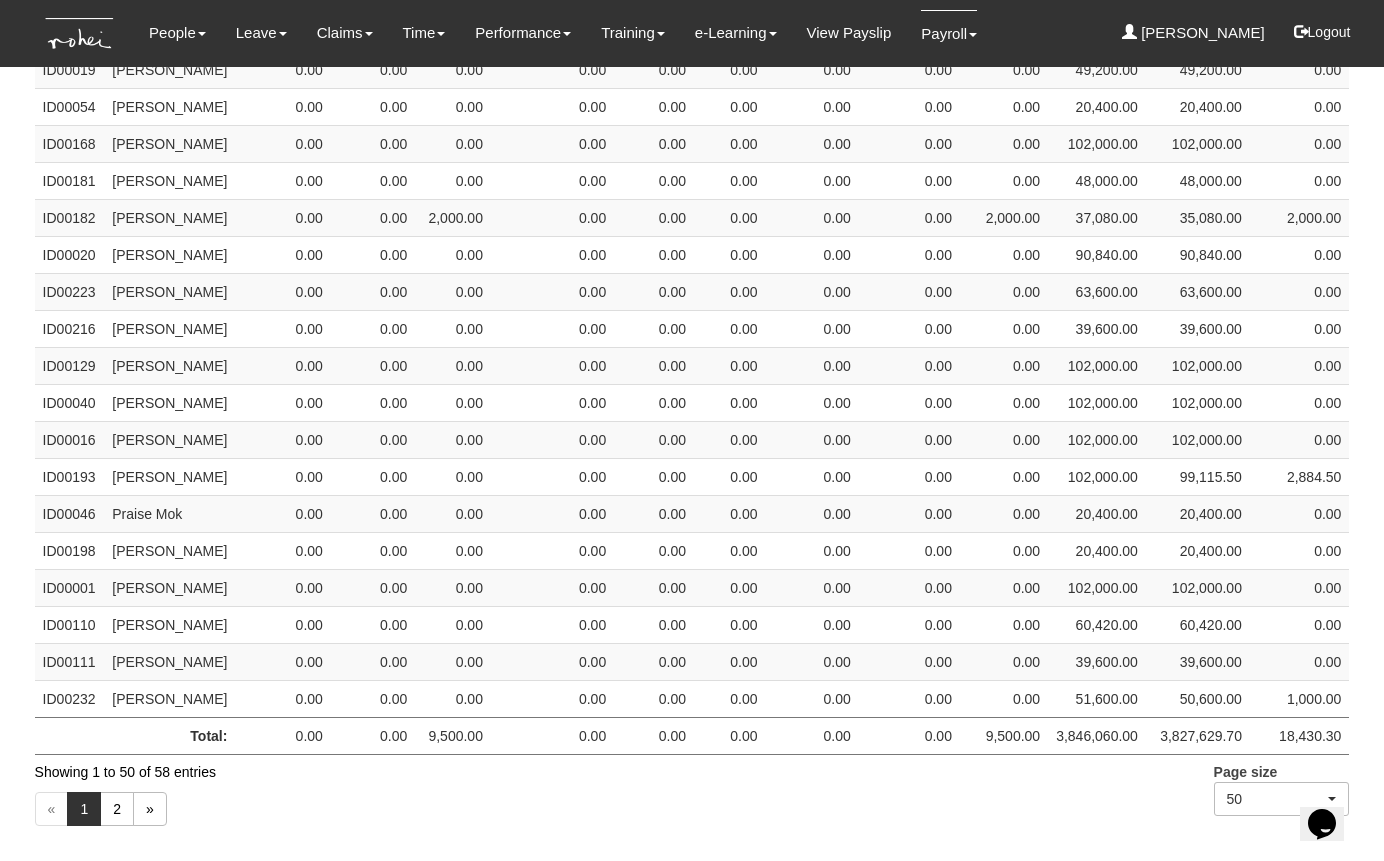 click on "« 1 2 »" at bounding box center [692, 811] 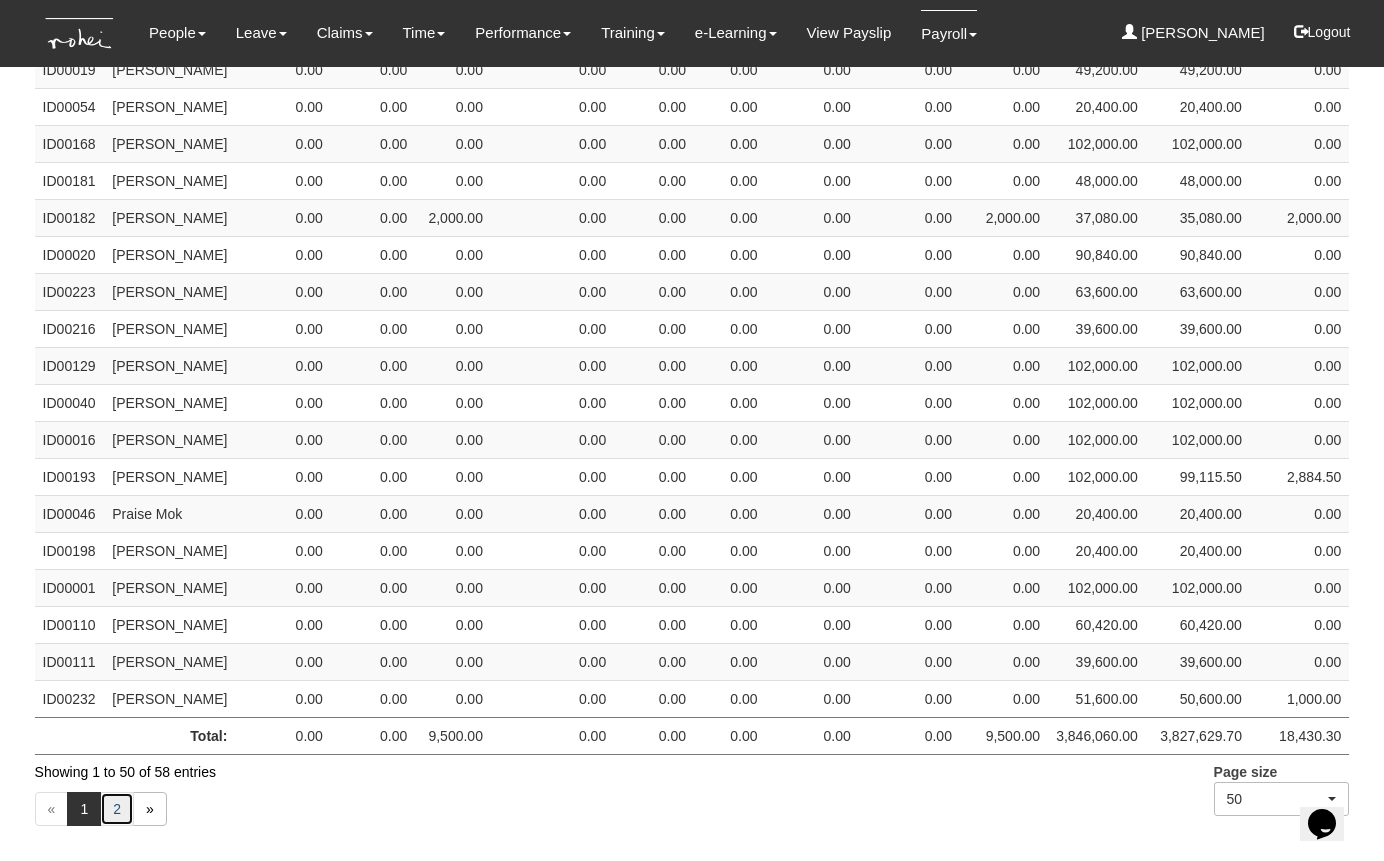 click on "2" at bounding box center [117, 809] 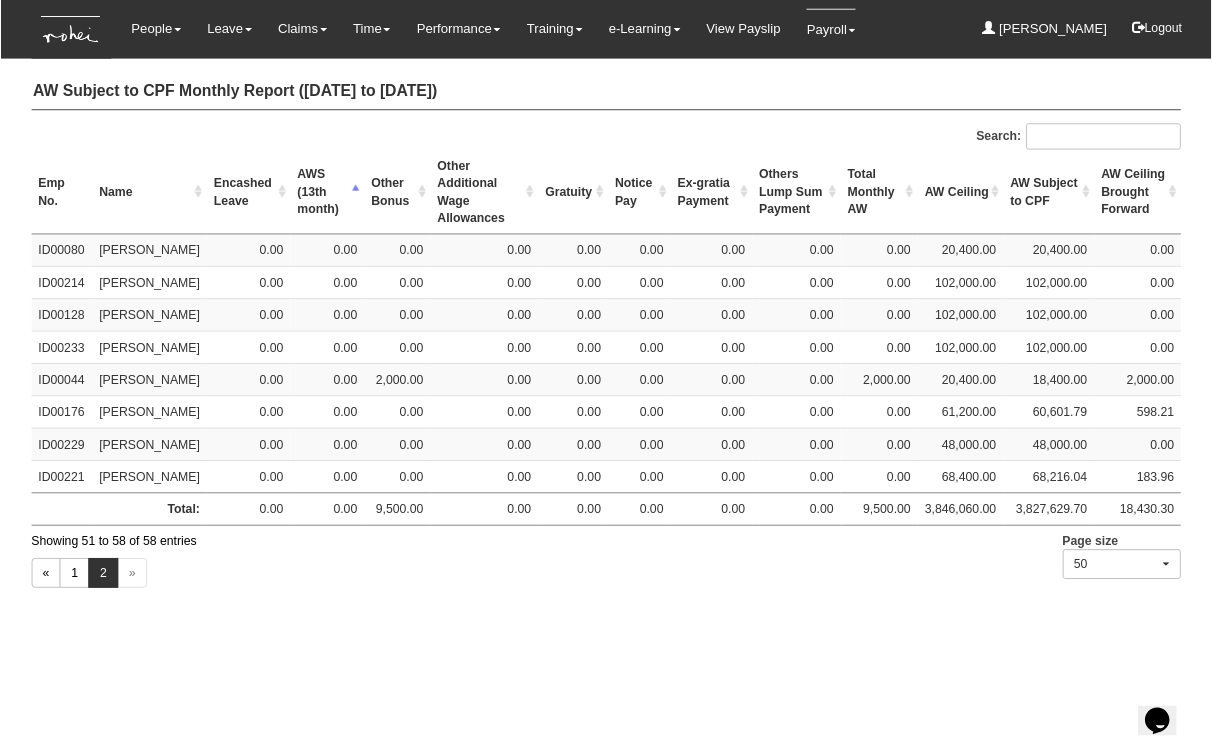 scroll, scrollTop: 0, scrollLeft: 0, axis: both 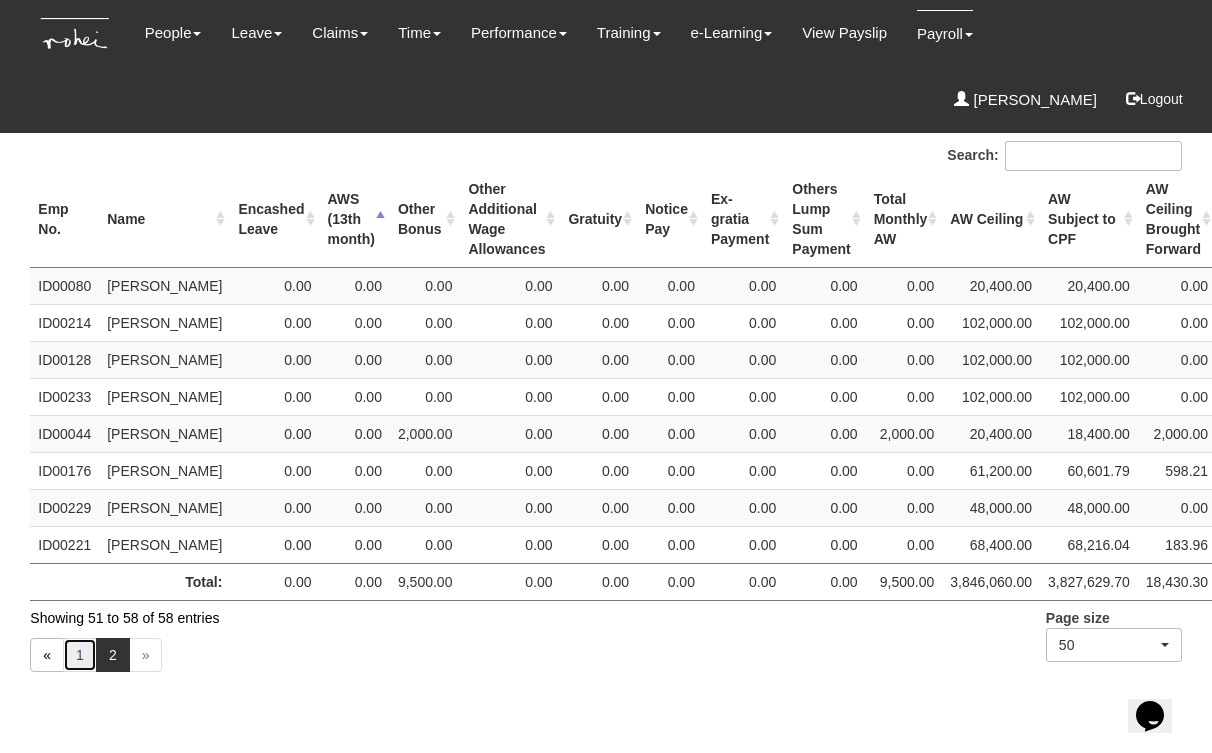 click on "1" at bounding box center [80, 655] 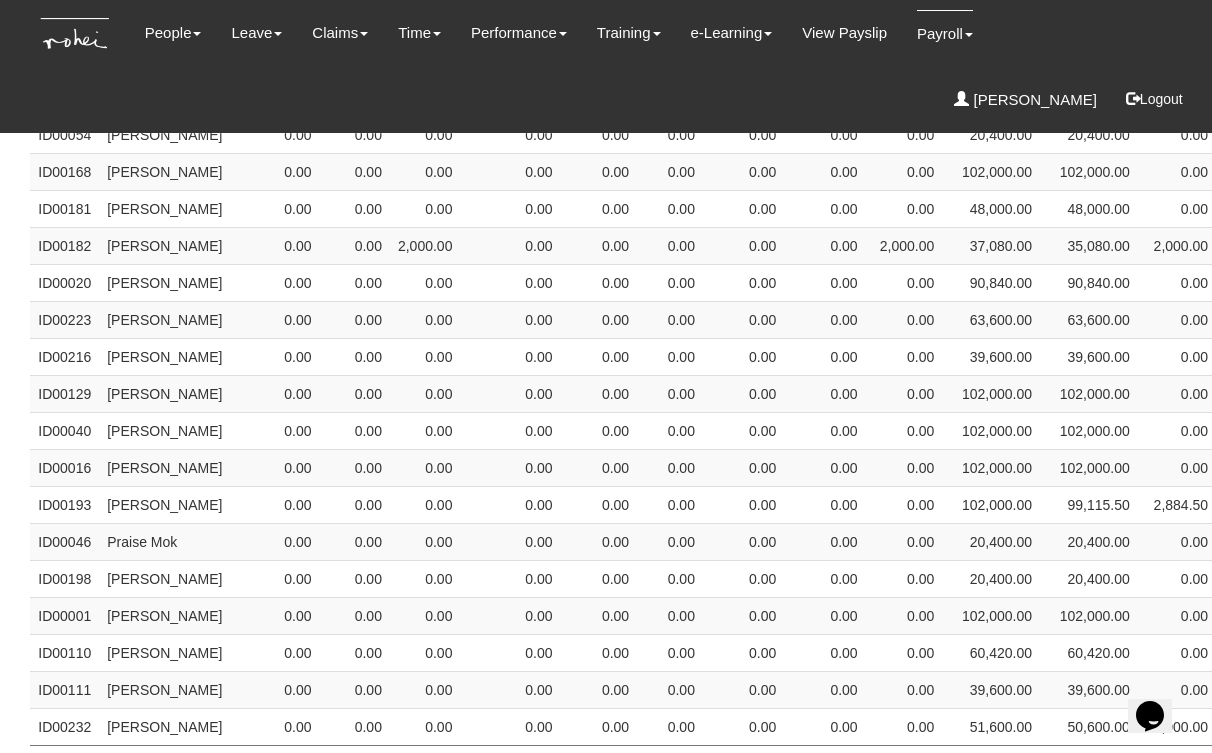 scroll, scrollTop: 1467, scrollLeft: 0, axis: vertical 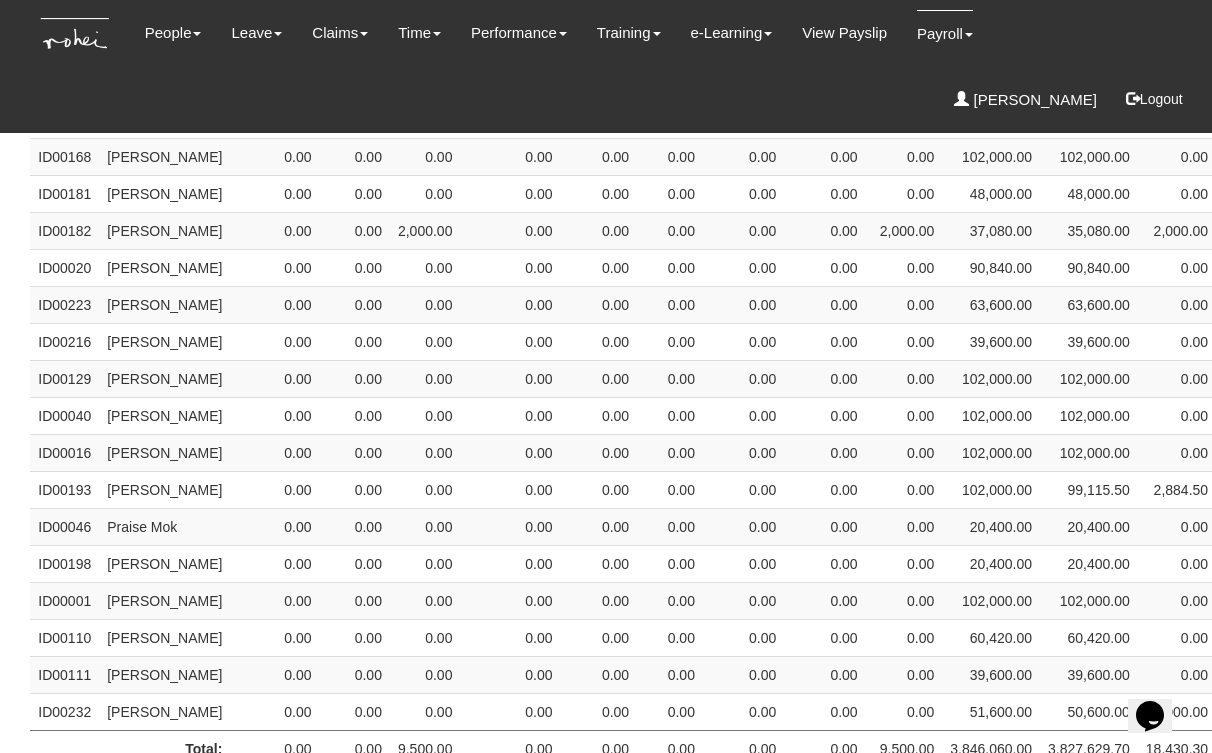 click on "Jacqueline Pang" at bounding box center (164, -29) 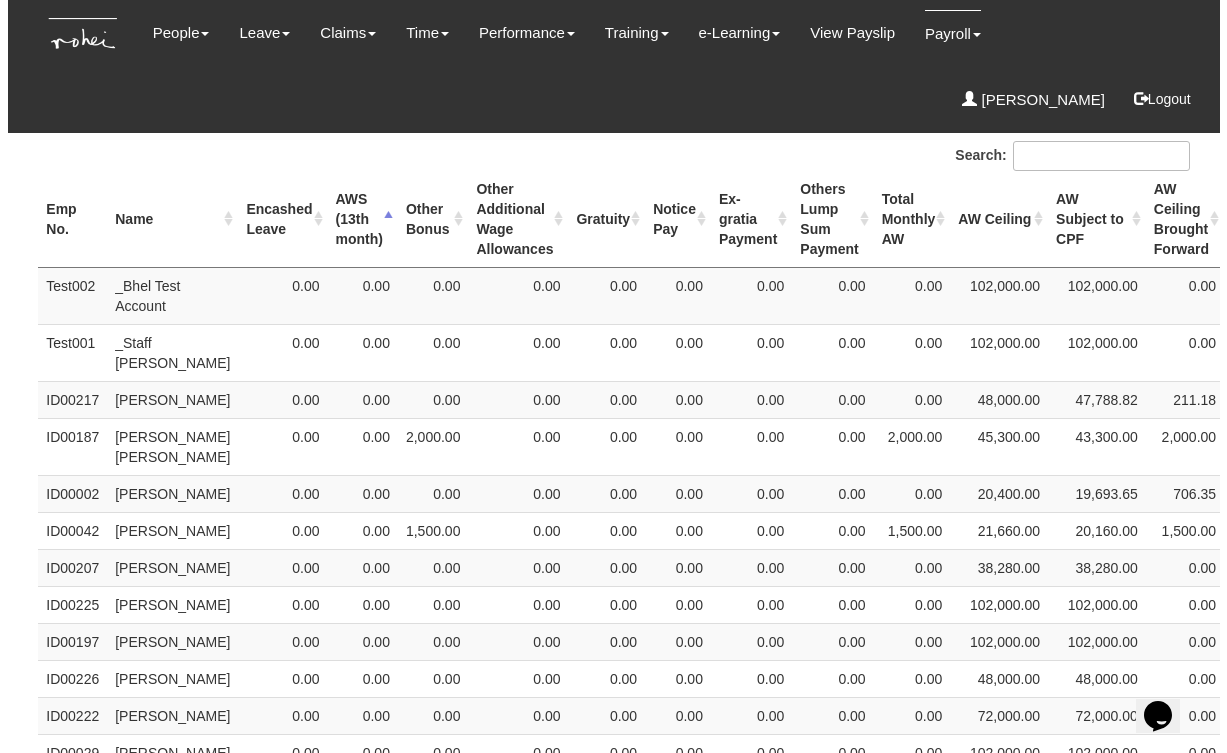 scroll, scrollTop: 0, scrollLeft: 0, axis: both 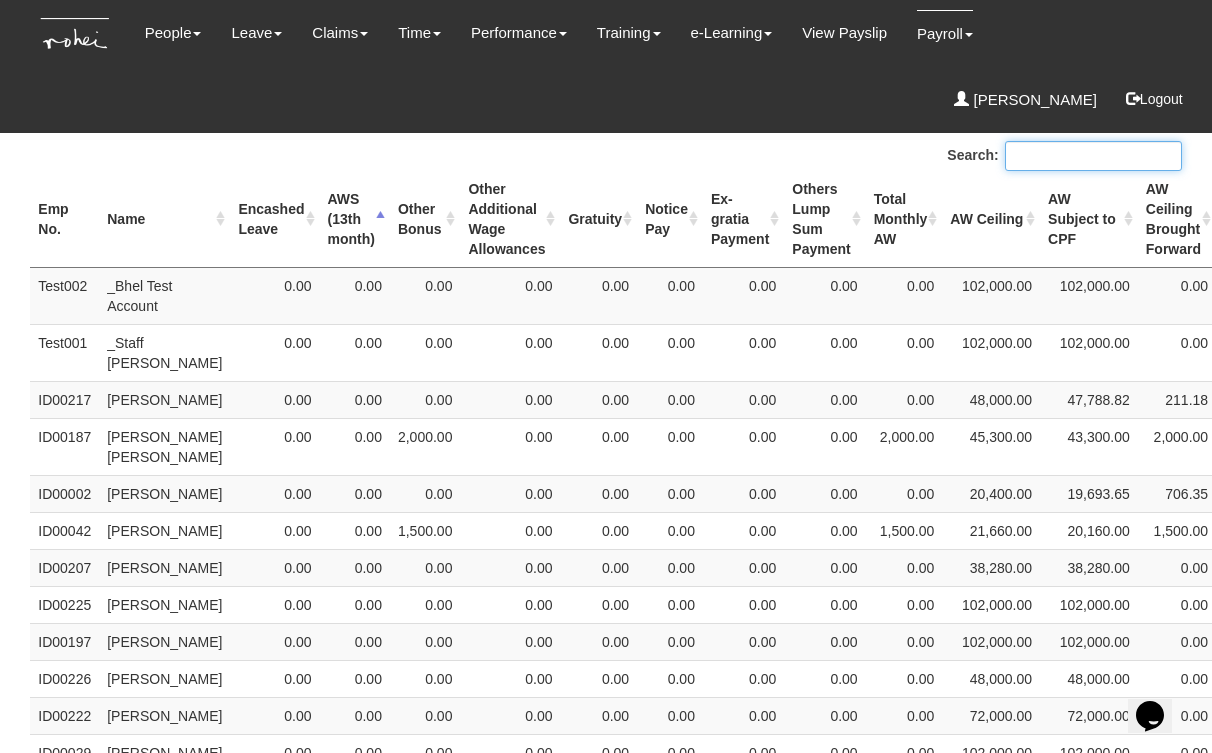 click on "Search:" at bounding box center (1093, 156) 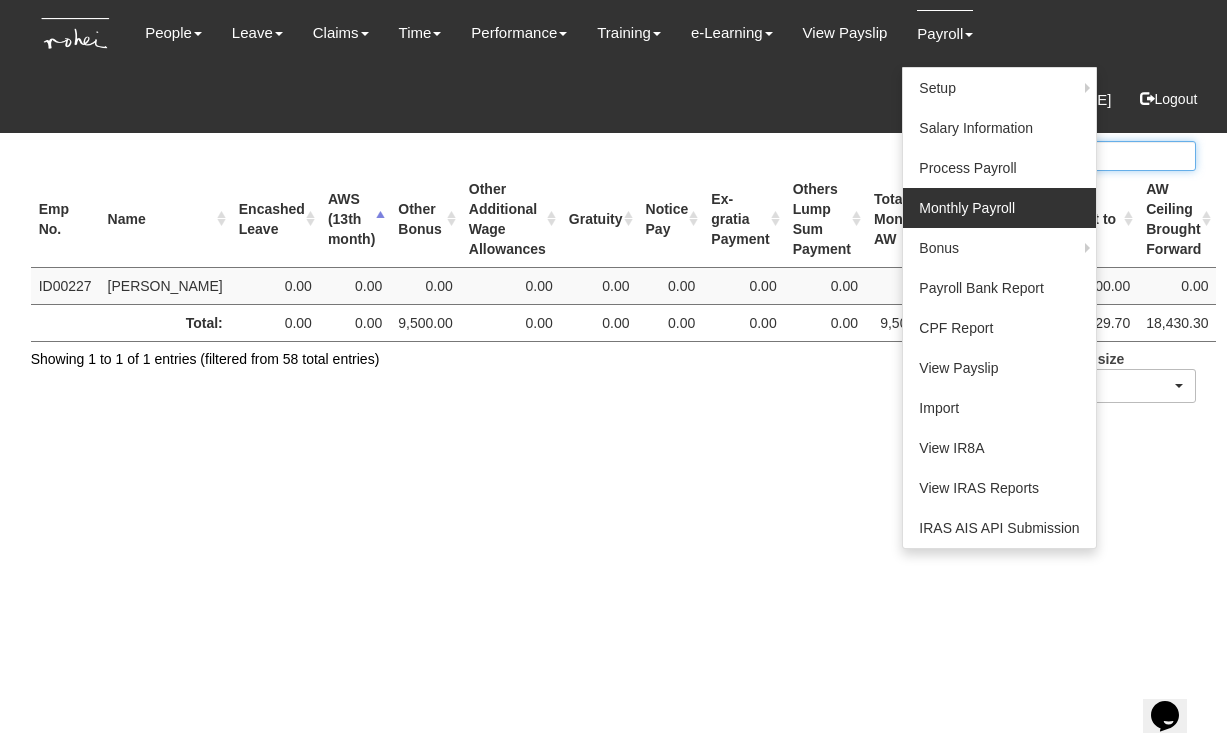 type on "pang" 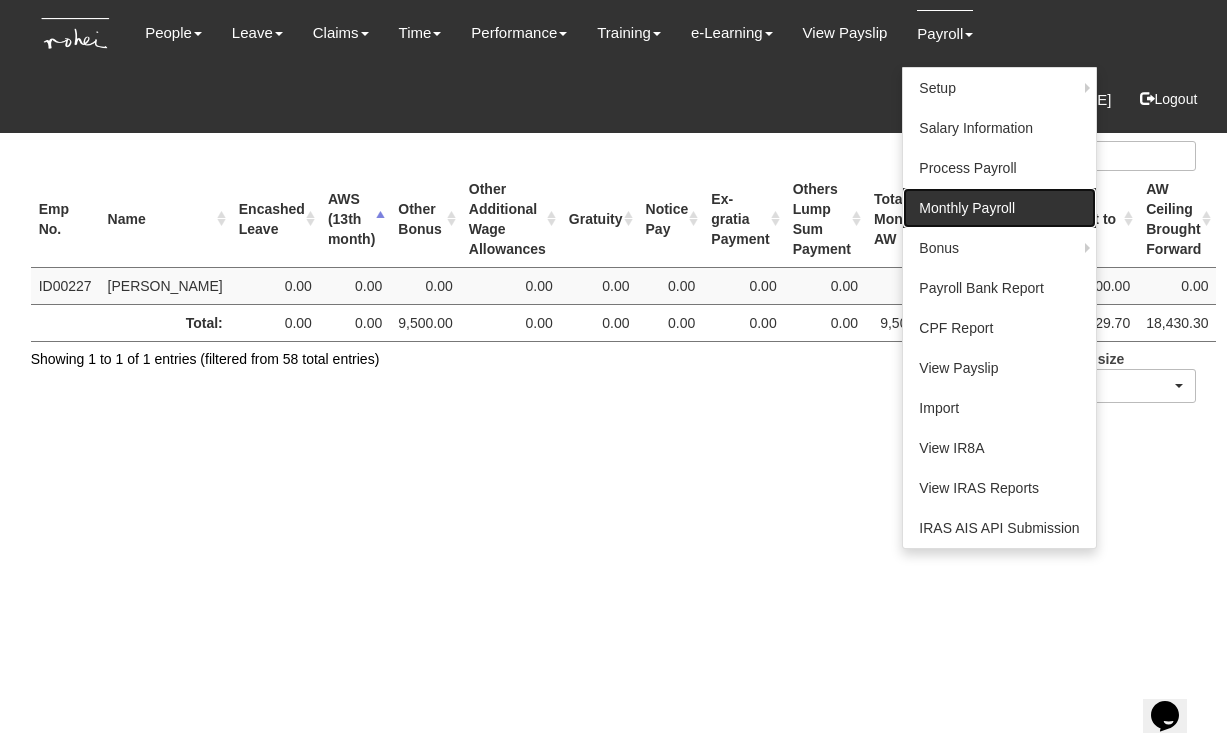 click on "Monthly Payroll" at bounding box center (999, 208) 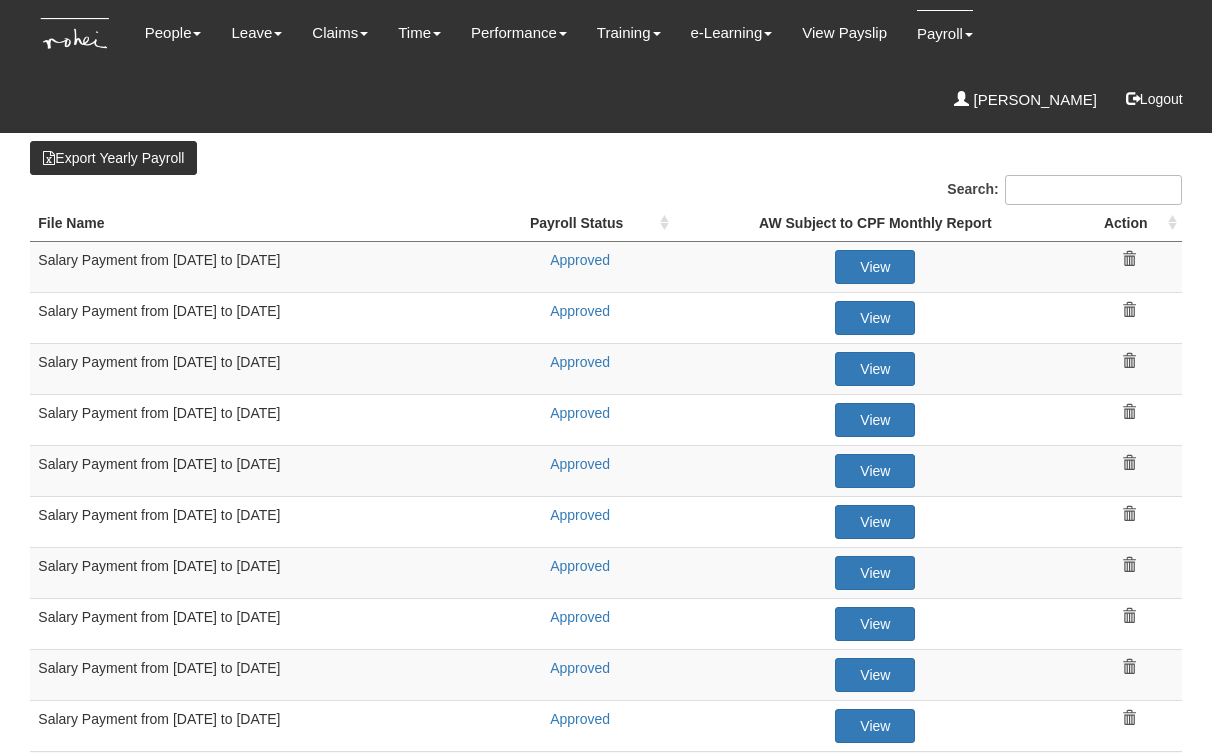 select on "50" 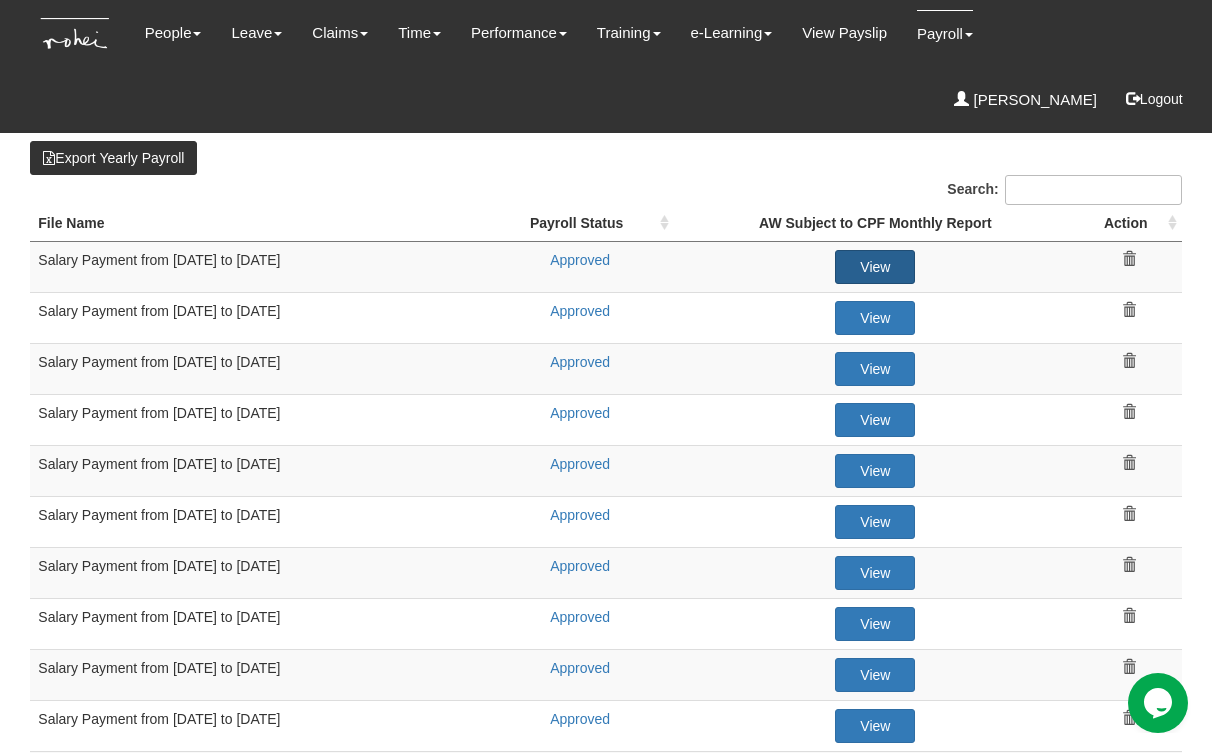 scroll, scrollTop: 0, scrollLeft: 0, axis: both 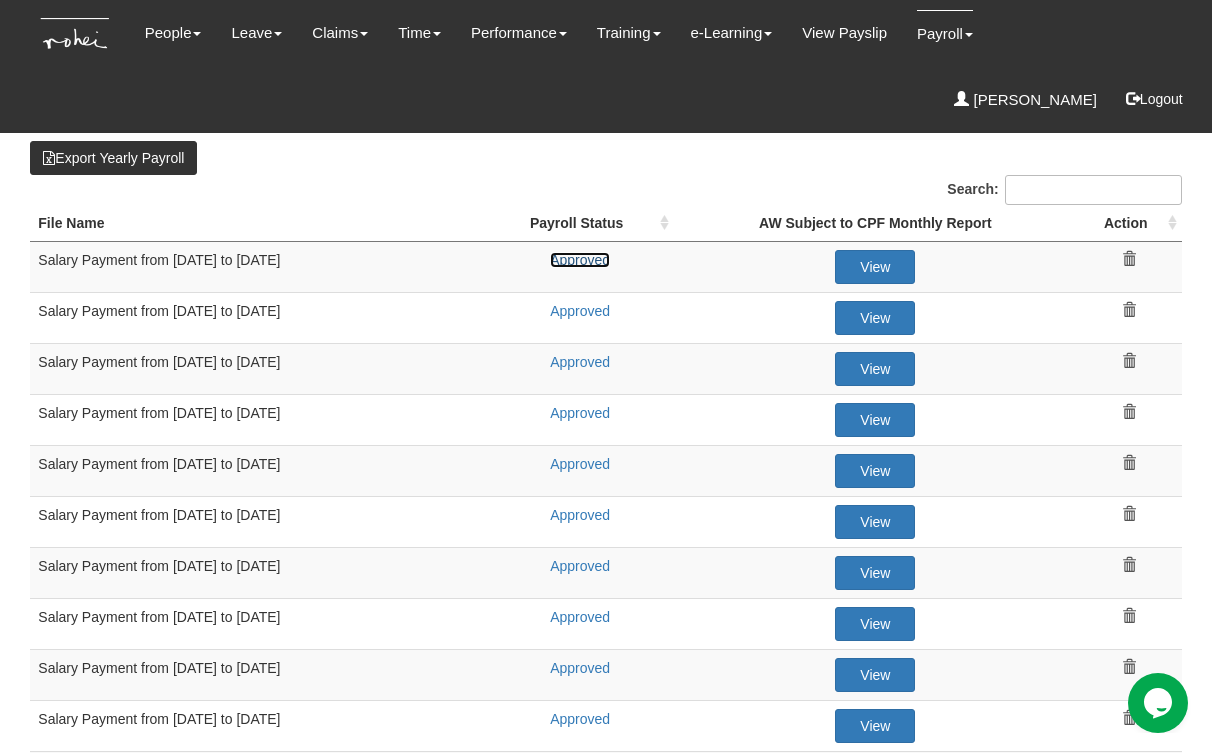 click on "Approved" at bounding box center [580, 260] 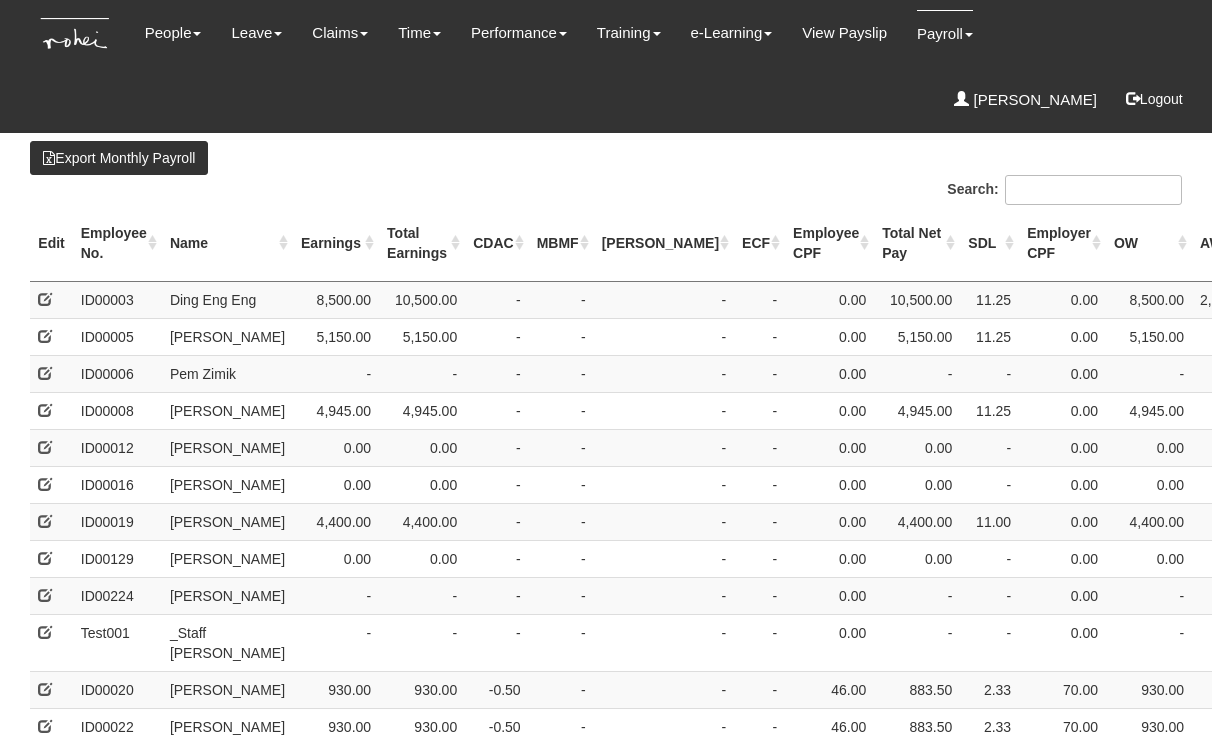 select on "50" 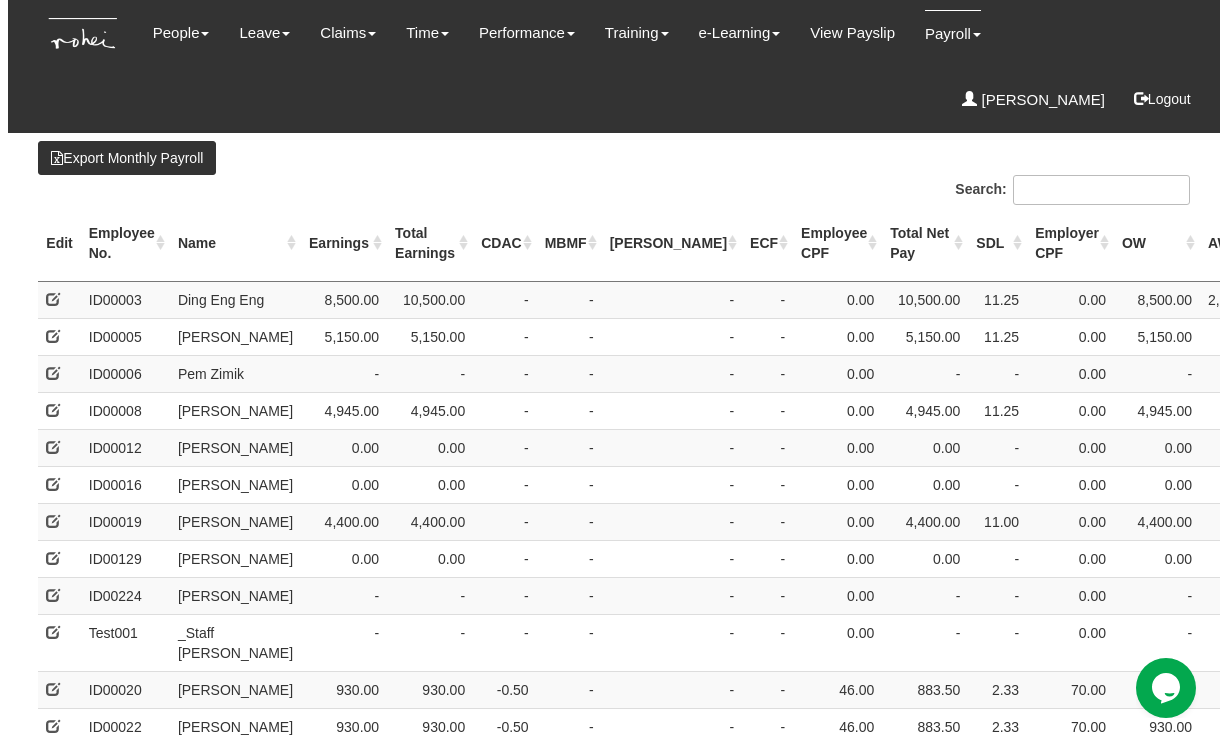 scroll, scrollTop: 0, scrollLeft: 0, axis: both 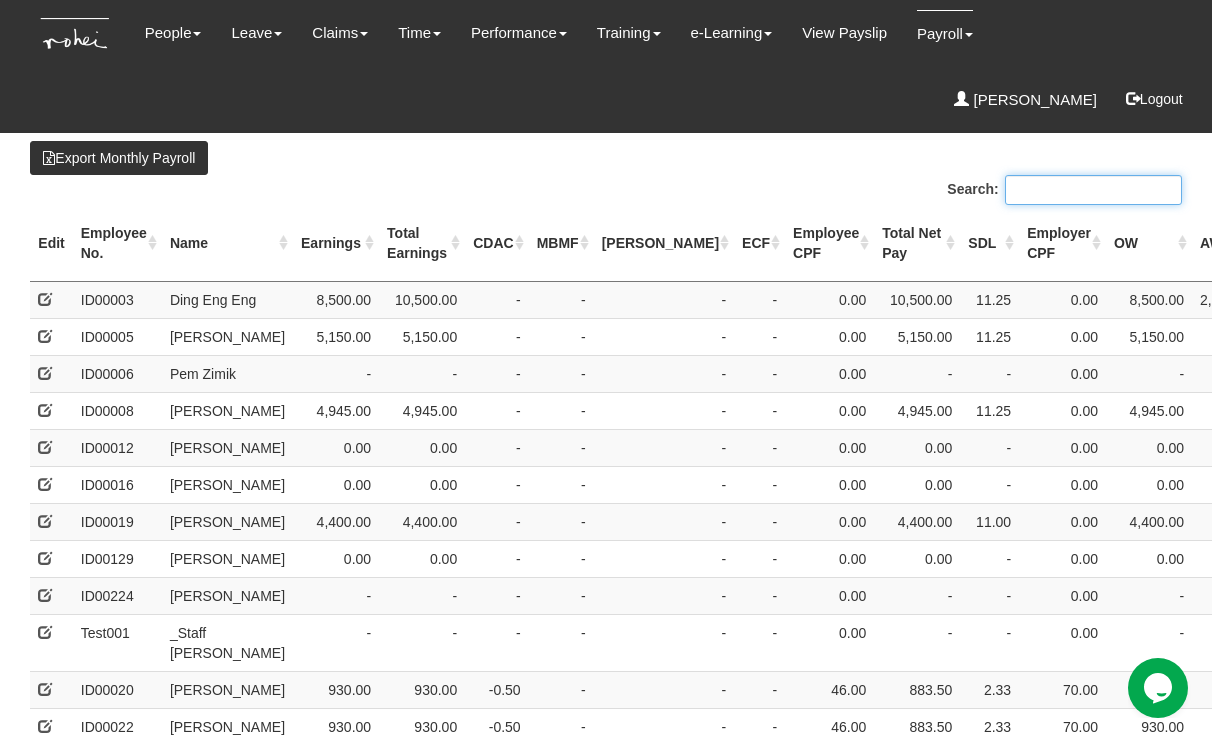 click on "Search:" at bounding box center (1093, 190) 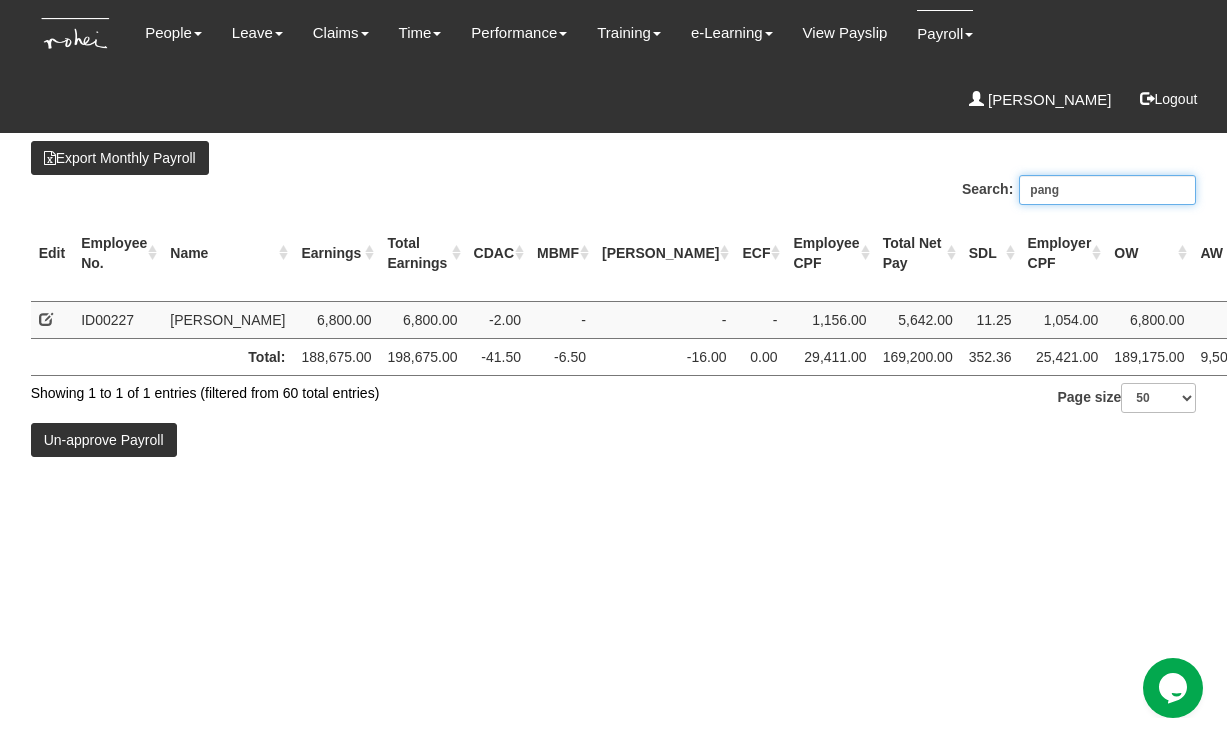 click on "pang" at bounding box center (1107, 190) 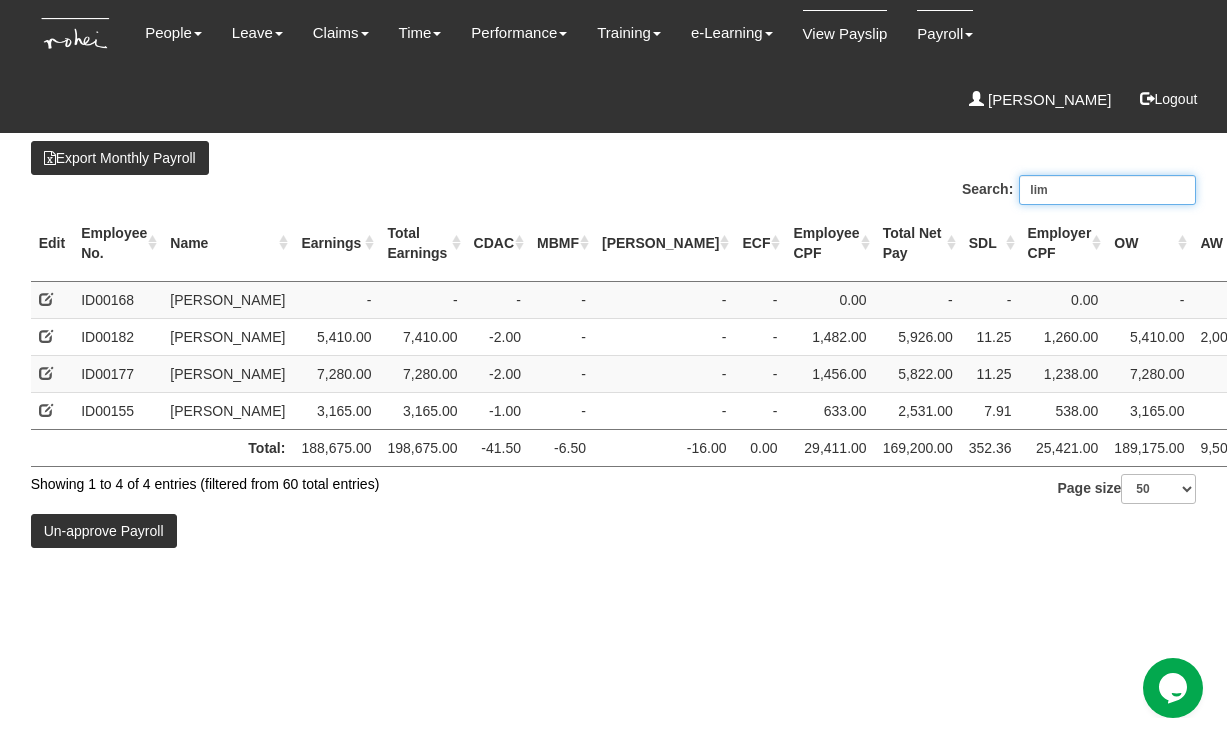 type on "lim" 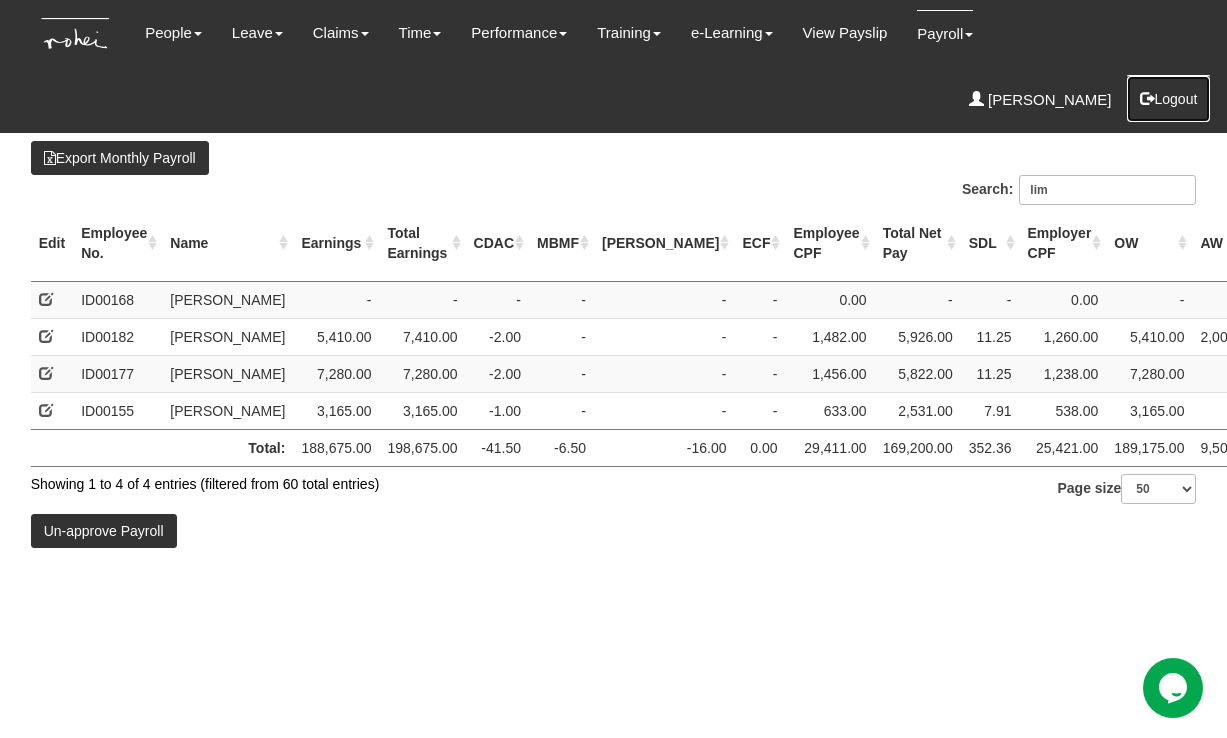 click on "Logout" at bounding box center [1168, 99] 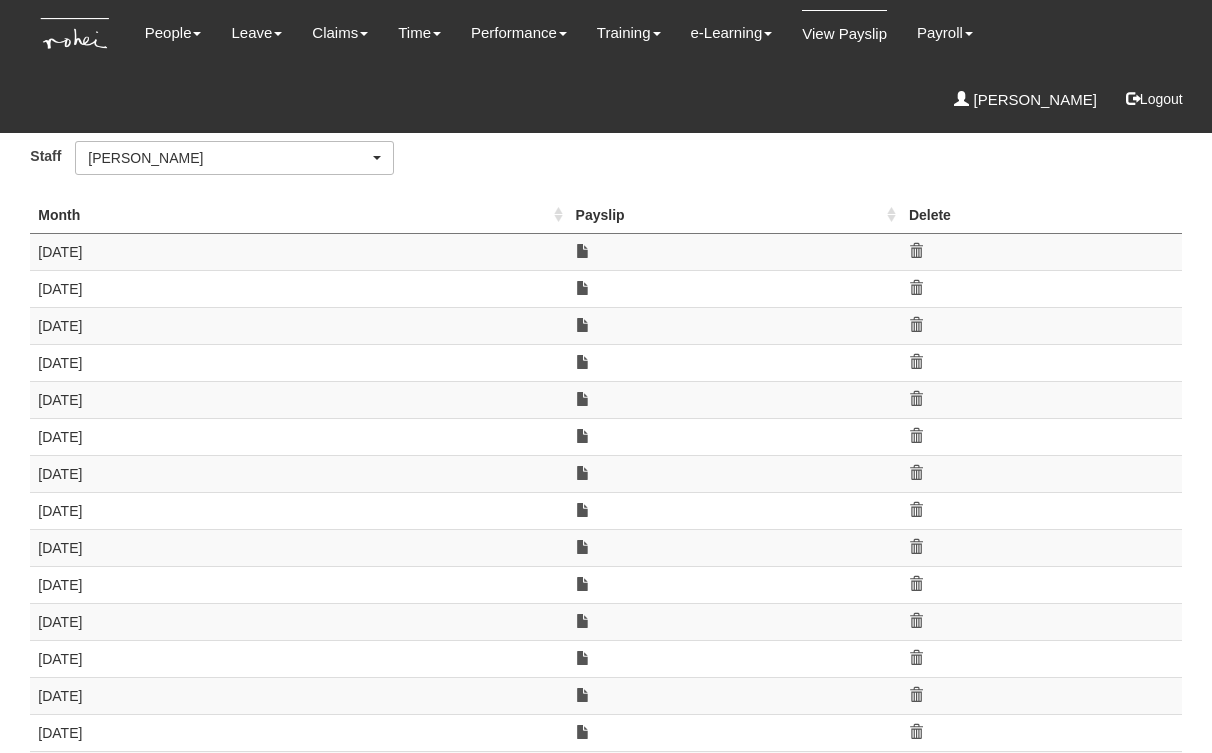 scroll, scrollTop: 0, scrollLeft: 0, axis: both 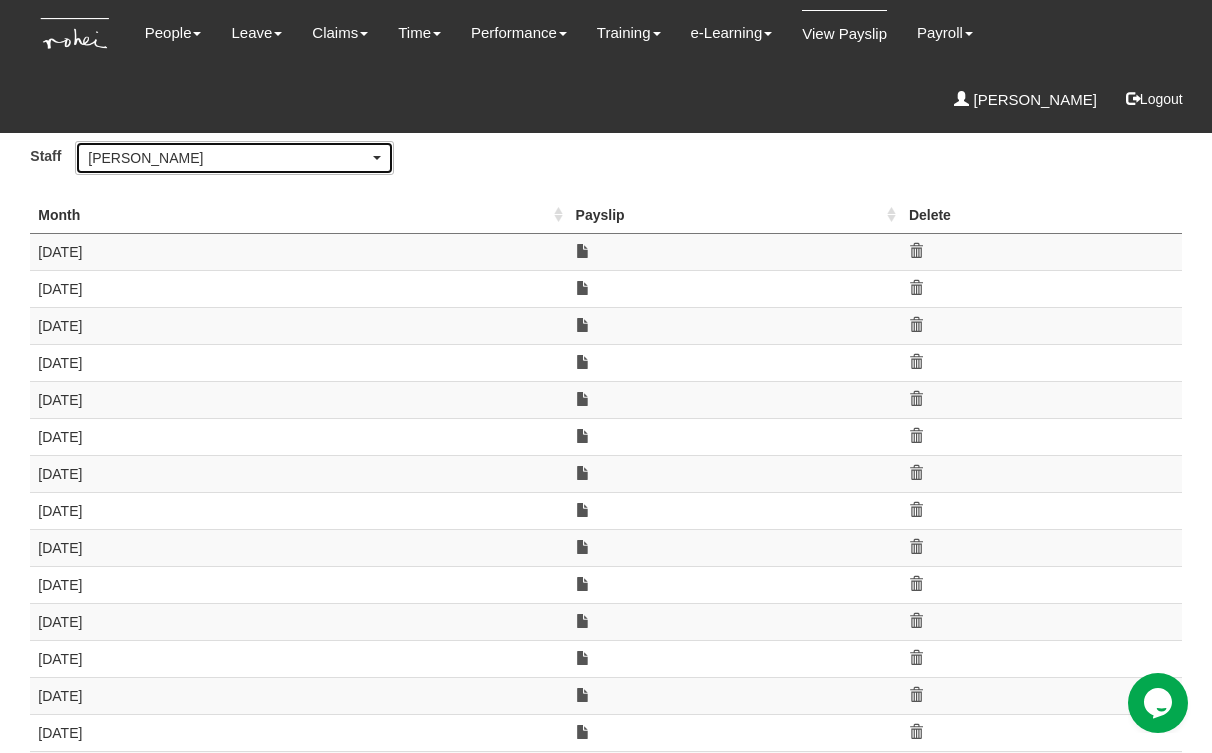 click on "[PERSON_NAME]" at bounding box center [228, 158] 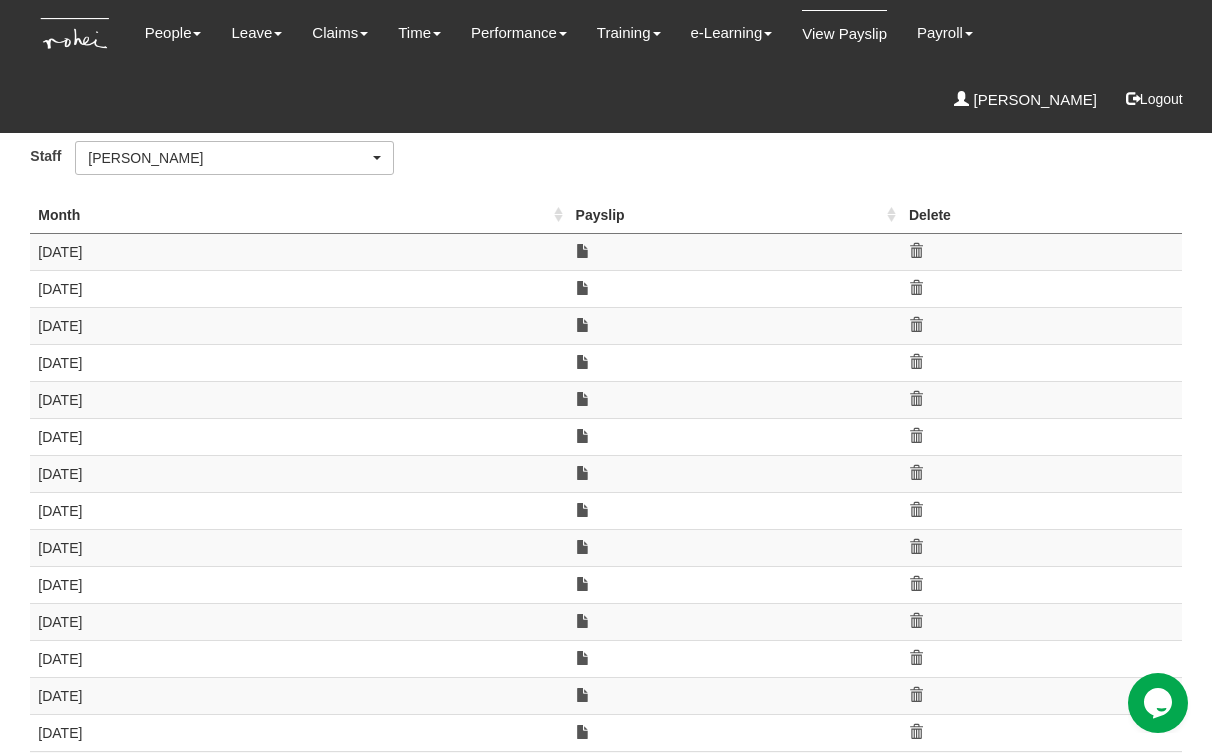 scroll, scrollTop: 60, scrollLeft: 0, axis: vertical 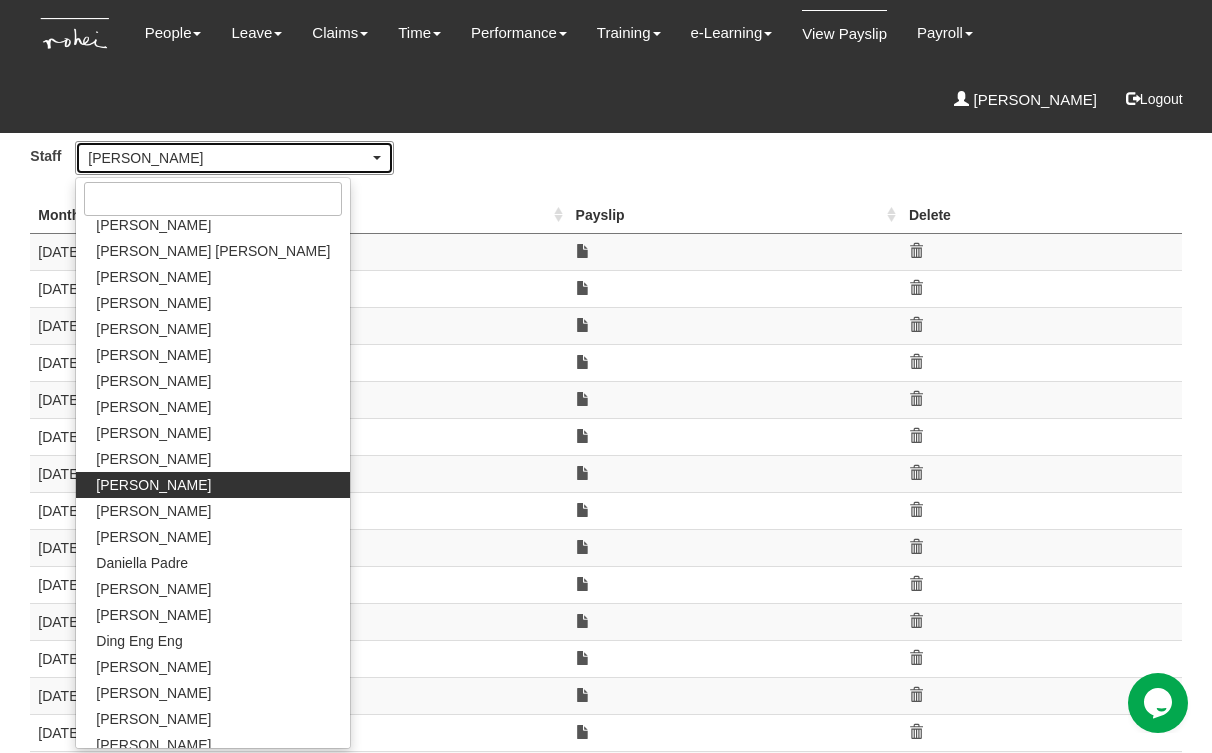 click on "[PERSON_NAME]" at bounding box center (228, 158) 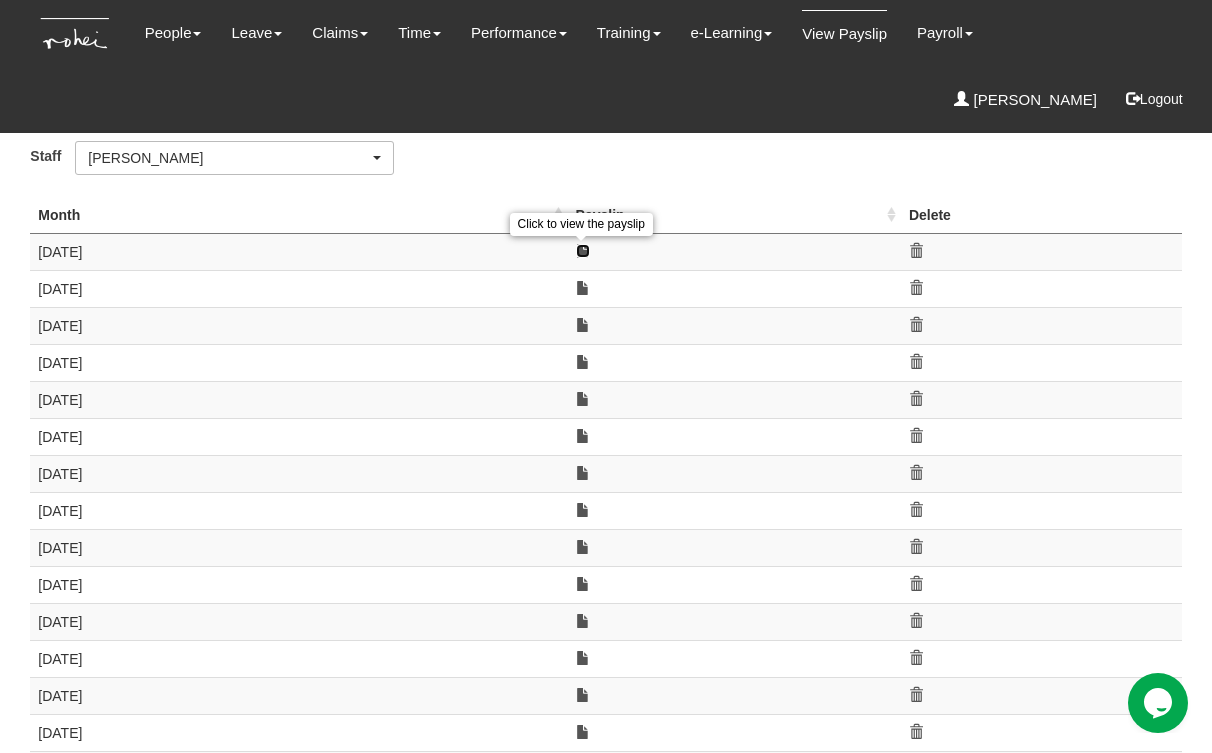 click at bounding box center (583, 251) 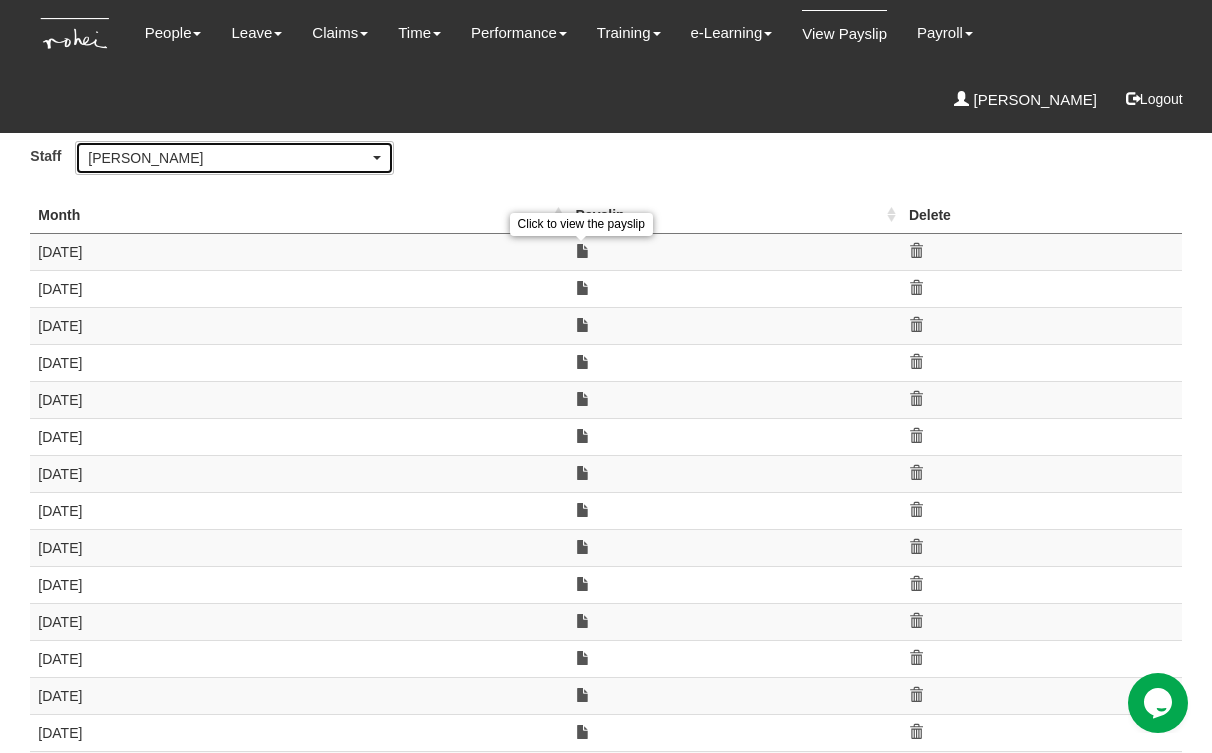 click on "[PERSON_NAME]" at bounding box center [228, 158] 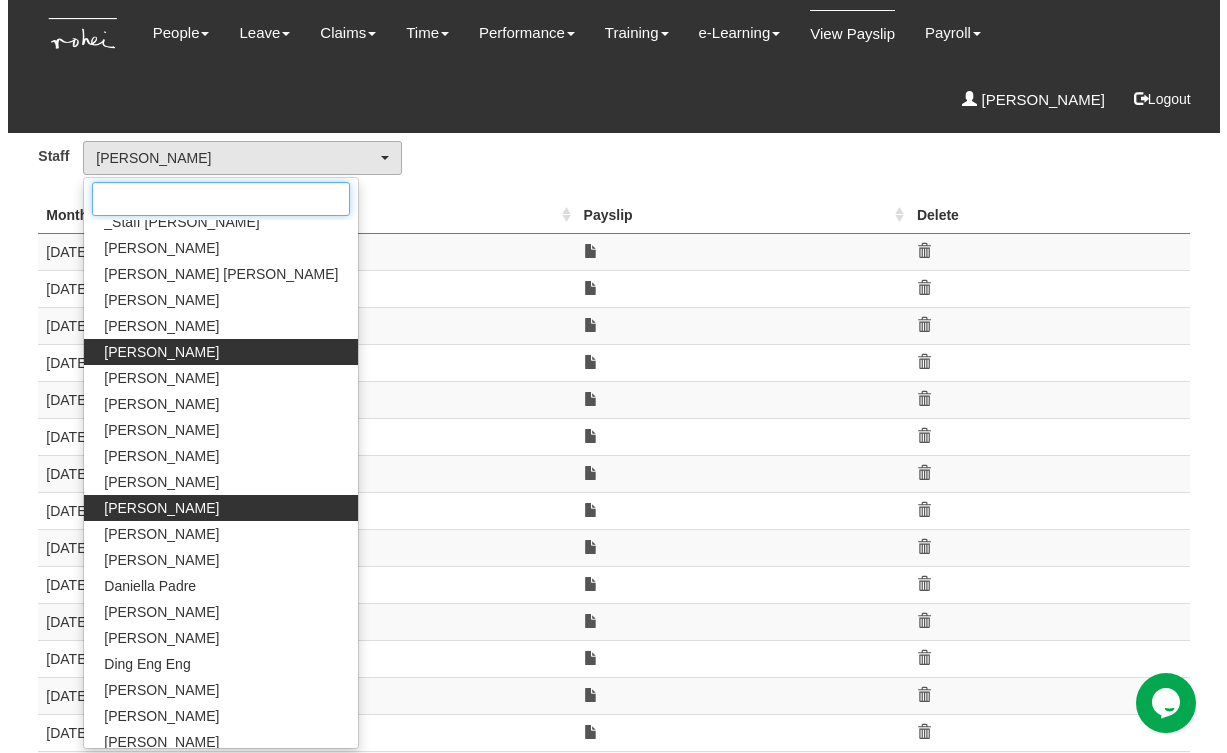 scroll, scrollTop: 0, scrollLeft: 0, axis: both 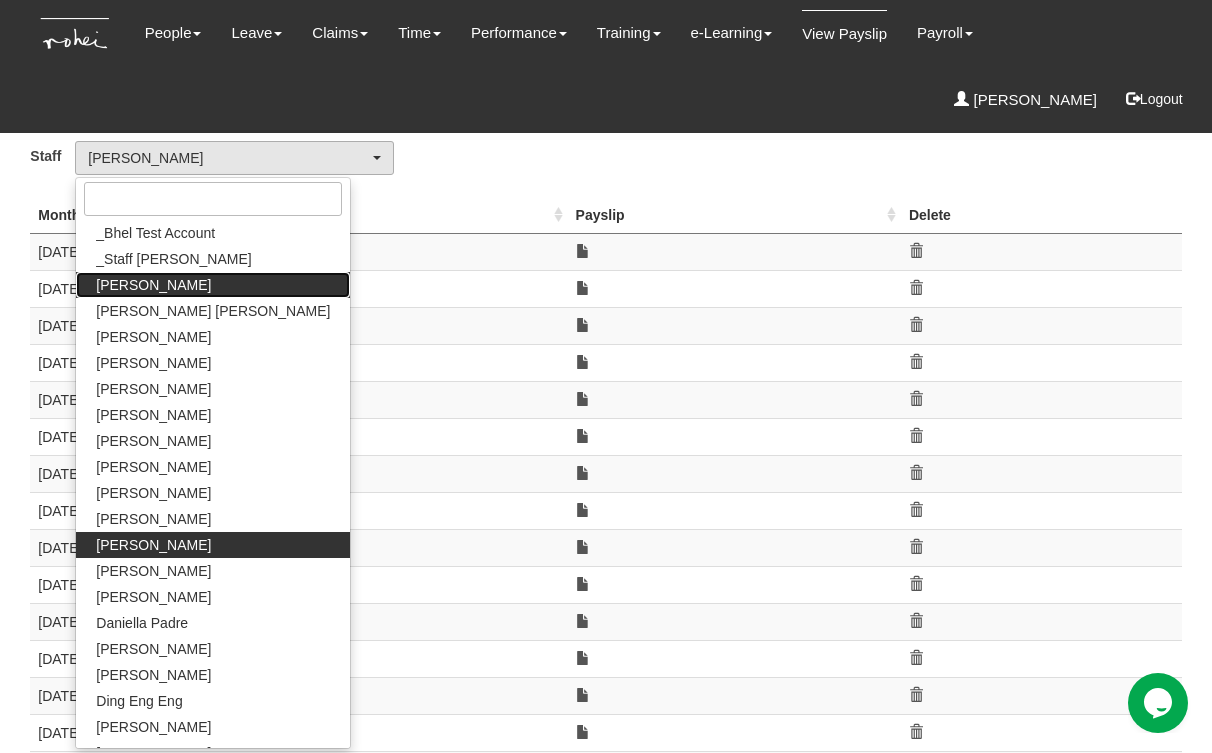 click on "Abel Tan" at bounding box center (213, 285) 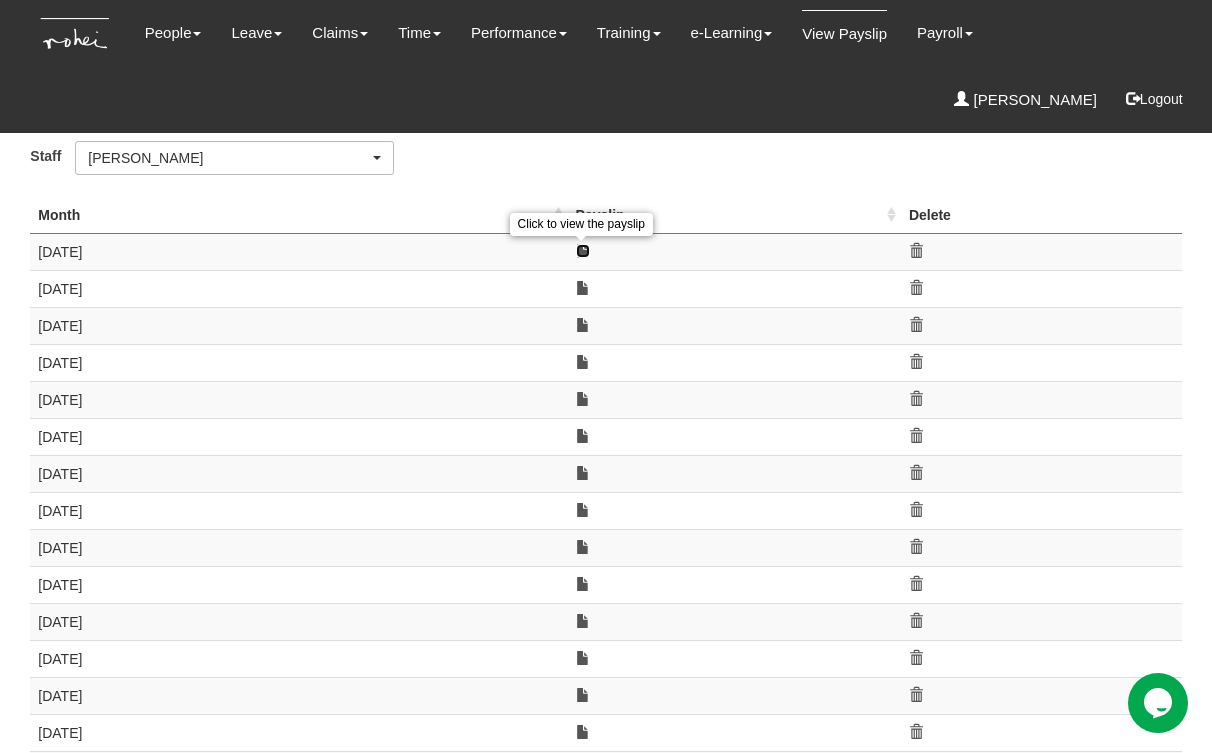 click at bounding box center (583, 251) 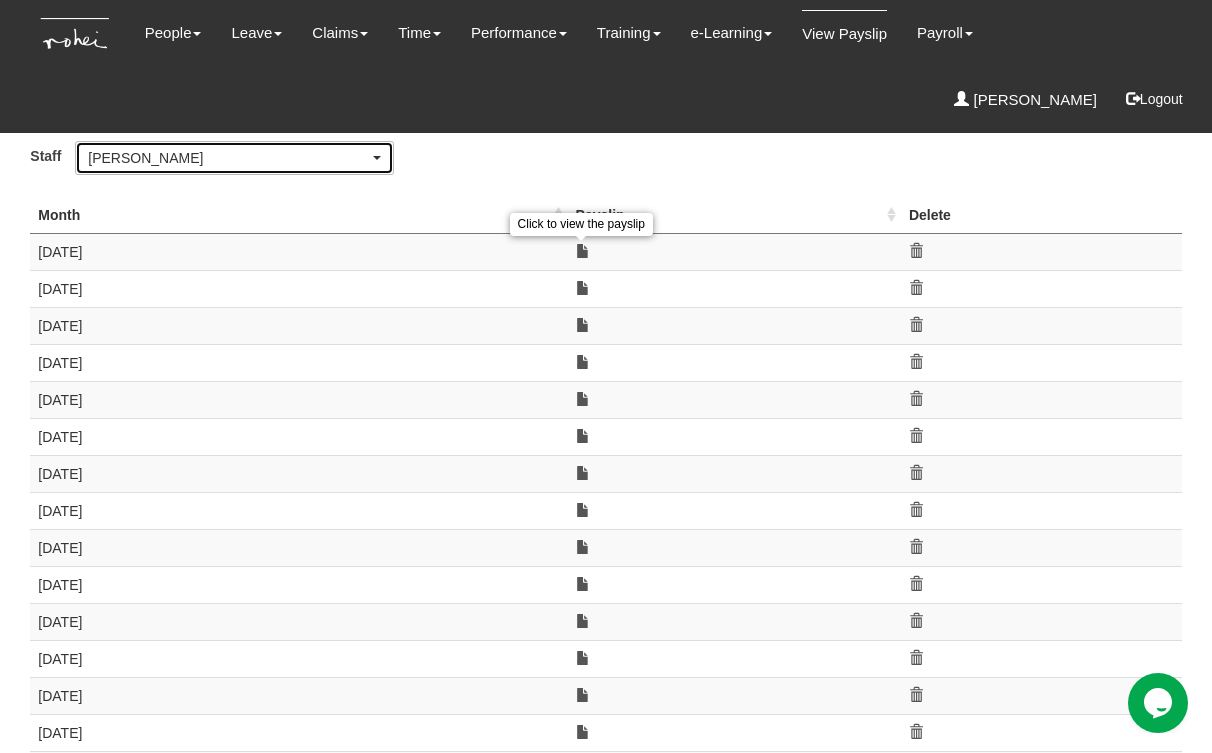 click on "Abel Tan" at bounding box center [228, 158] 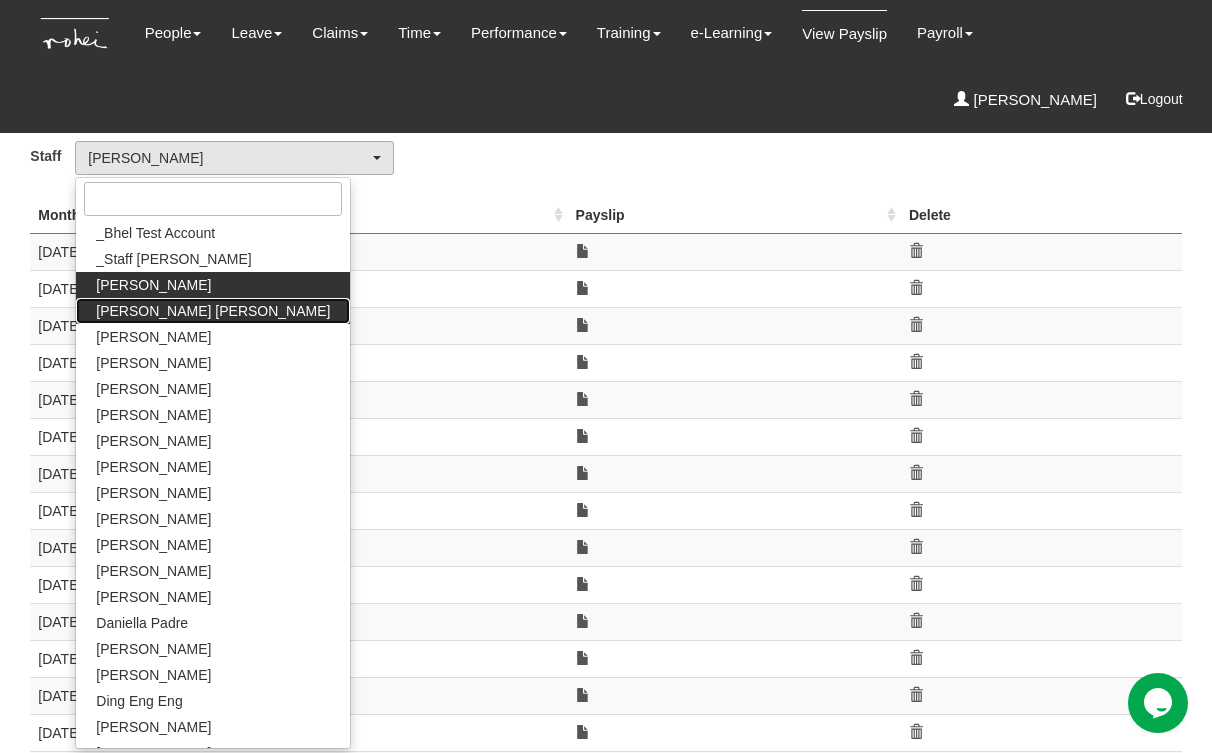 click on "Abigail Shantini K." at bounding box center [213, 311] 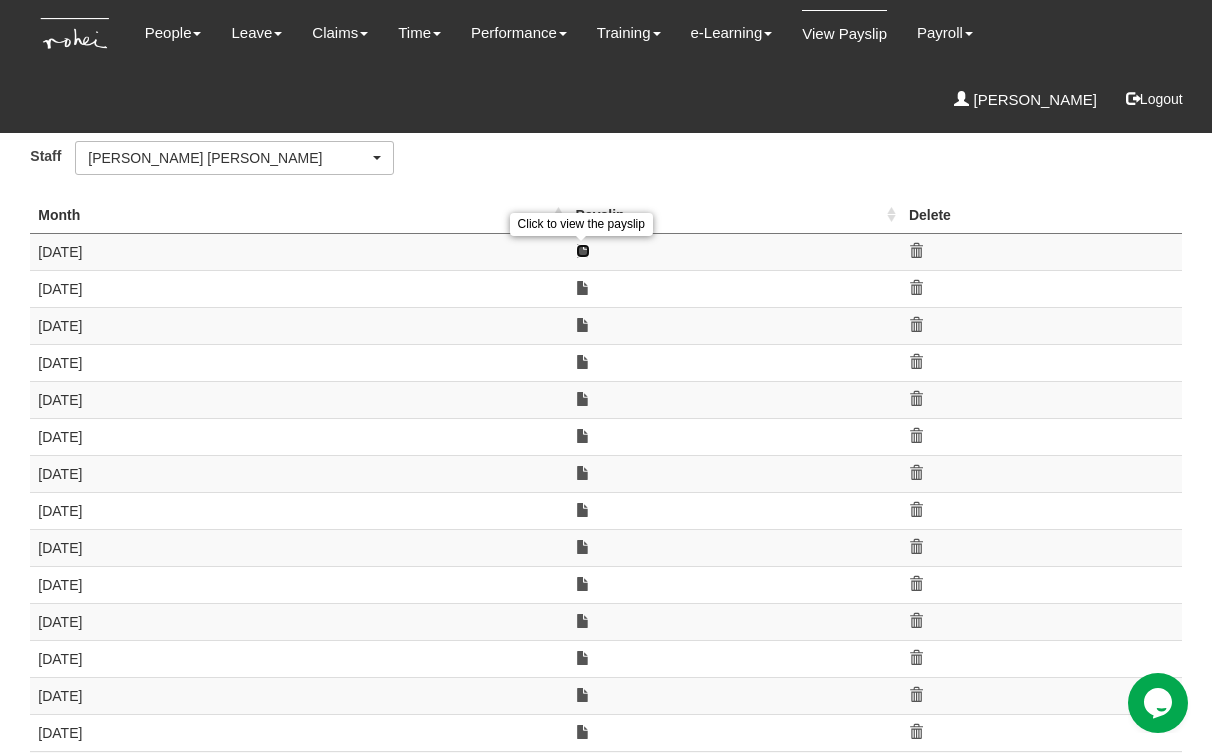 click at bounding box center [583, 251] 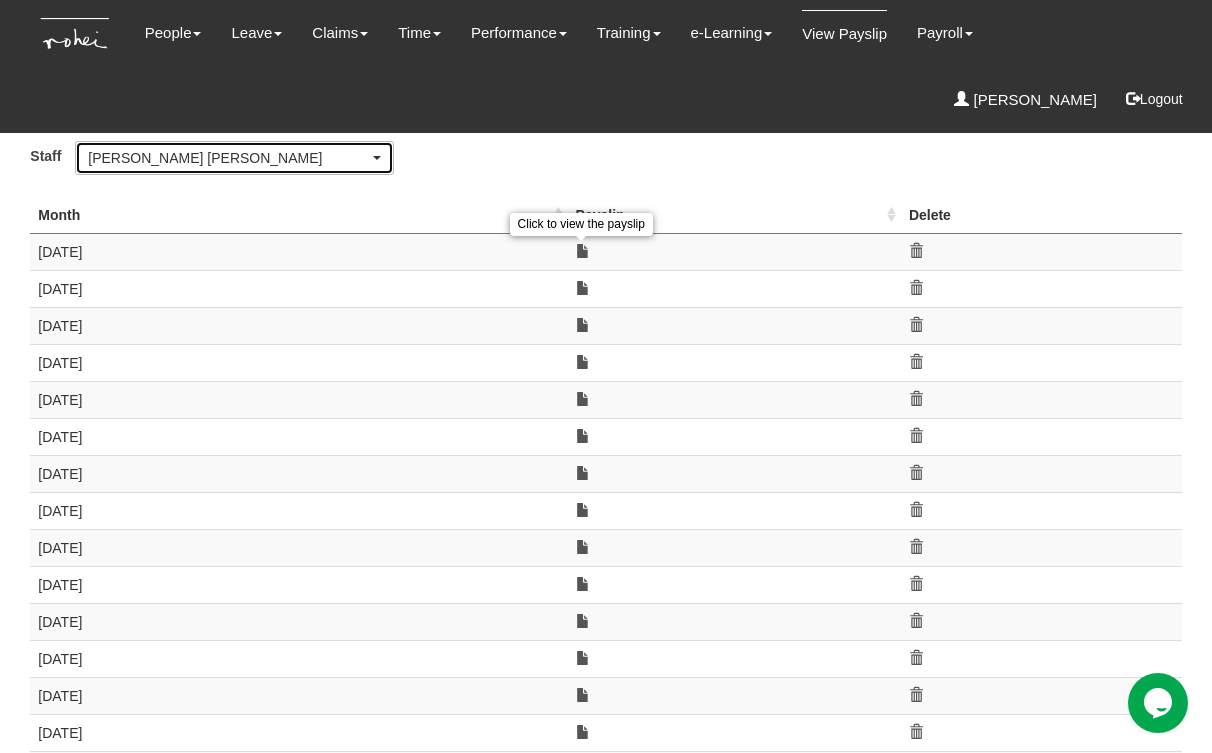 click on "Abigail Shantini K." at bounding box center [228, 158] 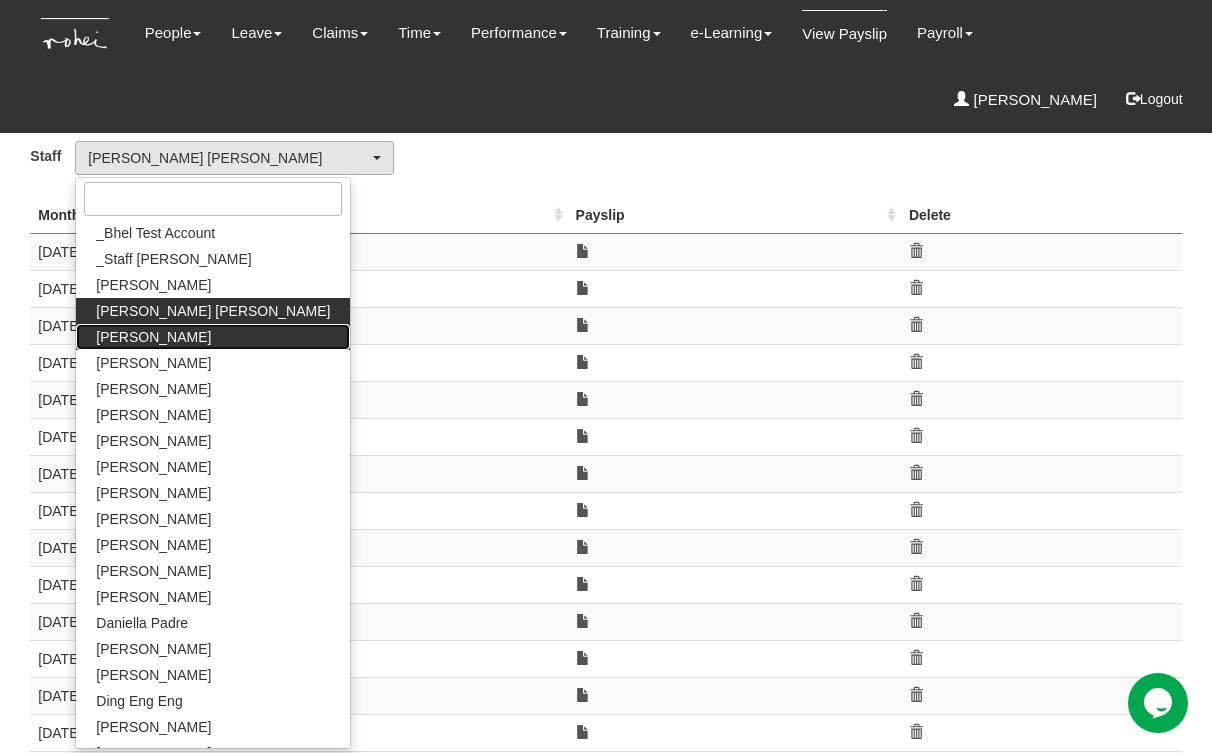 click on "Aline Eustaquio Low" at bounding box center (153, 337) 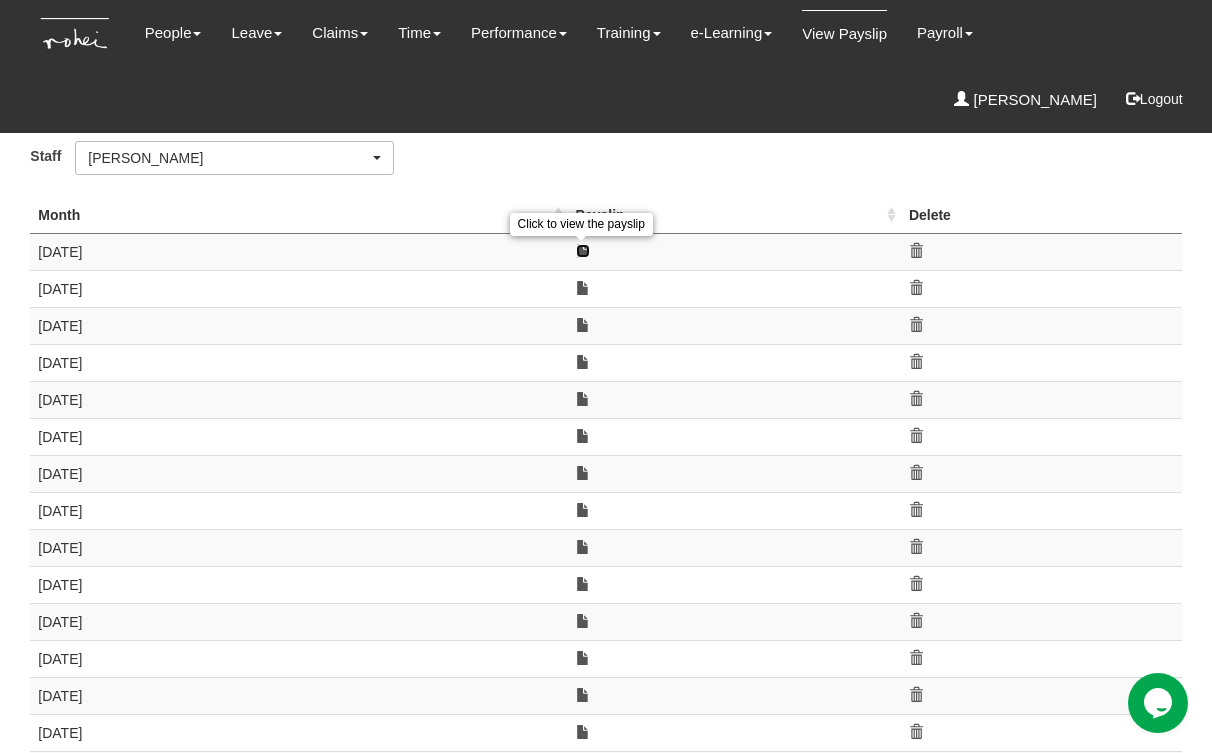 click at bounding box center (583, 251) 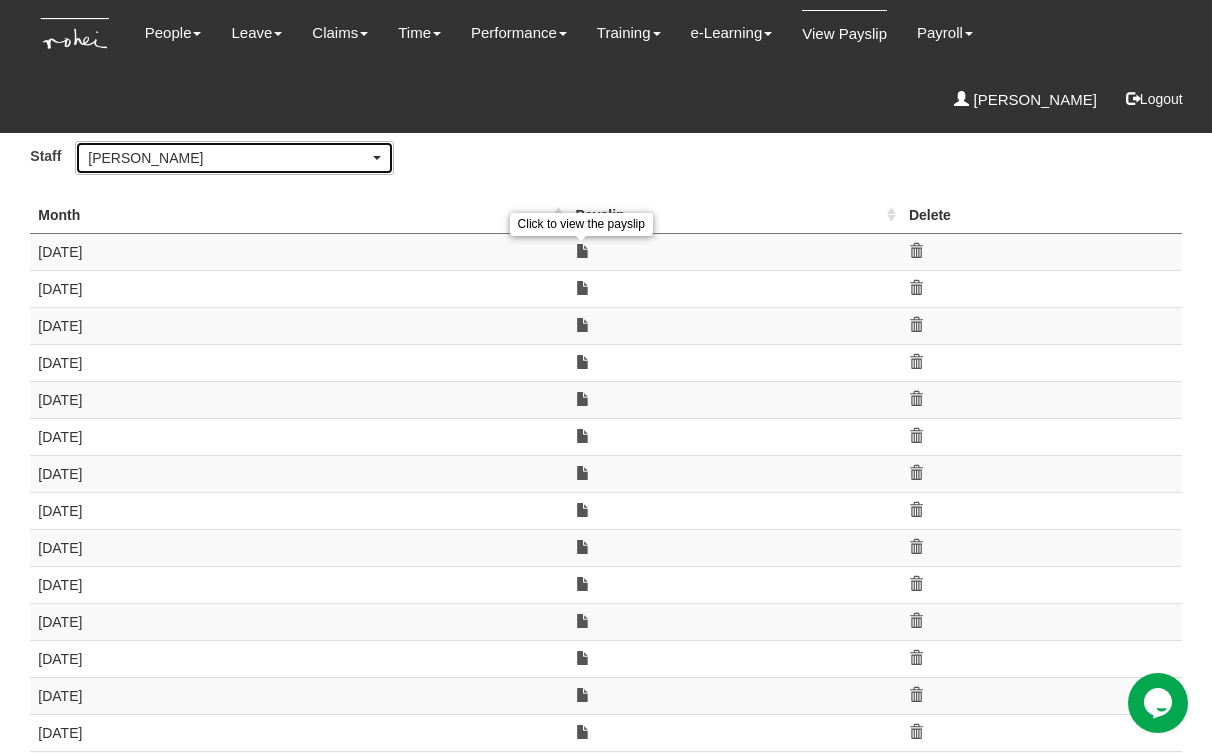 click on "Aline Eustaquio Low" at bounding box center (228, 158) 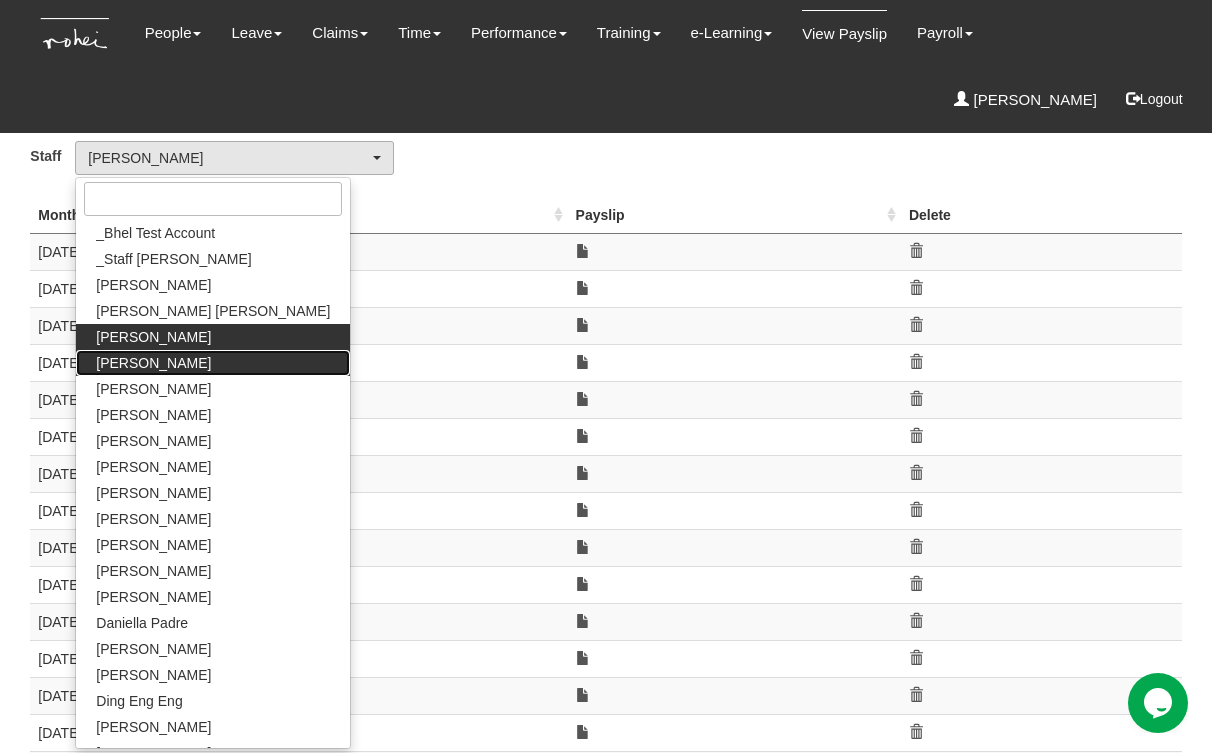 click on "Alvin Ang" at bounding box center [153, 363] 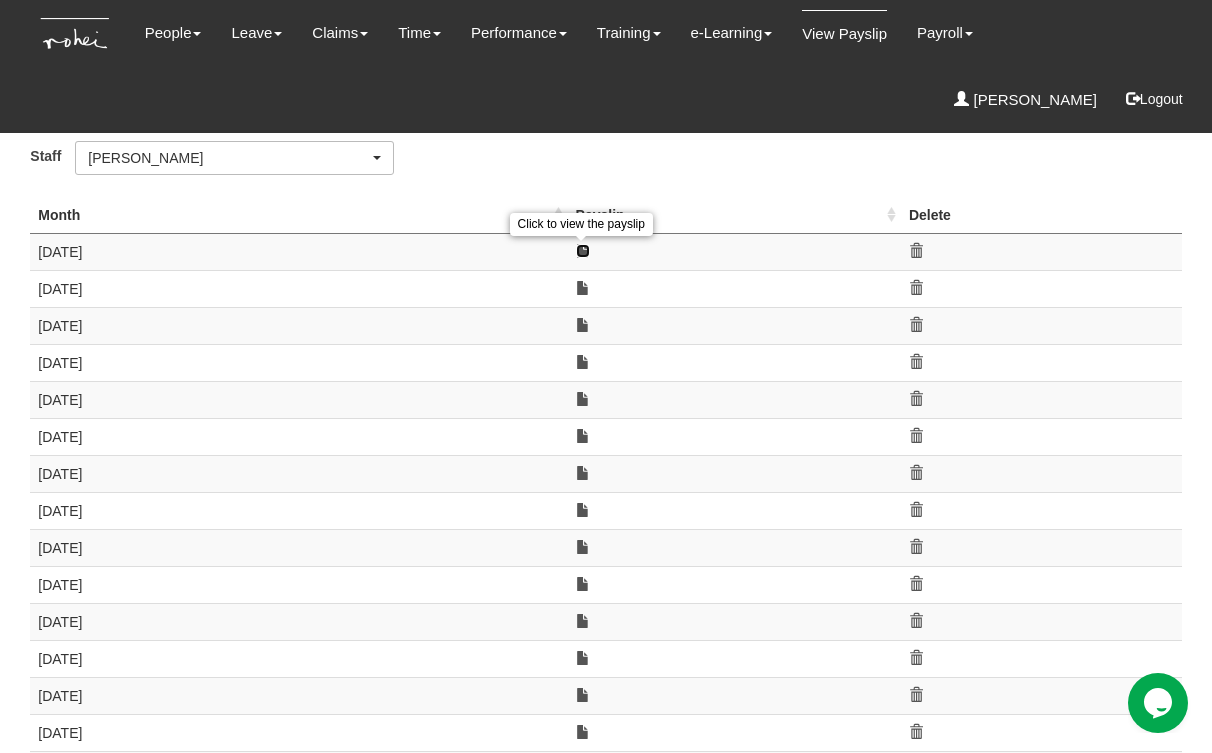click at bounding box center (583, 251) 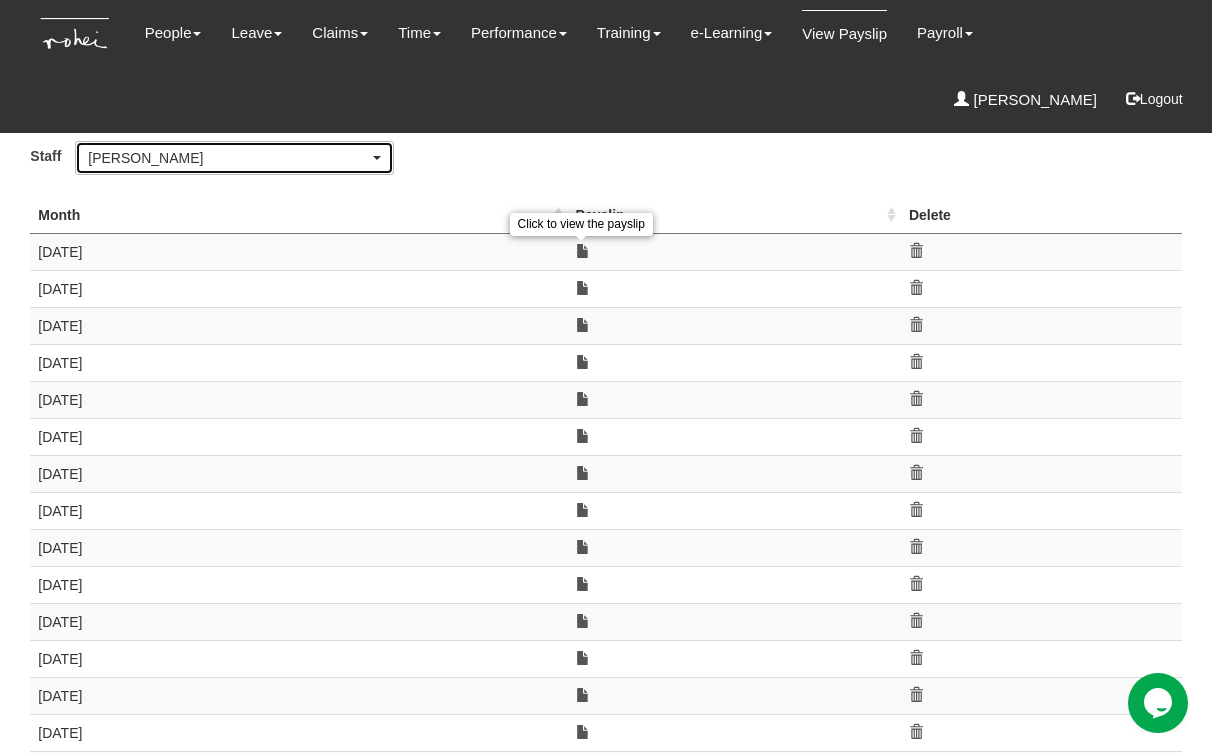 click on "Alvin Ang" at bounding box center [228, 158] 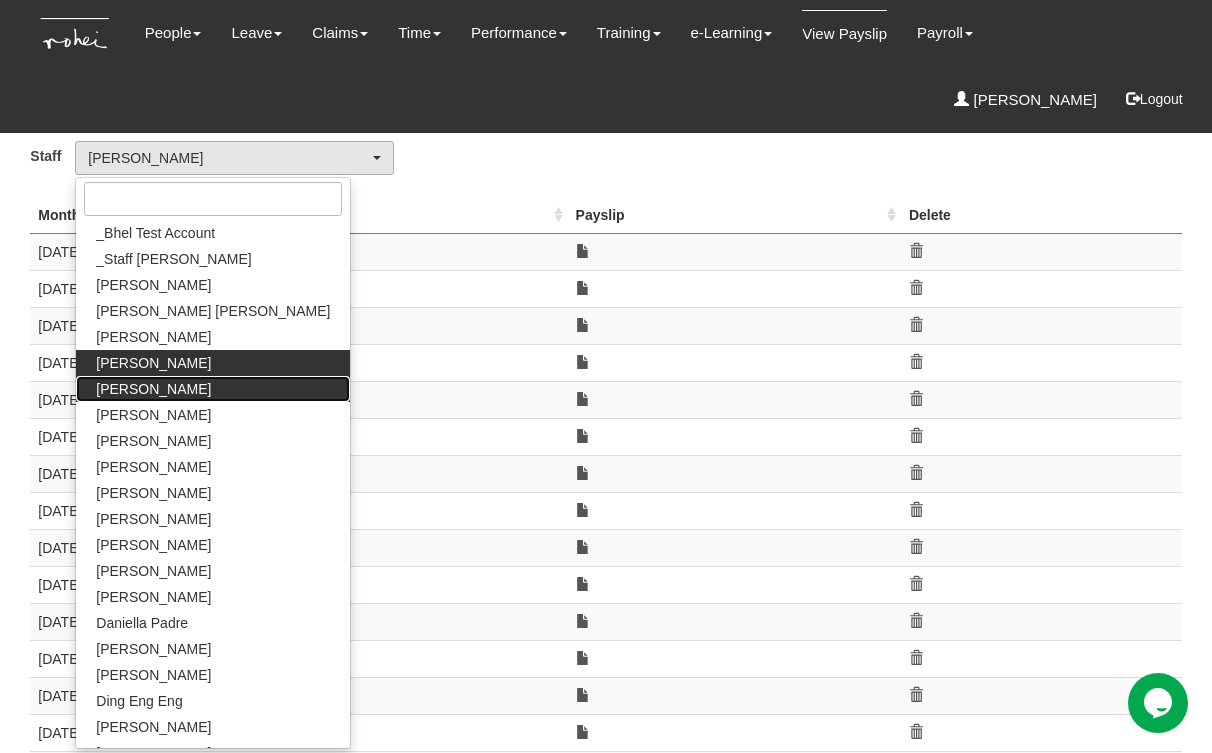 click on "Amanda Ho" at bounding box center [153, 389] 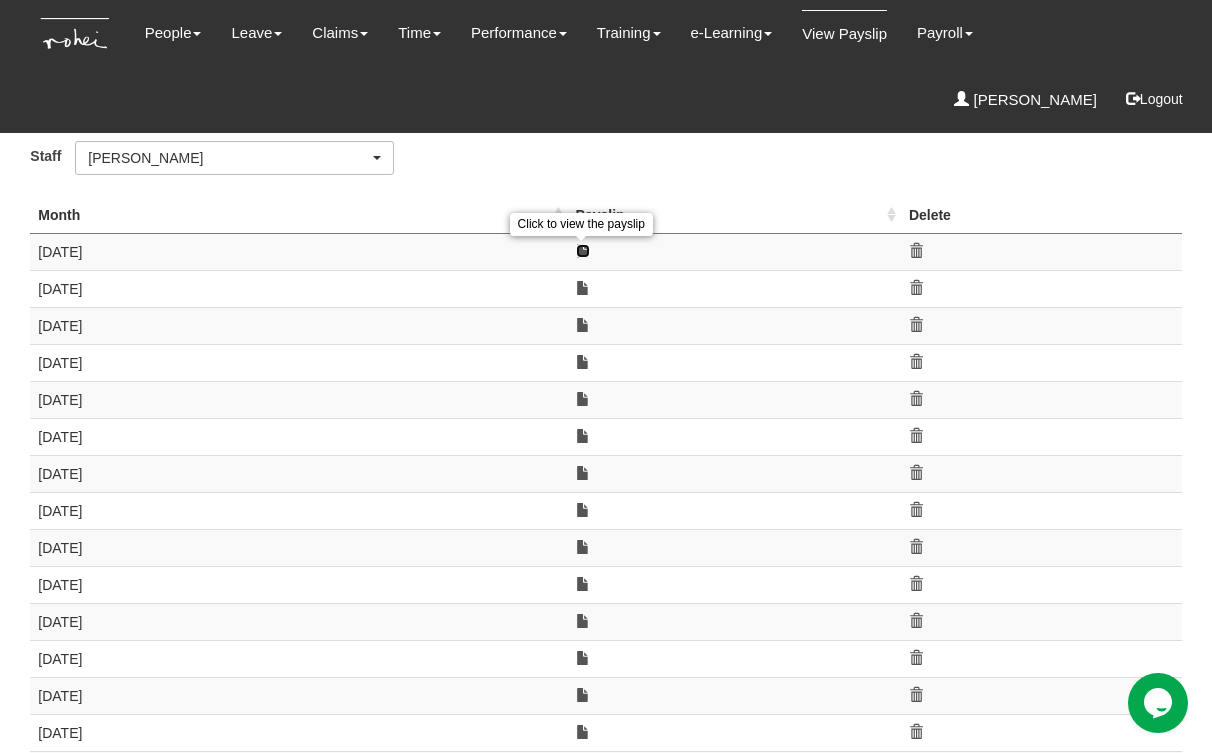 click at bounding box center (583, 251) 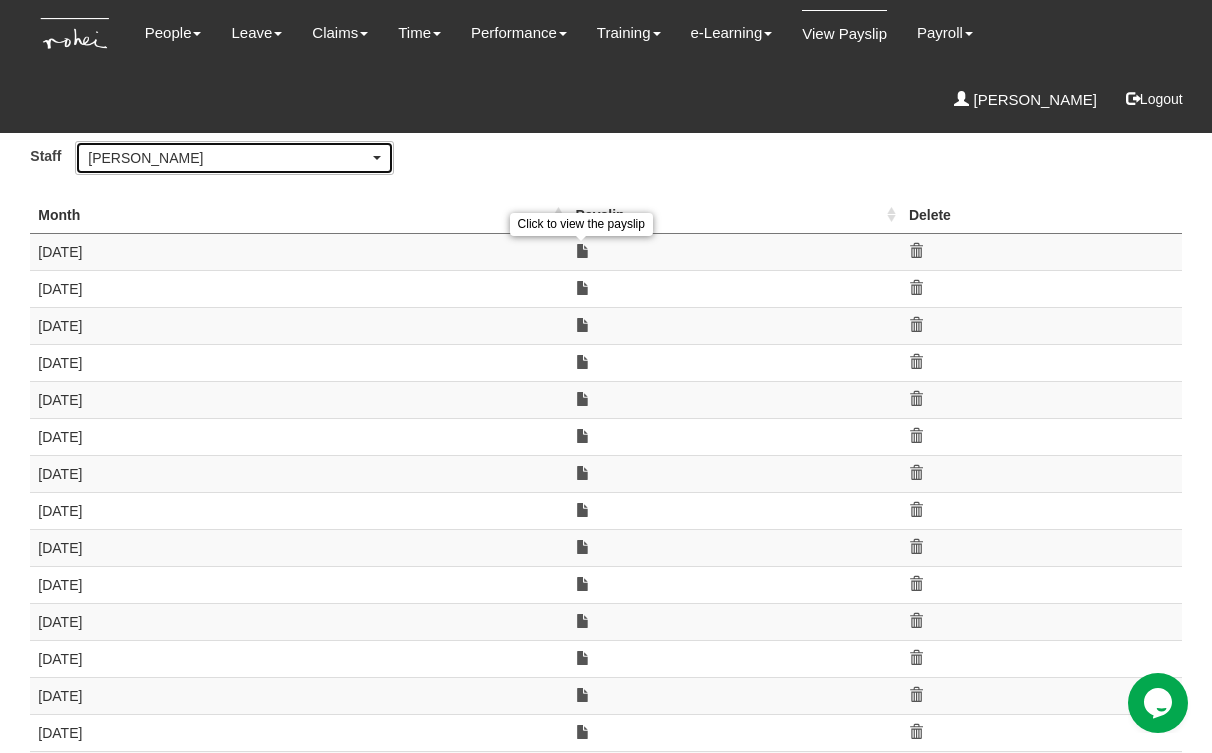 click on "Amanda Ho" at bounding box center [228, 158] 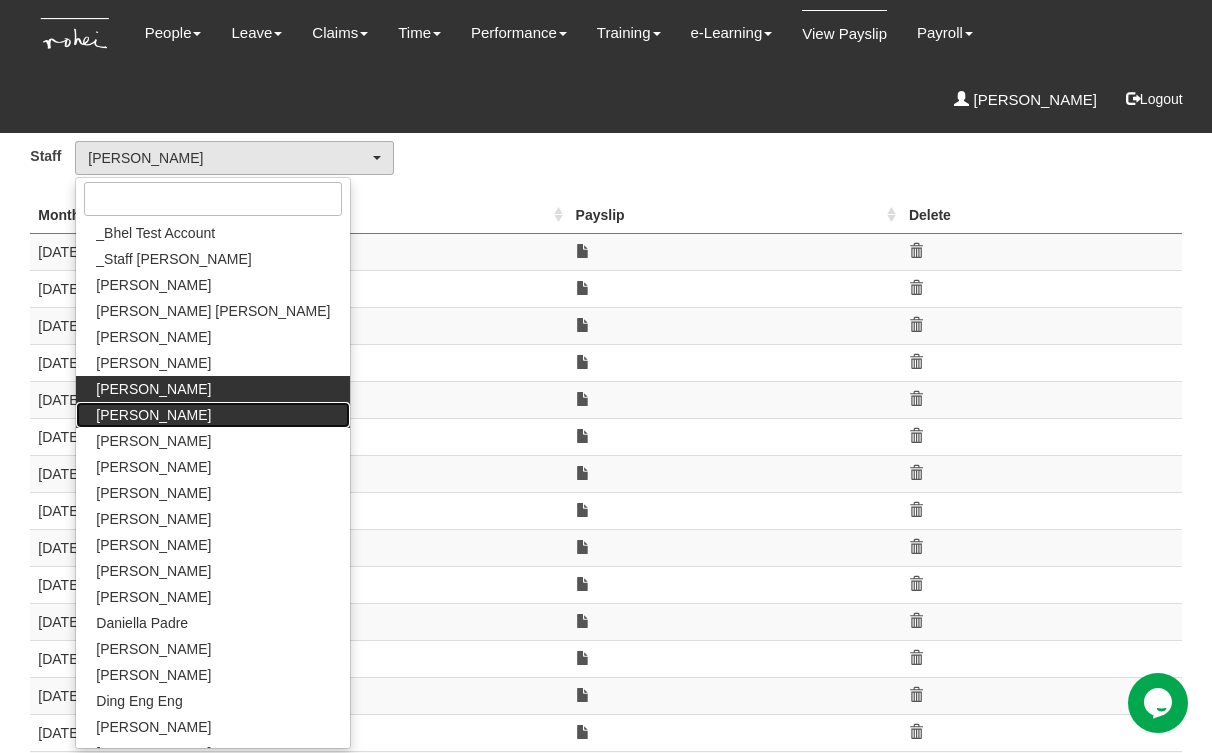 click on "Barney Lau" at bounding box center [153, 415] 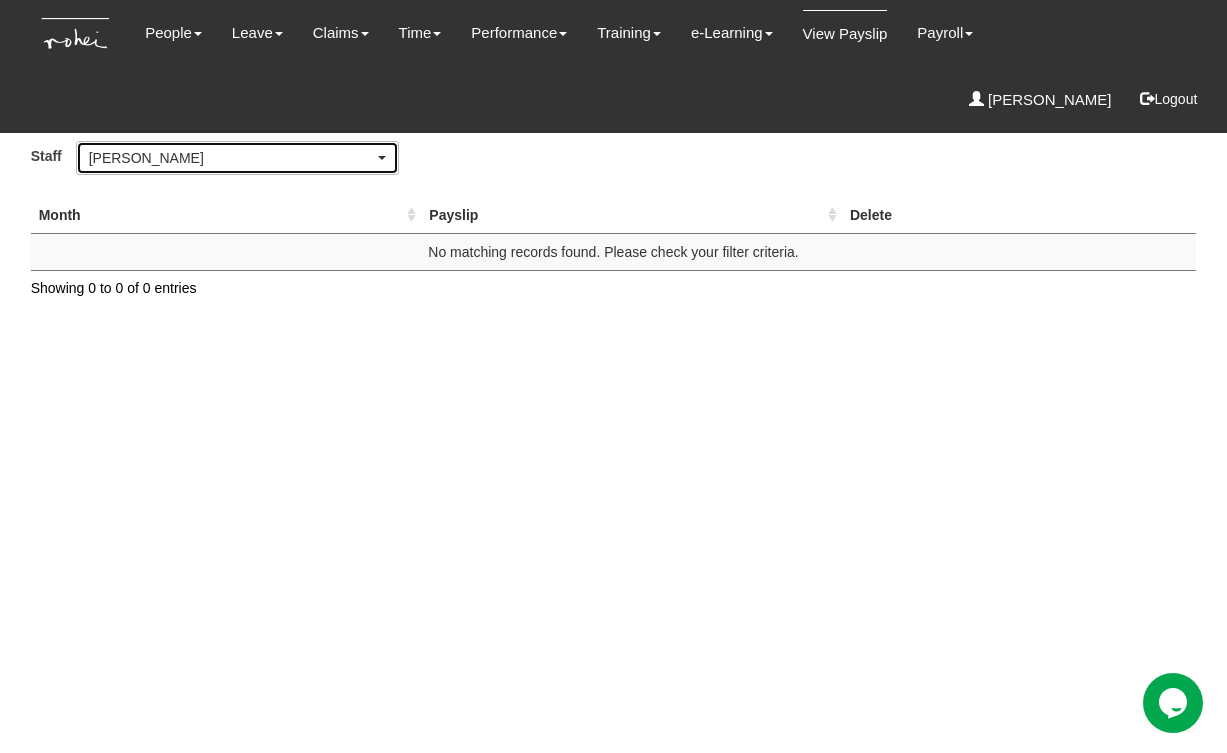 click on "Barney Lau" at bounding box center [232, 158] 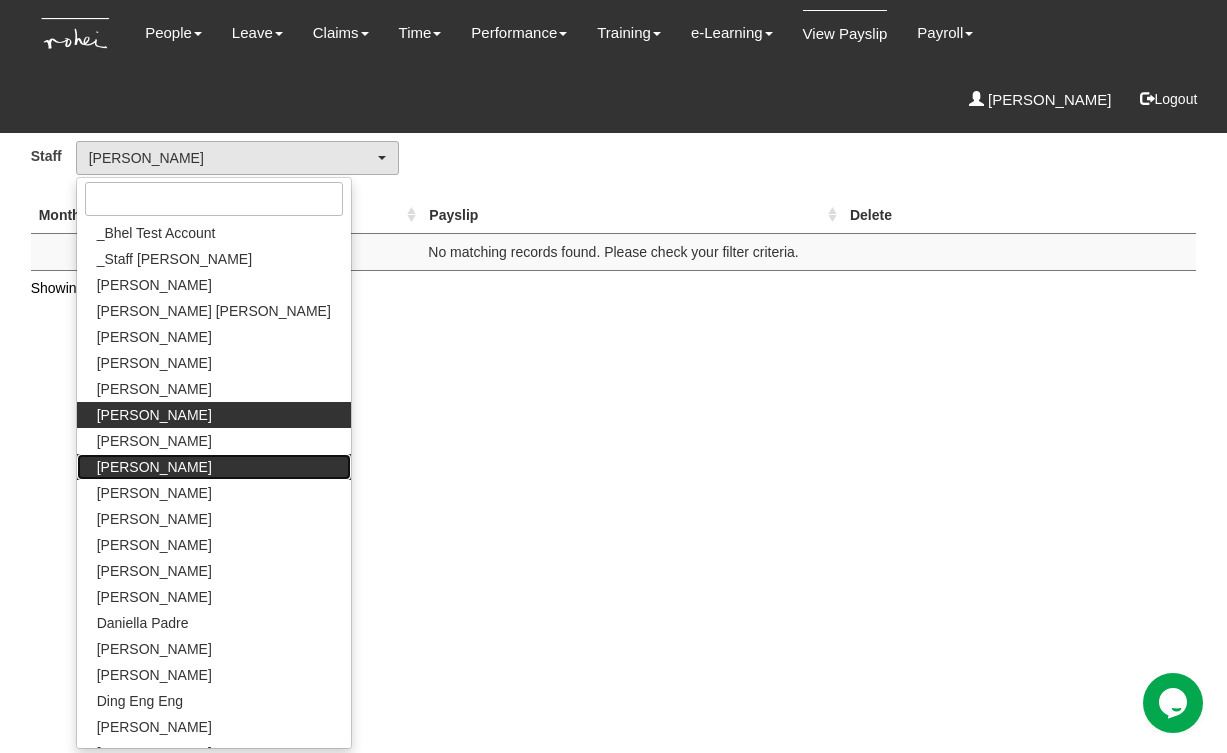 click on "Carolin Leong" at bounding box center [154, 467] 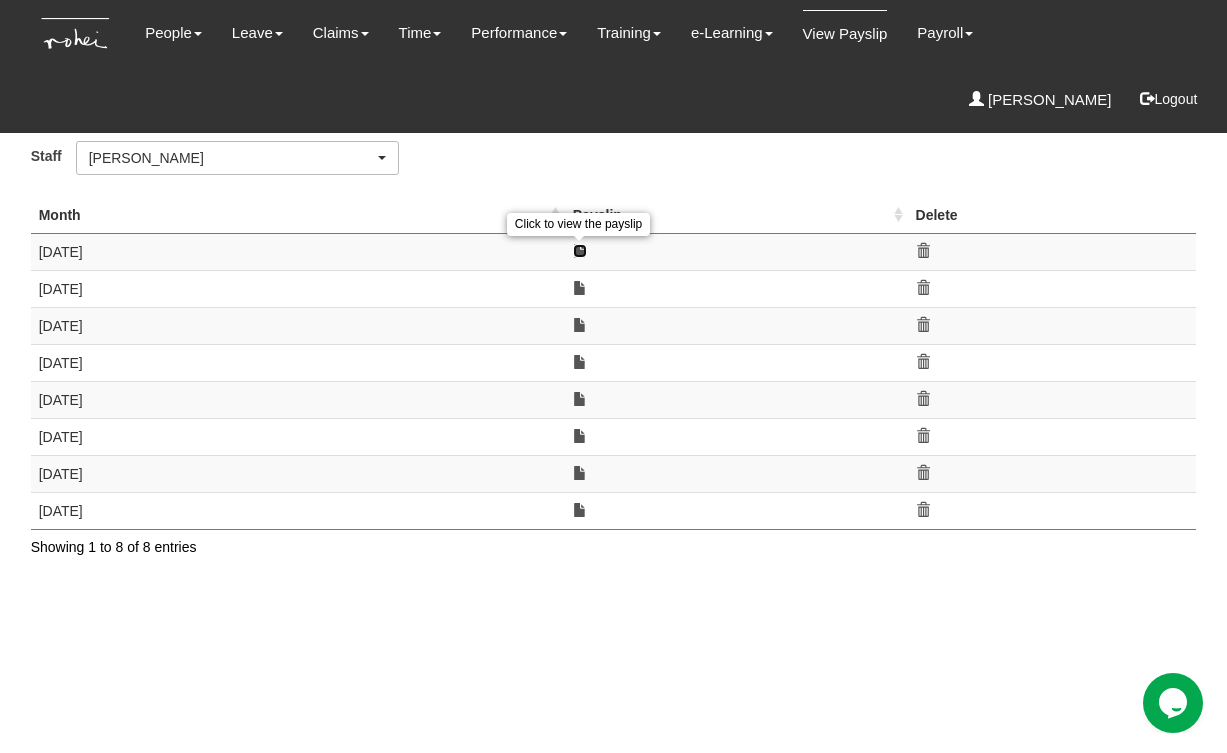 click at bounding box center (580, 251) 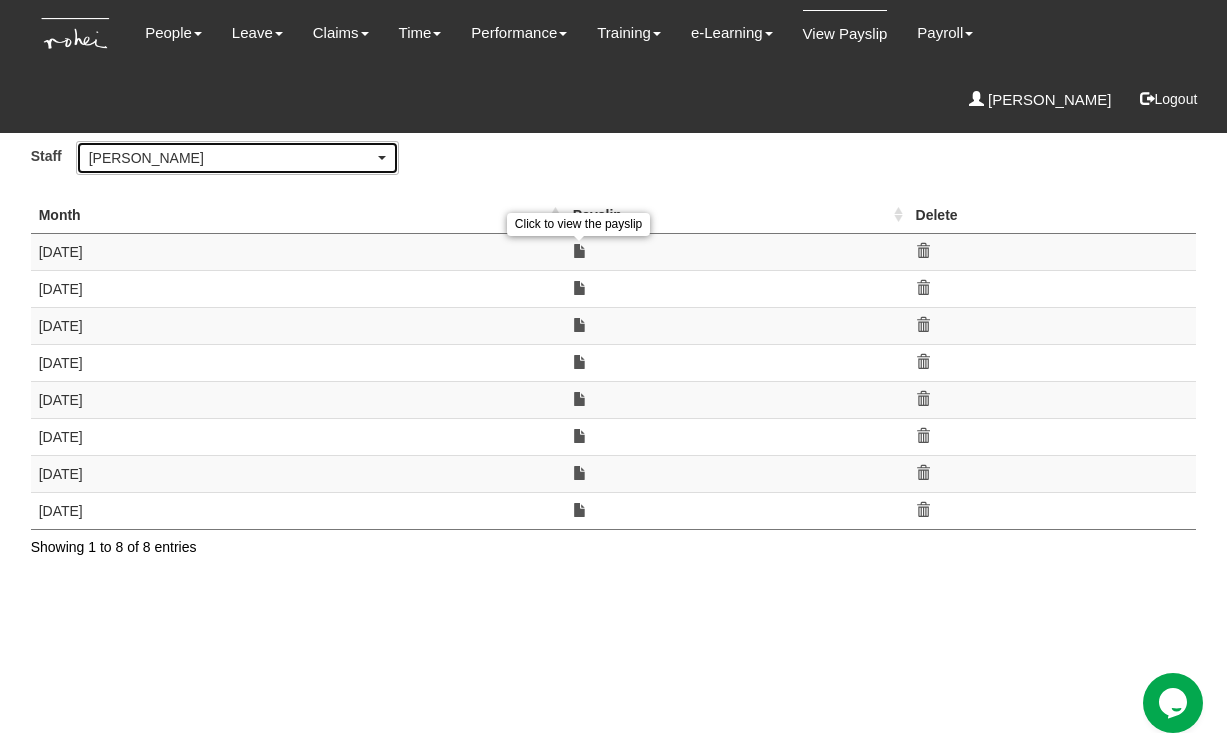 click on "Carolin Leong" at bounding box center [232, 158] 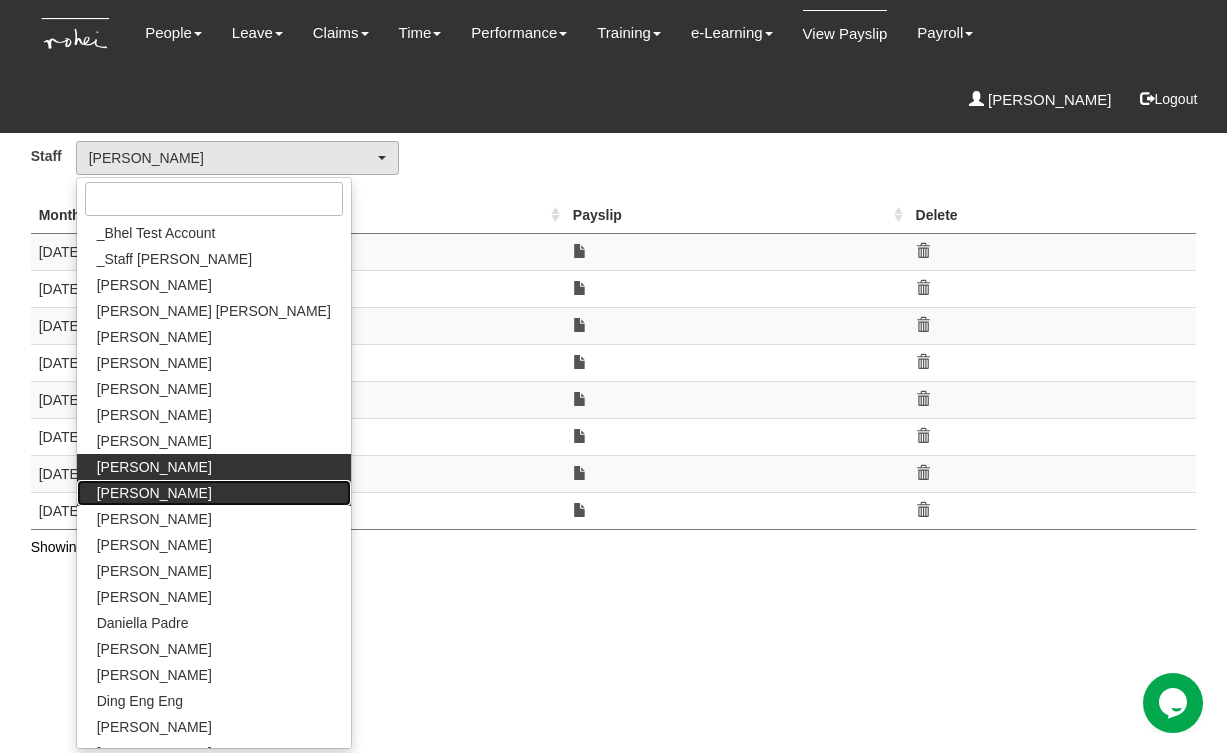click on "Cerlin Teo" at bounding box center [154, 493] 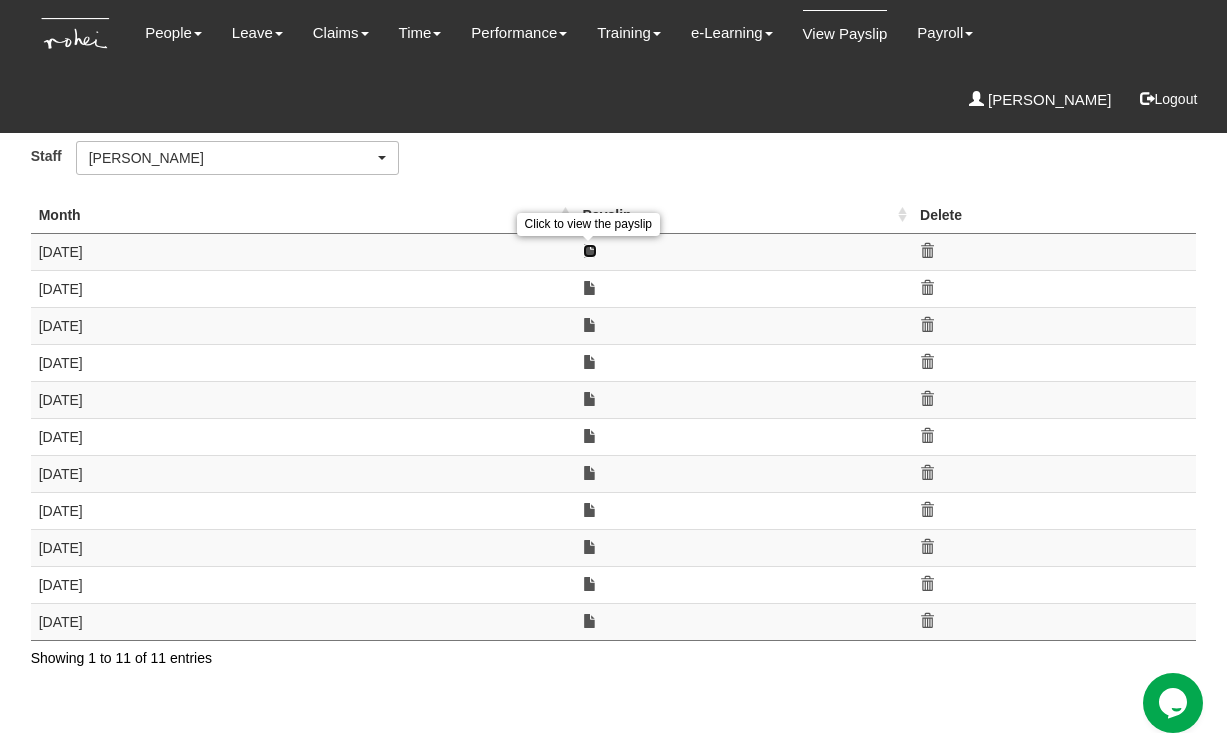 click at bounding box center (590, 251) 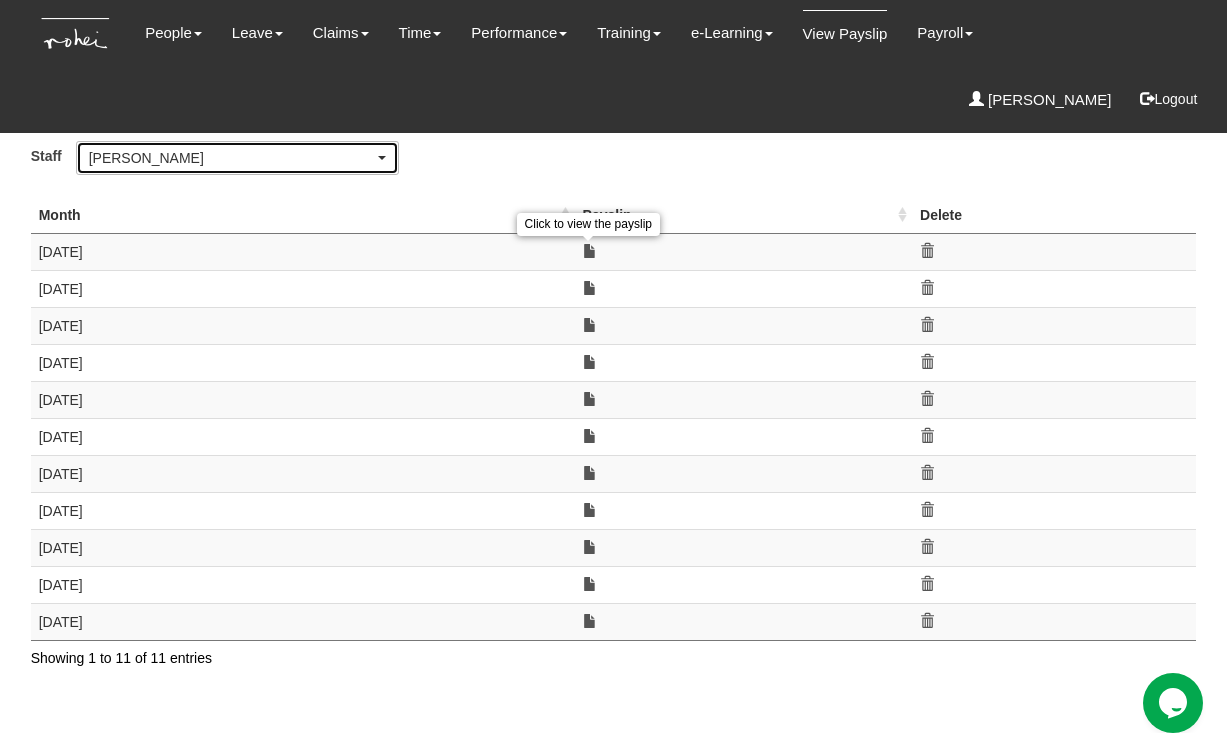 click on "Cerlin Teo" at bounding box center (232, 158) 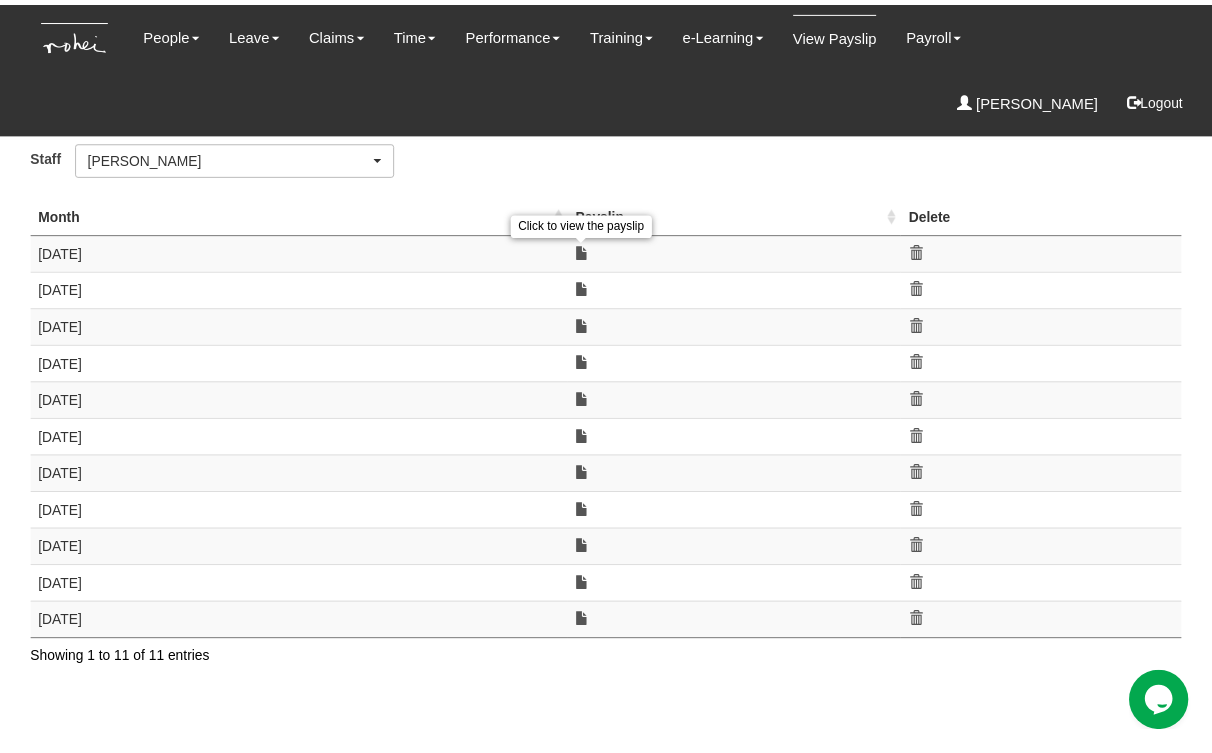 scroll, scrollTop: 8, scrollLeft: 0, axis: vertical 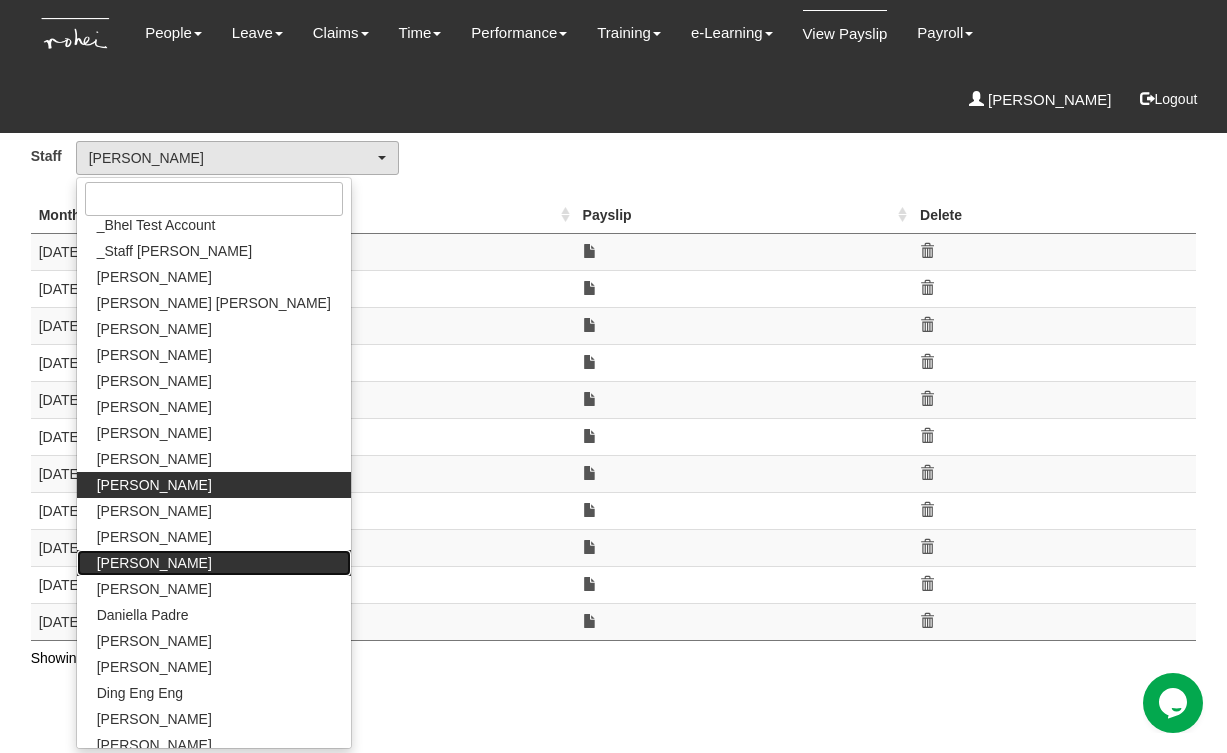 click on "[PERSON_NAME]" at bounding box center [154, 563] 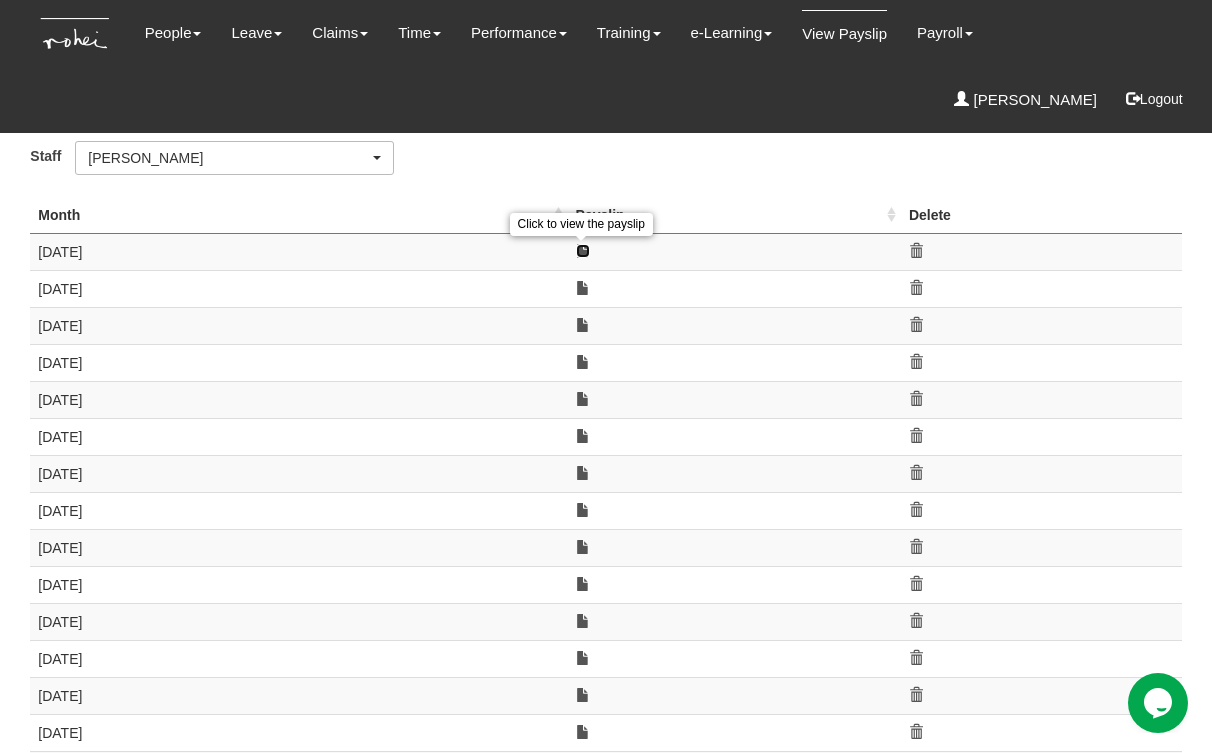 click at bounding box center [583, 251] 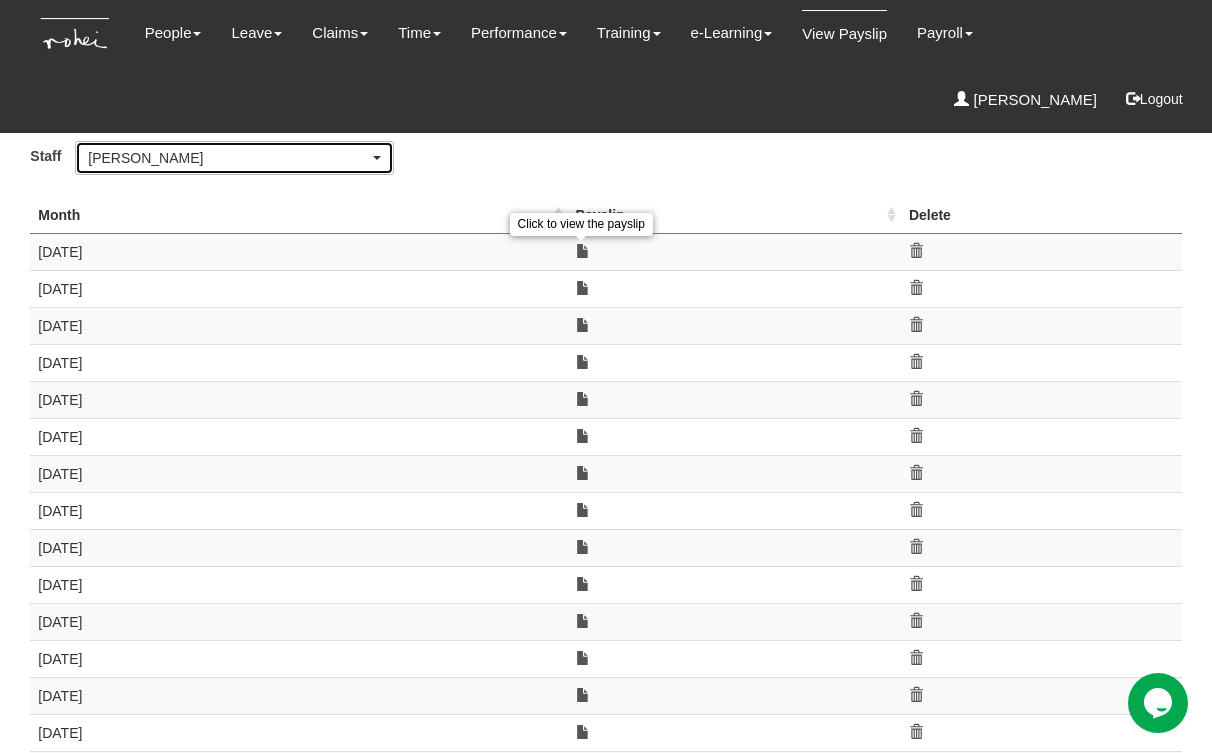 click on "[PERSON_NAME]" at bounding box center (228, 158) 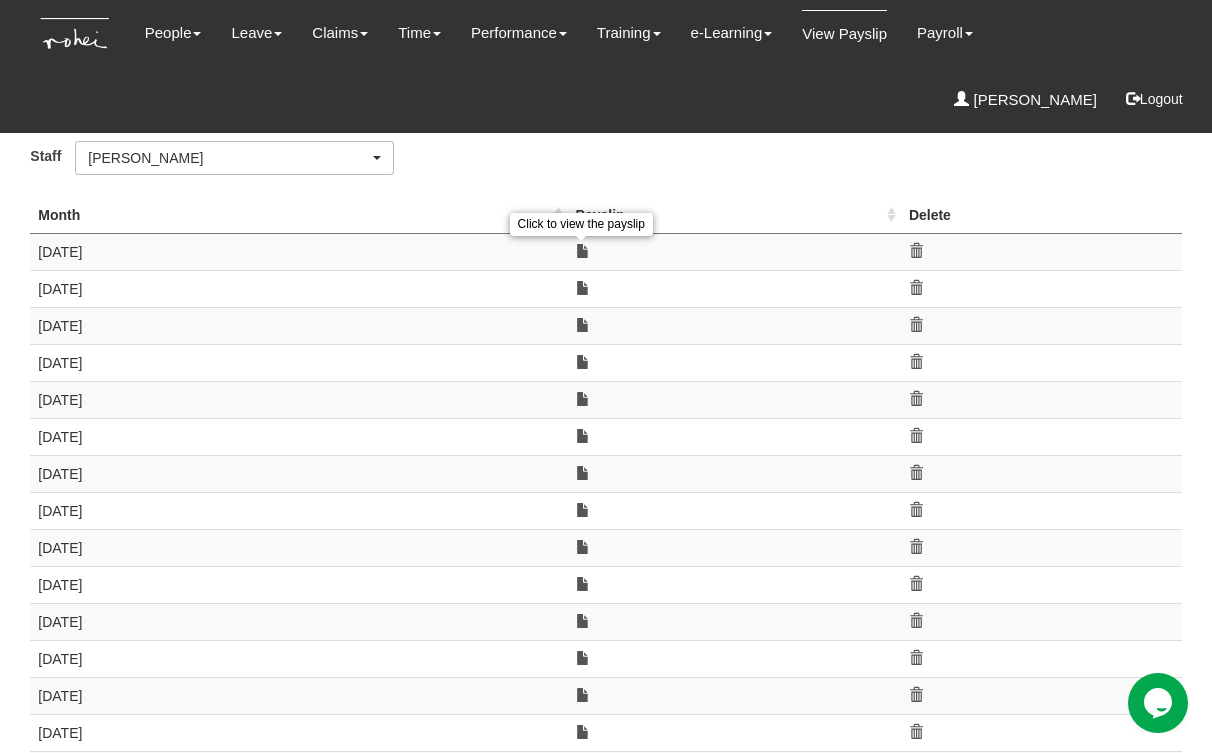 scroll, scrollTop: 86, scrollLeft: 0, axis: vertical 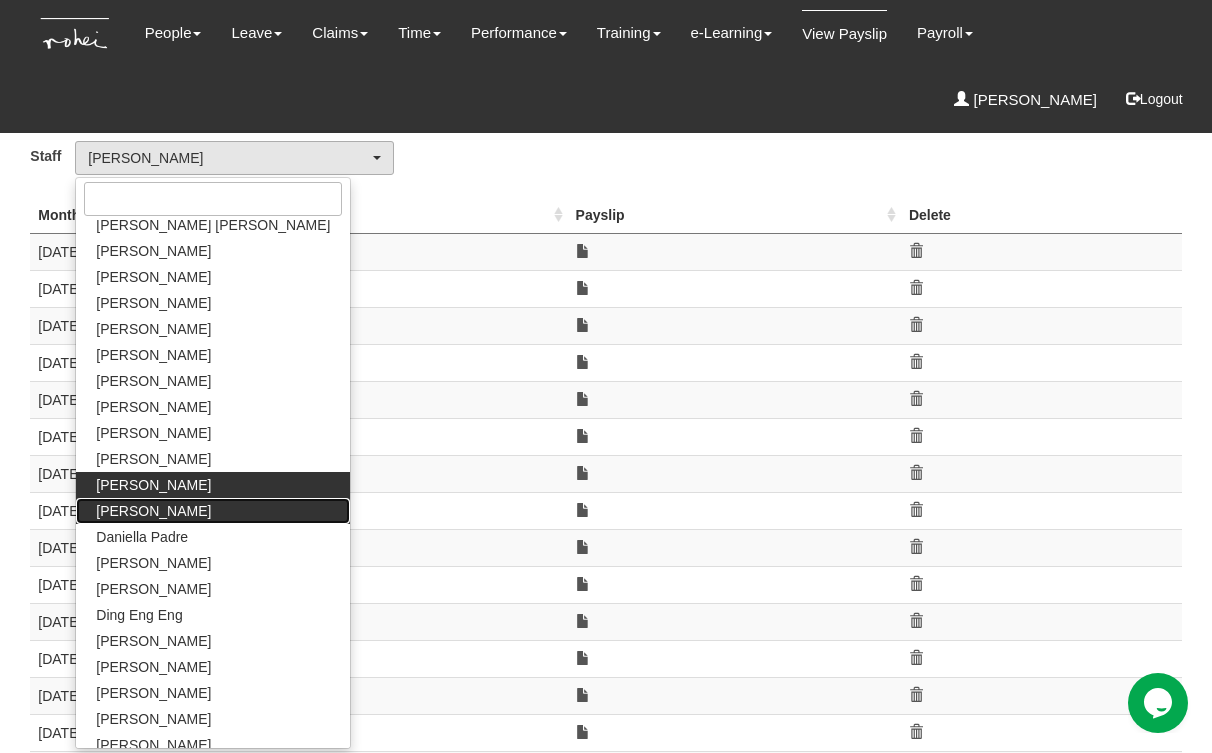 click on "[PERSON_NAME]" at bounding box center [153, 511] 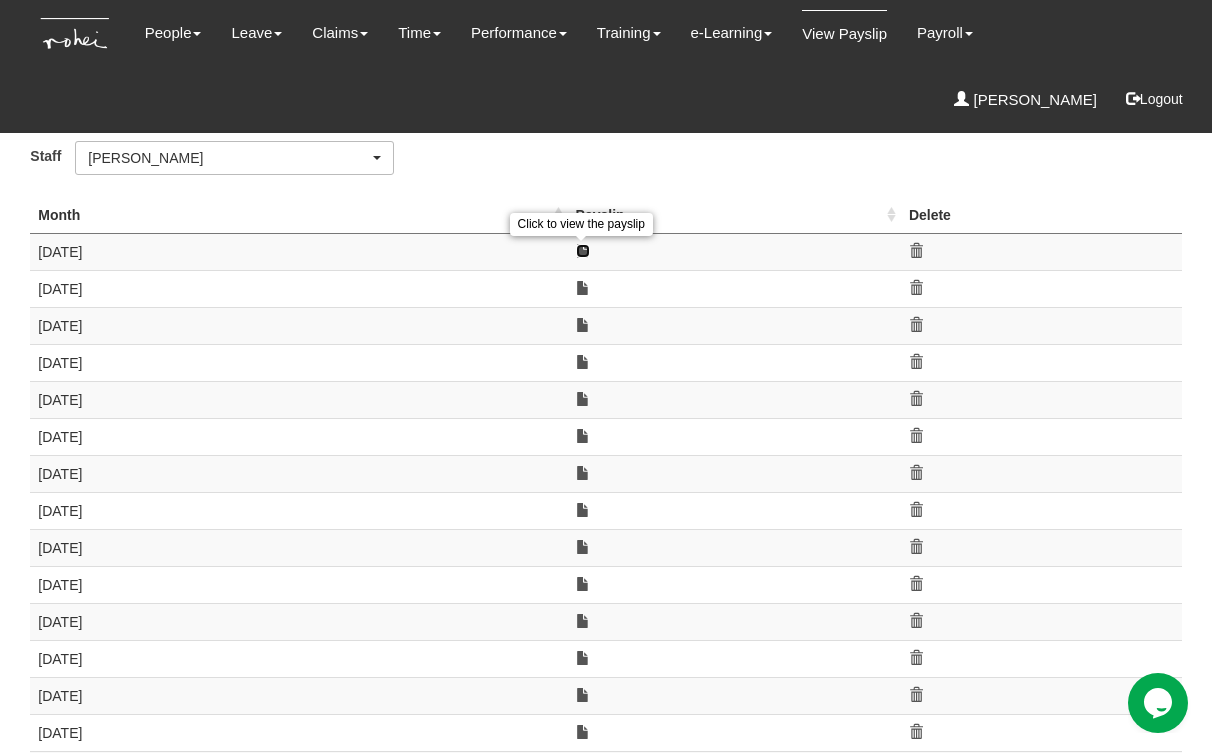click at bounding box center [583, 251] 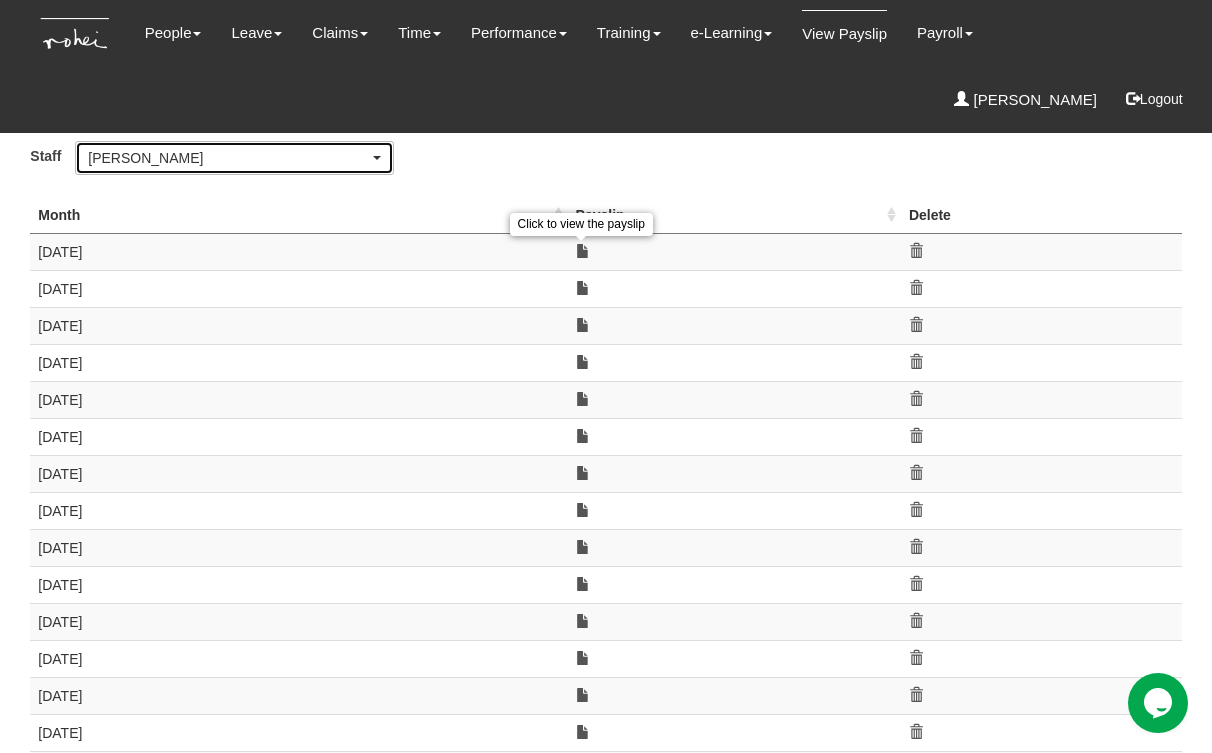 click on "[PERSON_NAME]" at bounding box center (228, 158) 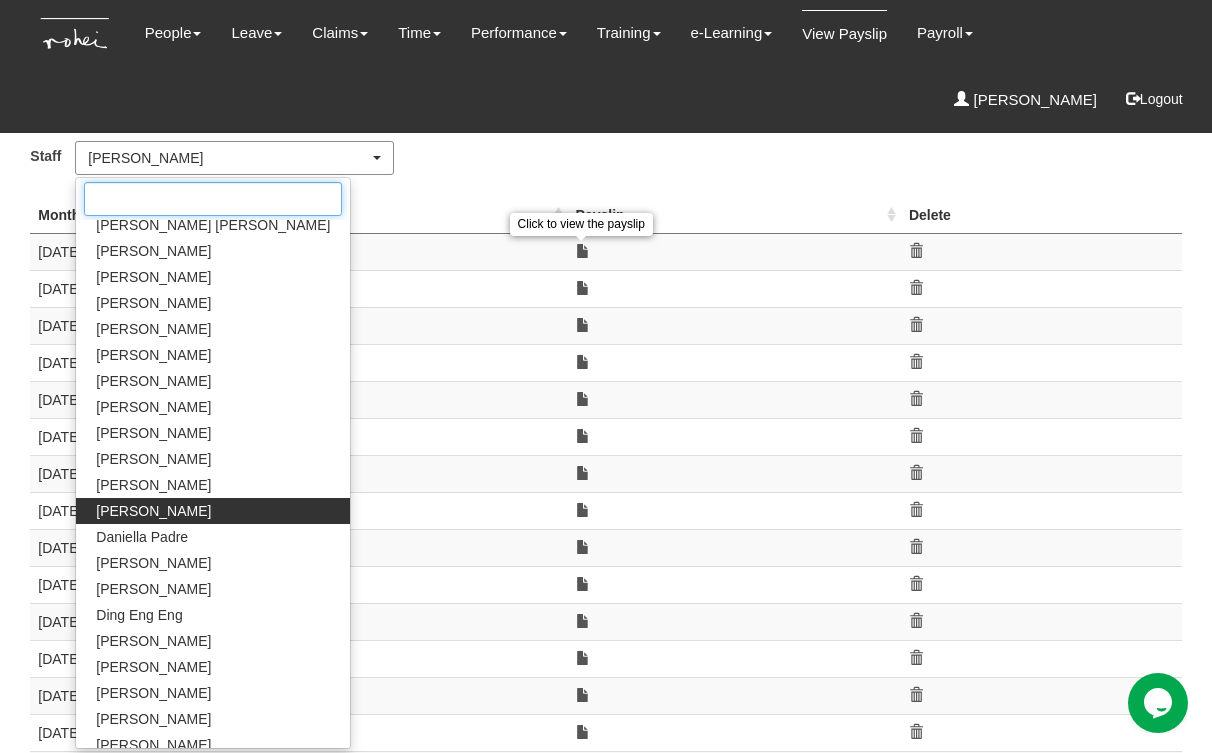 scroll, scrollTop: 112, scrollLeft: 0, axis: vertical 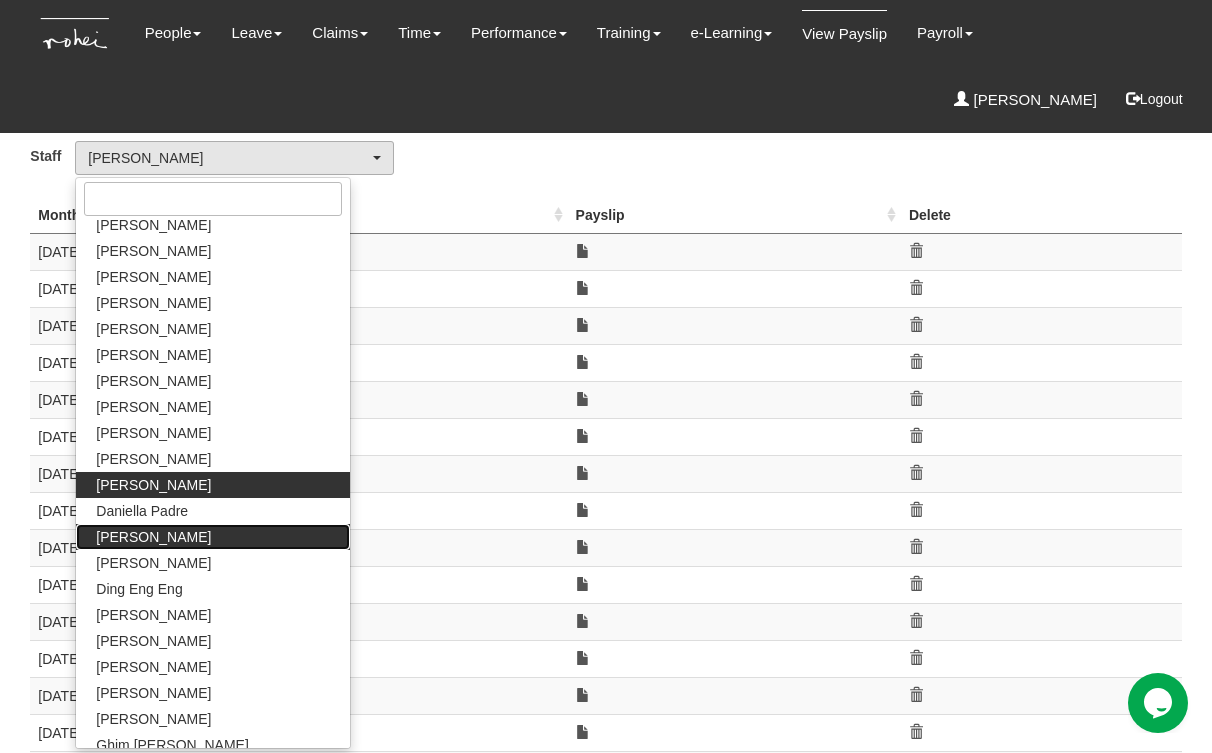 click on "[PERSON_NAME]" at bounding box center (153, 537) 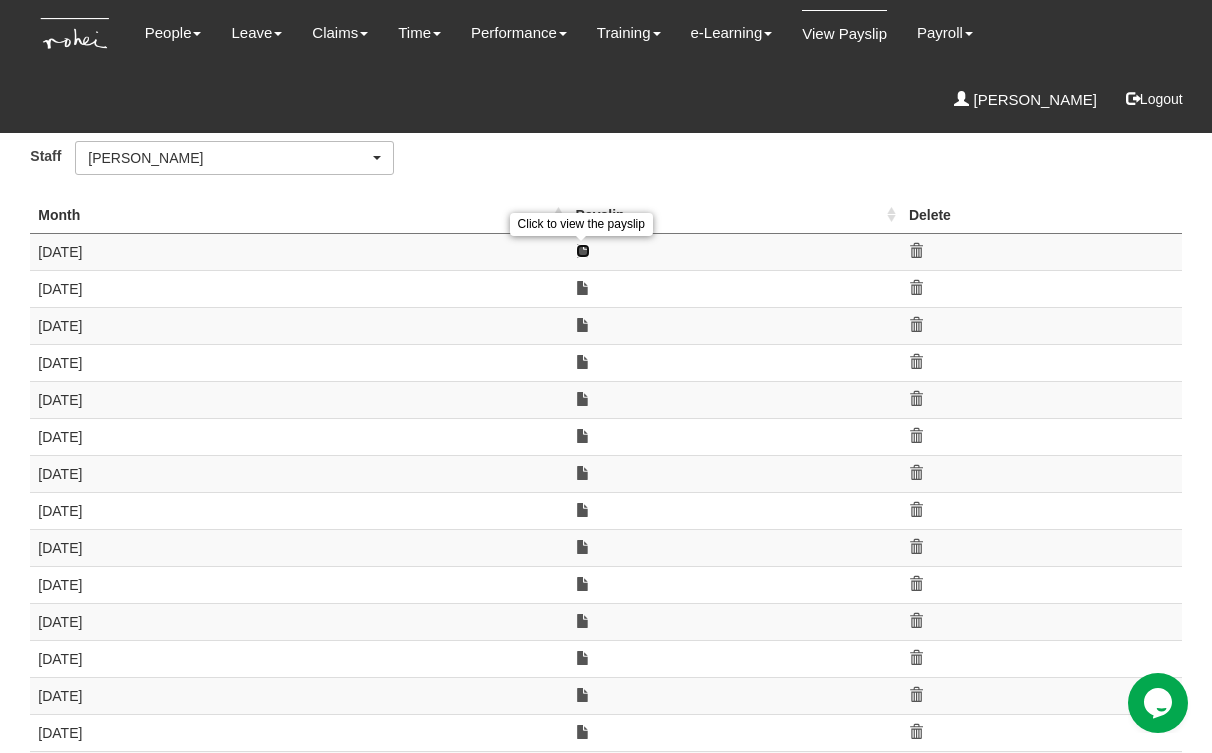 click at bounding box center (583, 251) 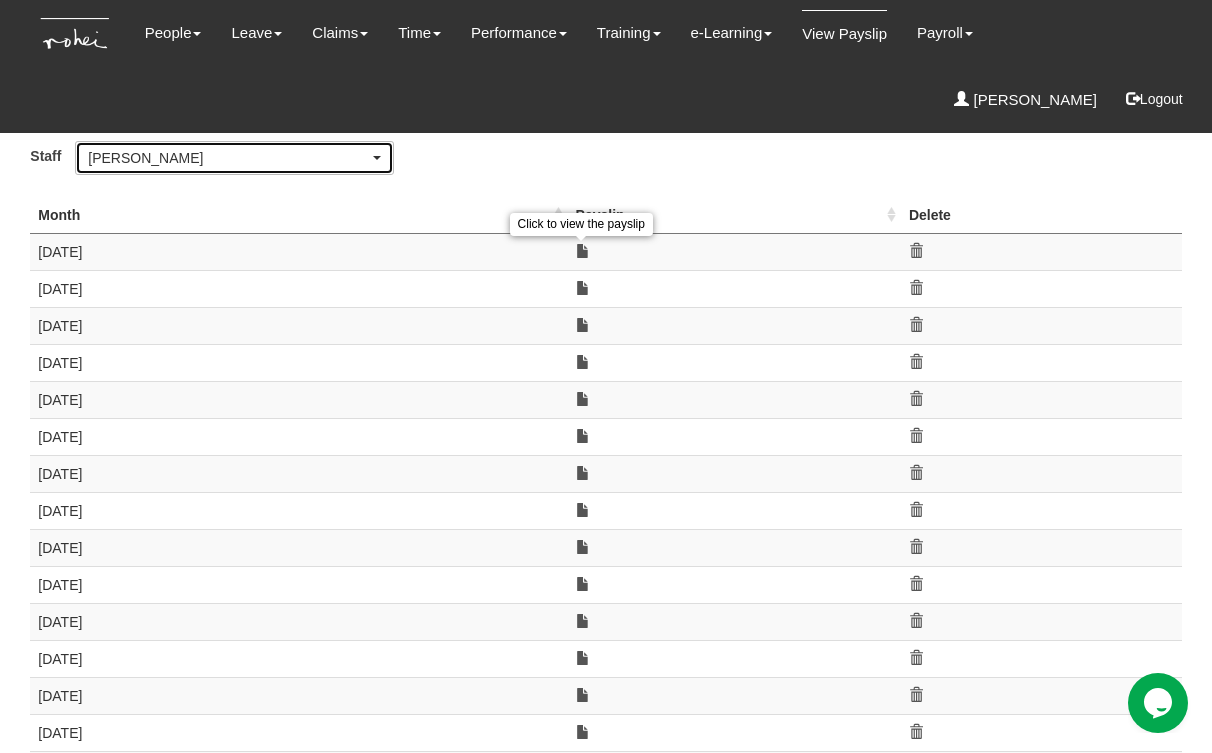 click on "[PERSON_NAME]" at bounding box center (228, 158) 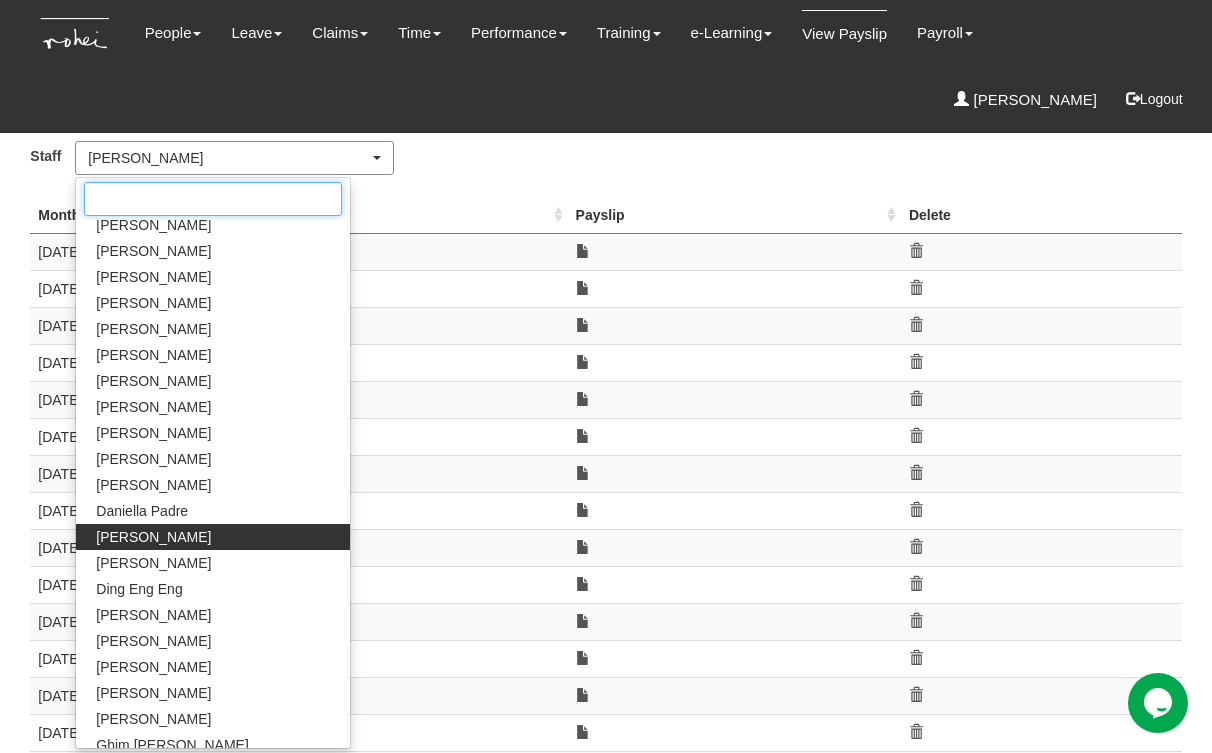 scroll, scrollTop: 164, scrollLeft: 0, axis: vertical 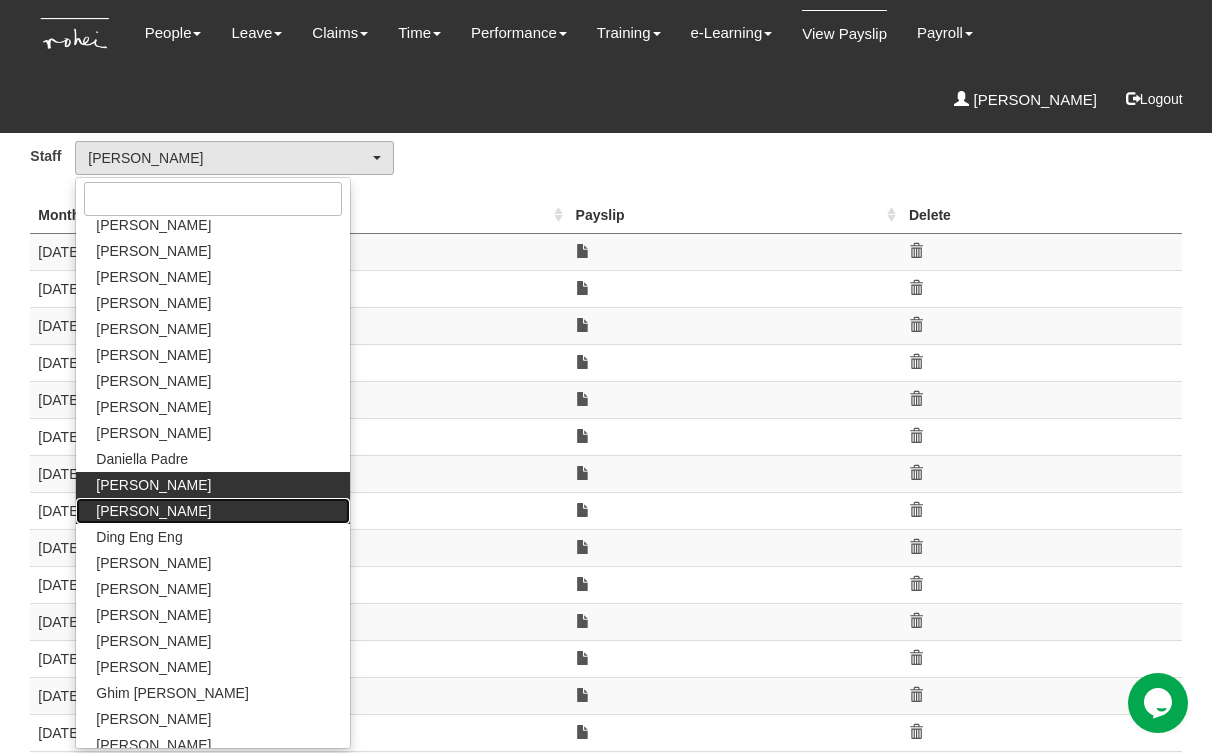 click on "Denise Tan" at bounding box center (153, 511) 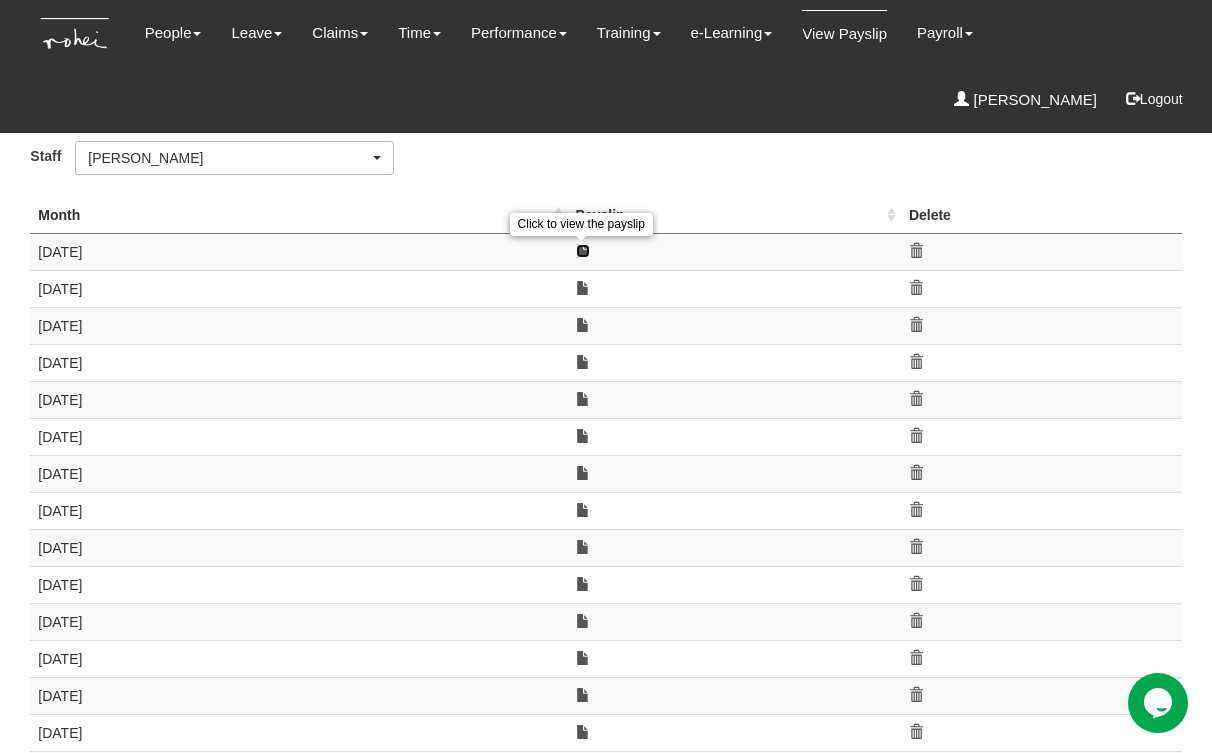 click at bounding box center (583, 251) 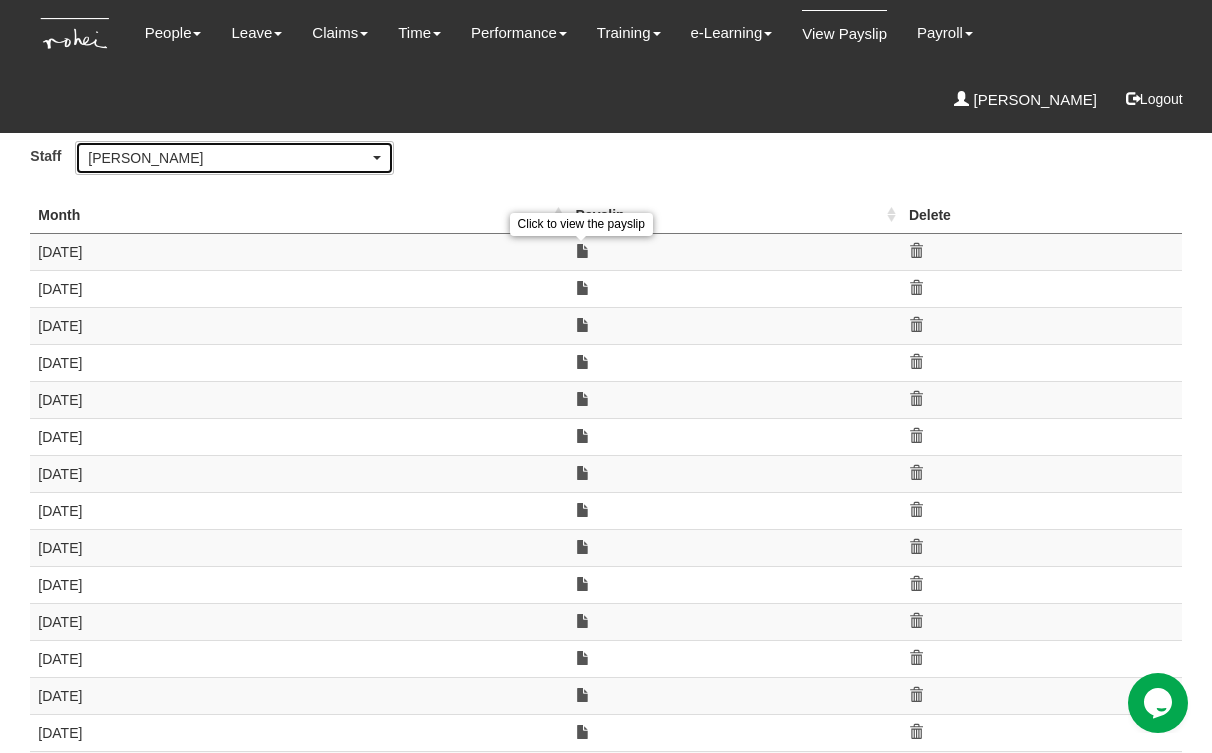 click on "Denise Tan" at bounding box center [228, 158] 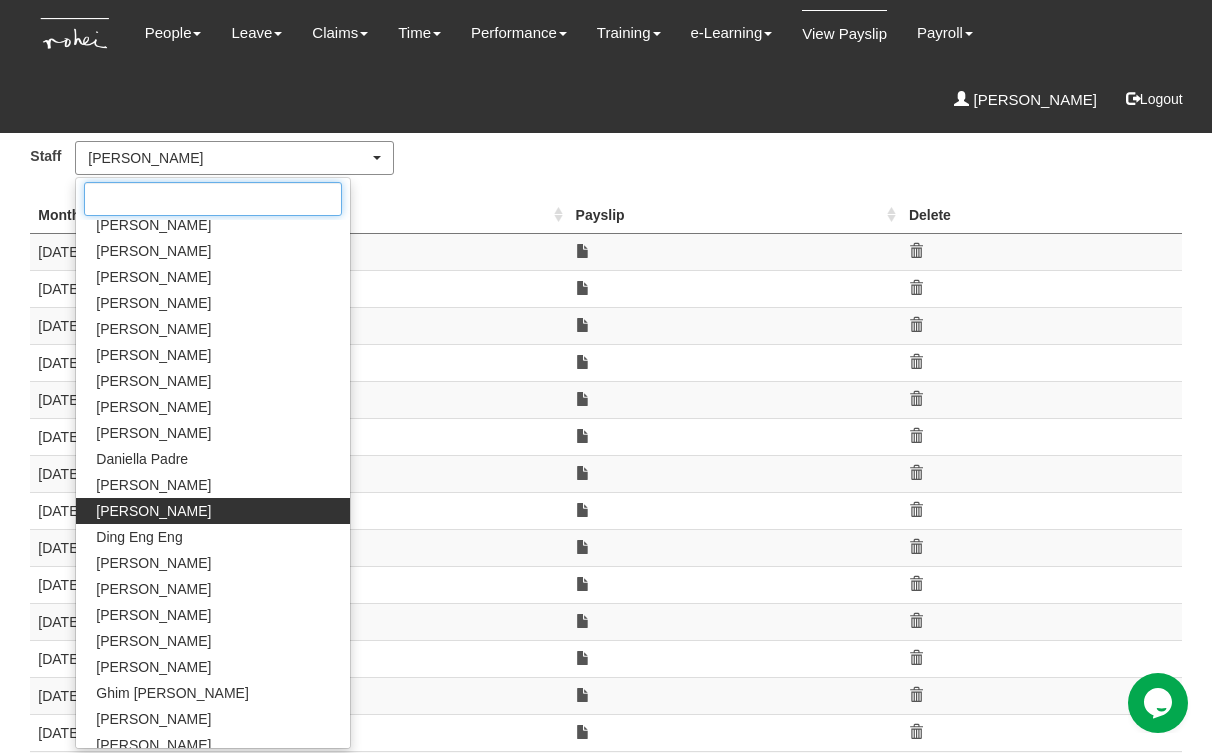 scroll, scrollTop: 190, scrollLeft: 0, axis: vertical 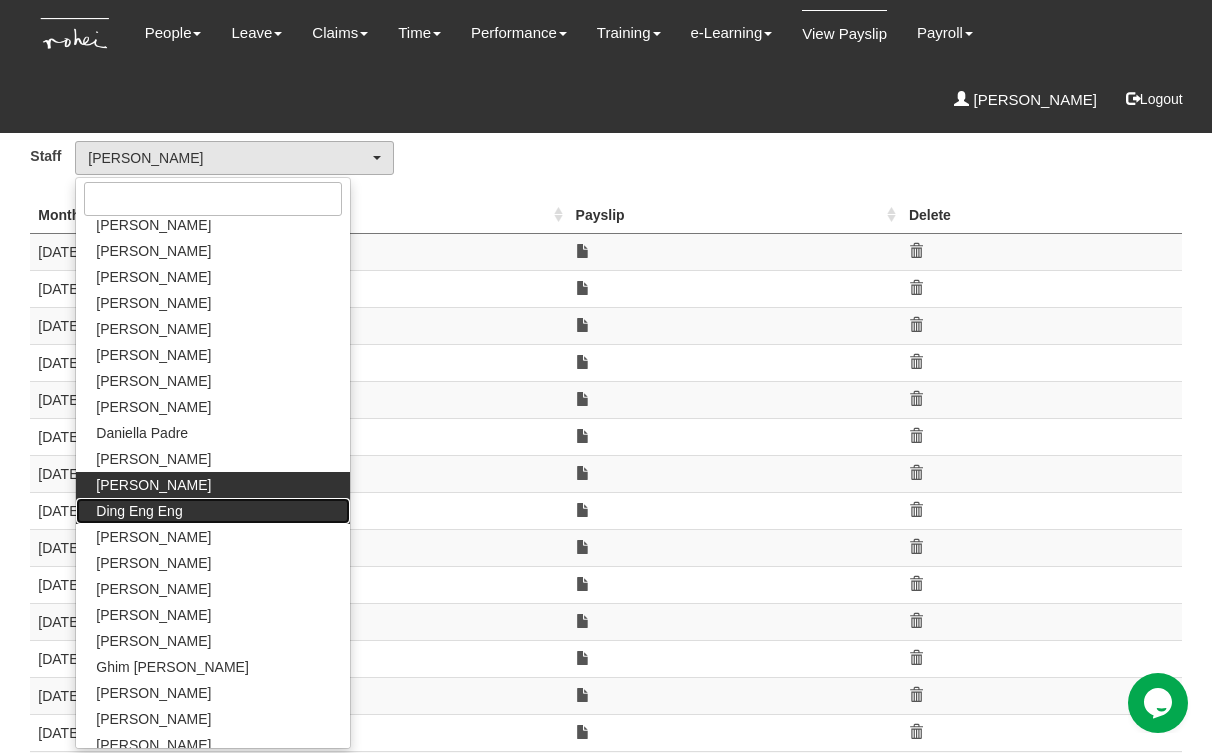 click on "Ding Eng Eng" at bounding box center [139, 511] 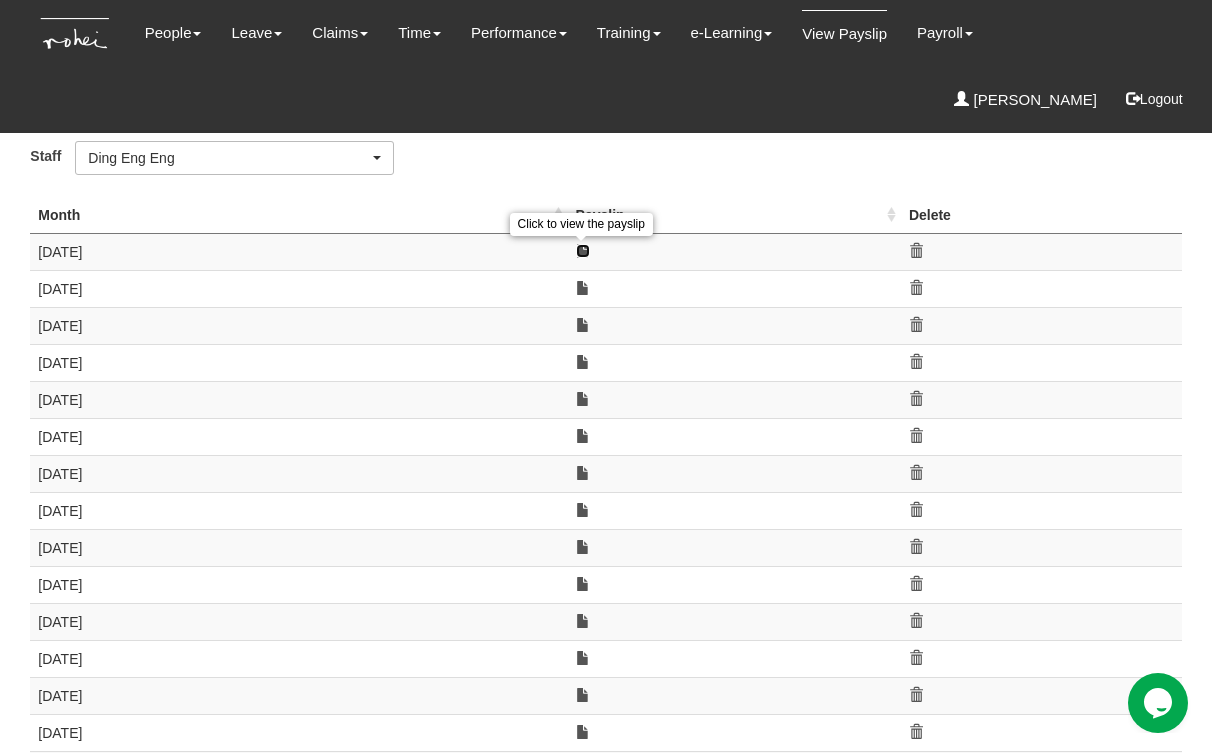 click at bounding box center (583, 251) 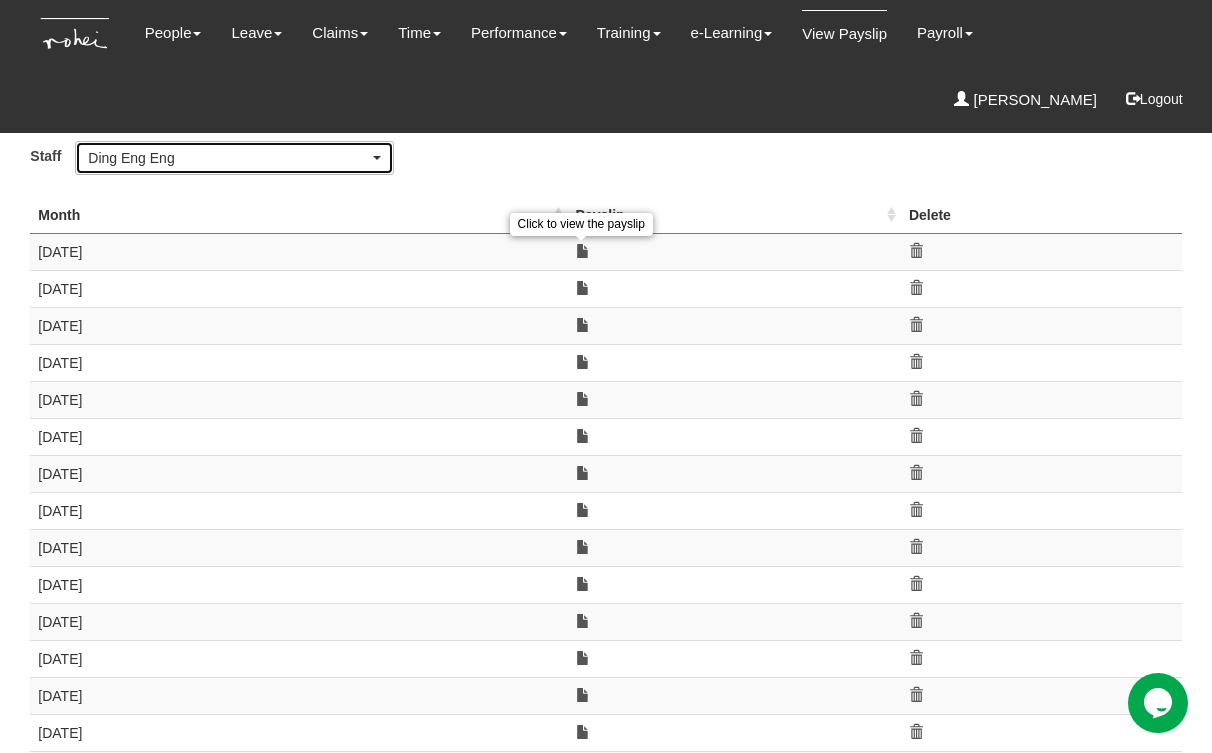 click on "Ding Eng Eng" at bounding box center (228, 158) 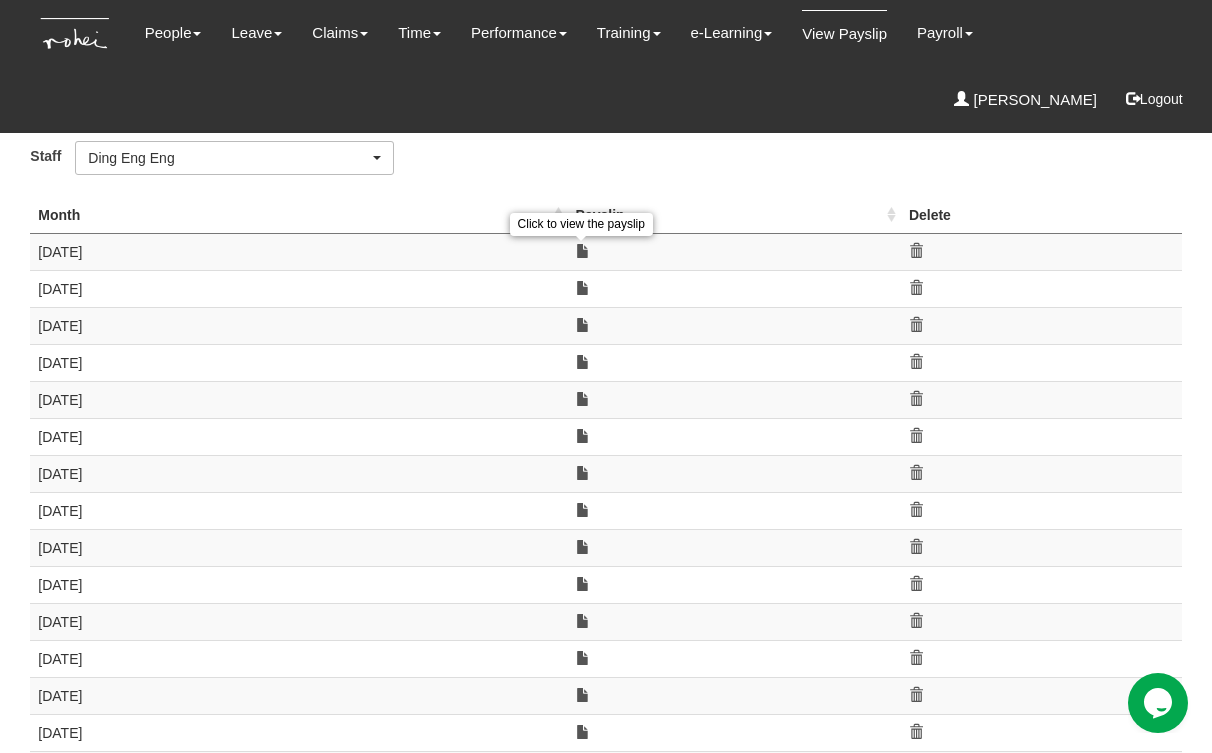 scroll, scrollTop: 216, scrollLeft: 0, axis: vertical 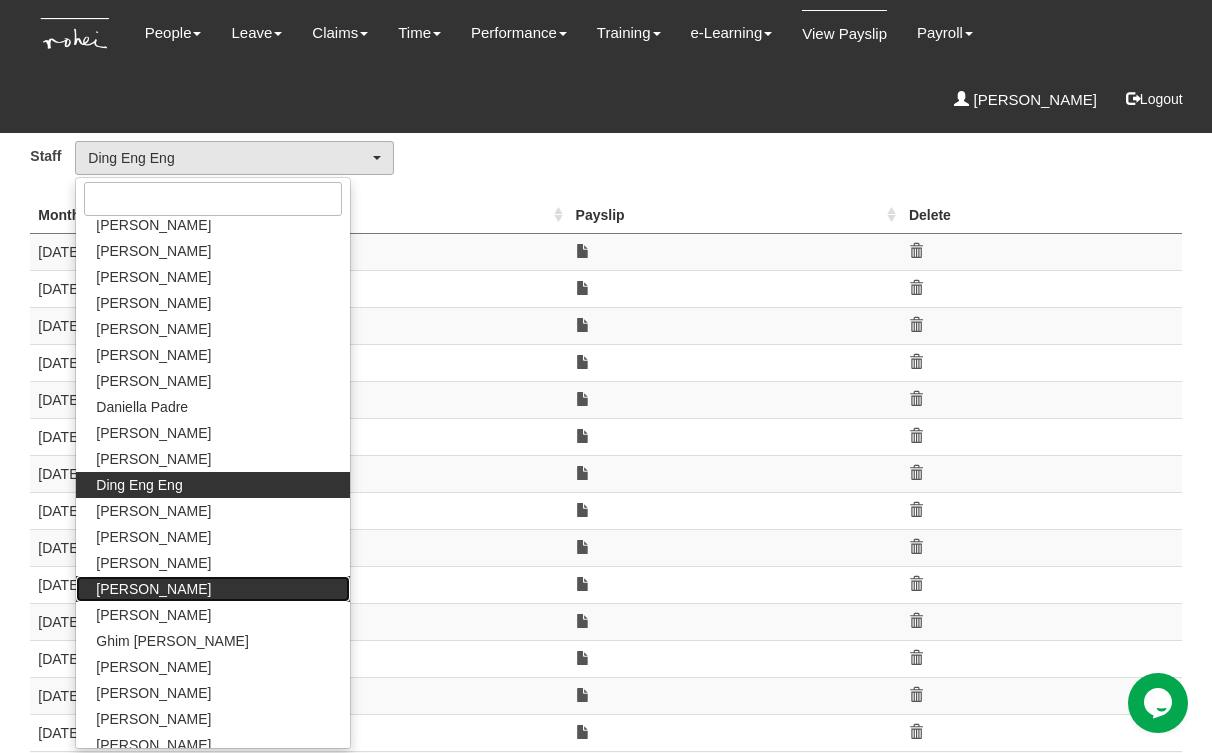 click on "[PERSON_NAME]" at bounding box center [153, 589] 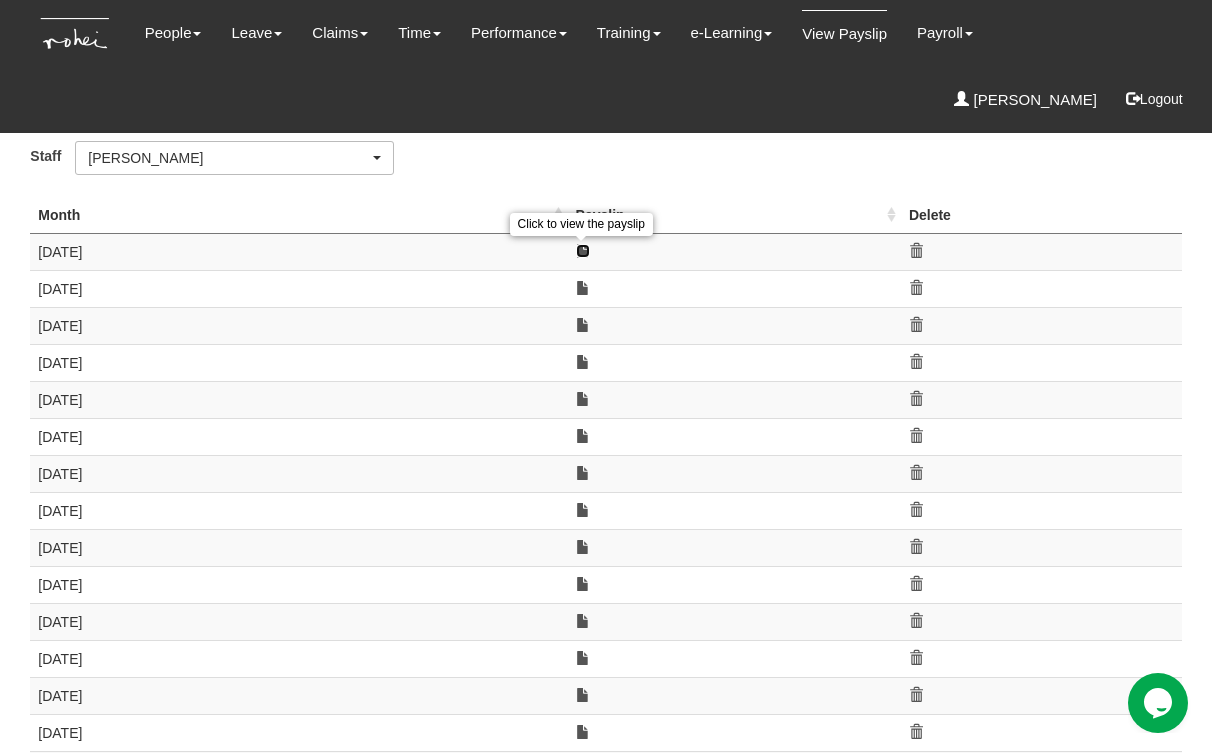 click at bounding box center [583, 251] 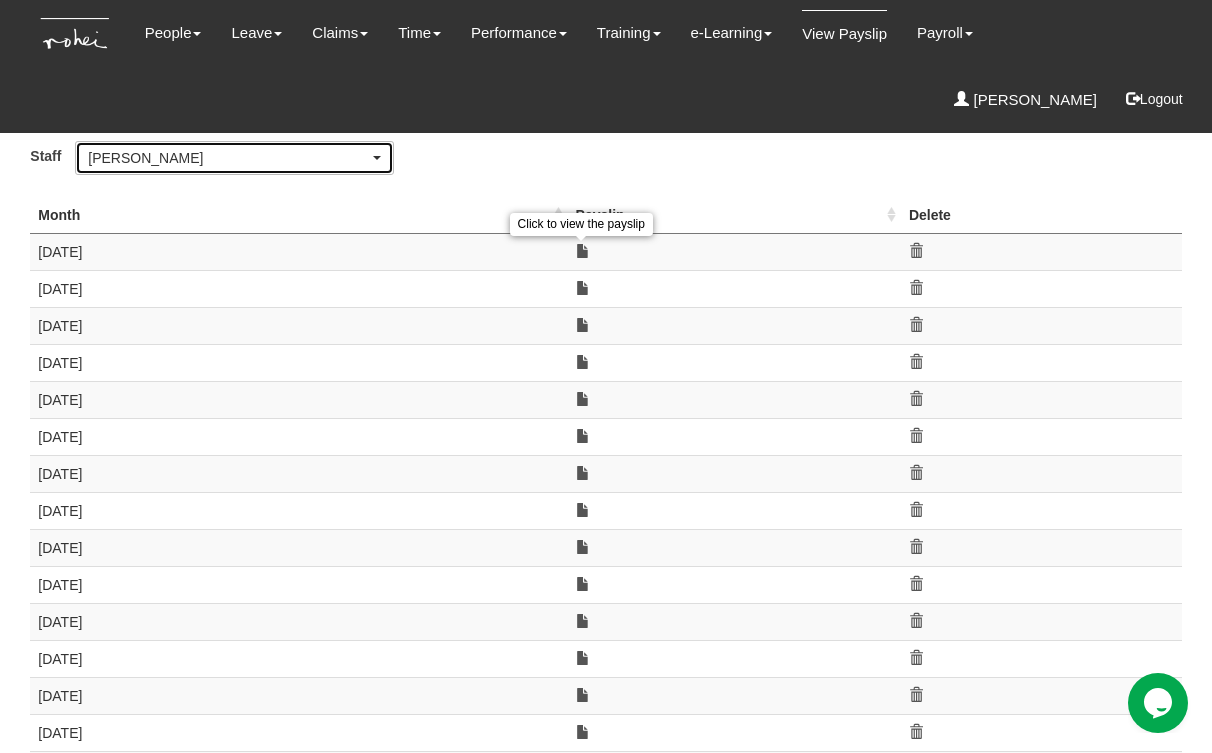click on "[PERSON_NAME]" at bounding box center [228, 158] 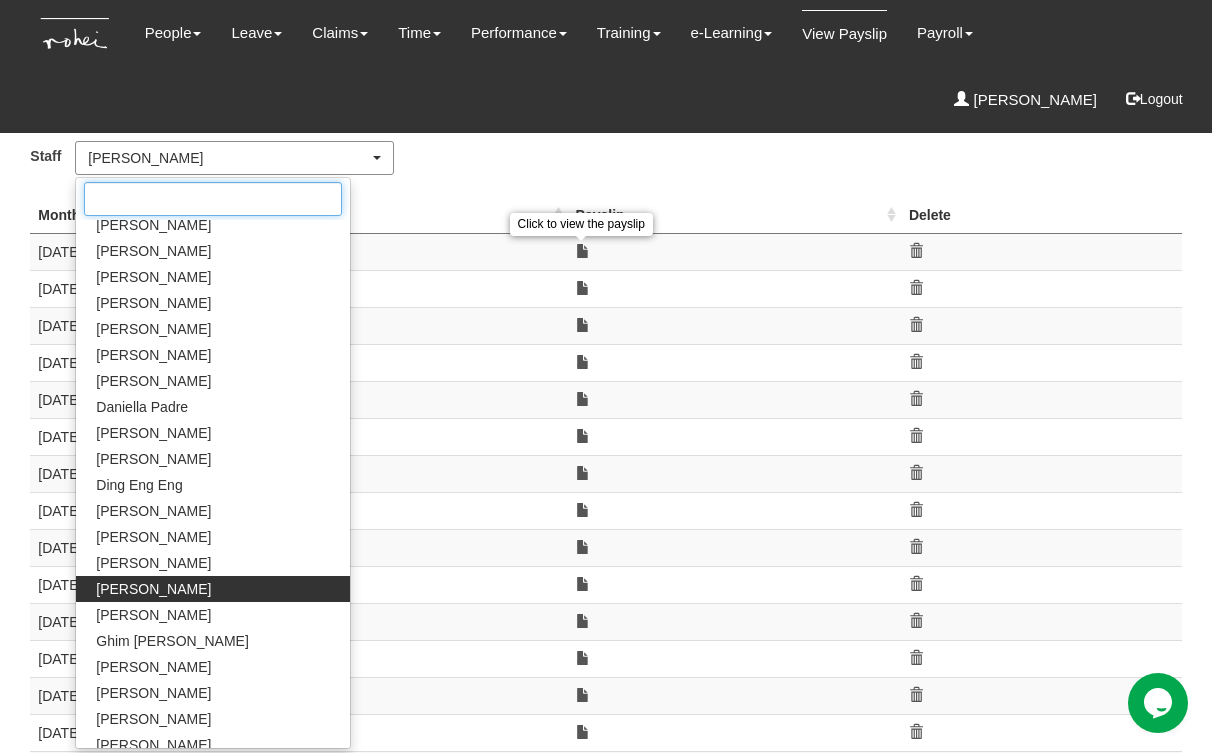 scroll, scrollTop: 320, scrollLeft: 0, axis: vertical 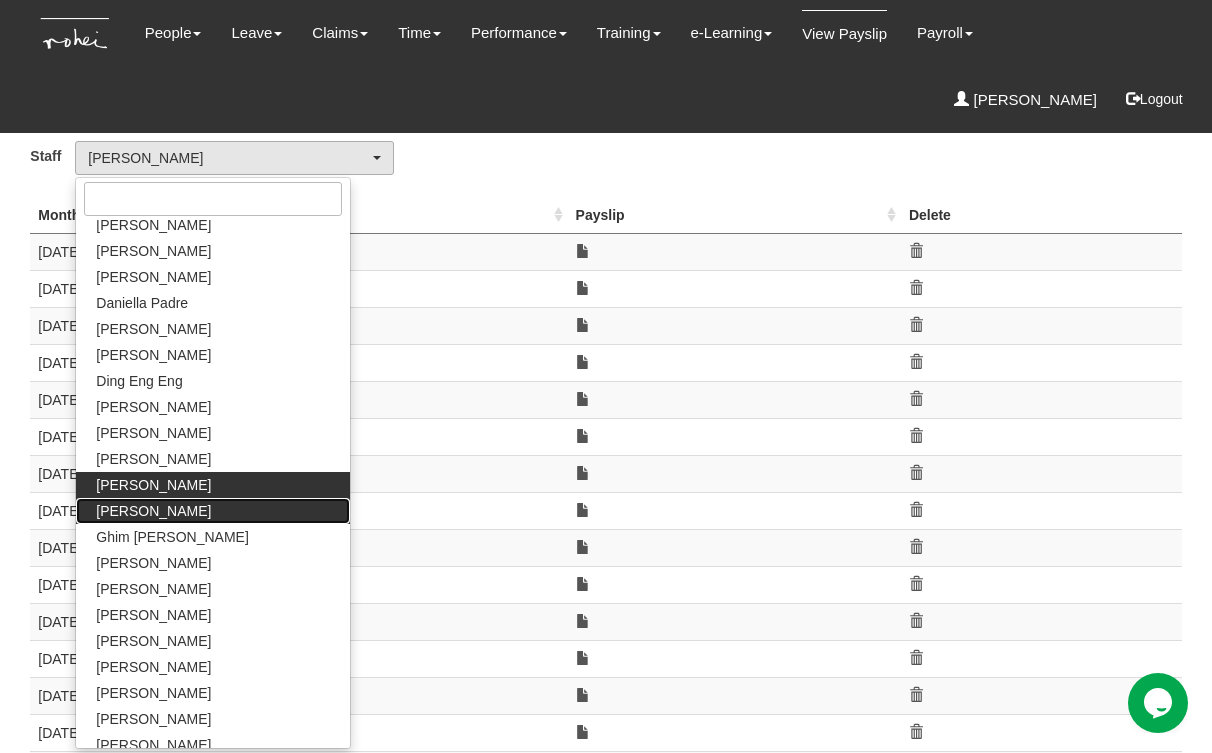 click on "[PERSON_NAME]" at bounding box center [153, 511] 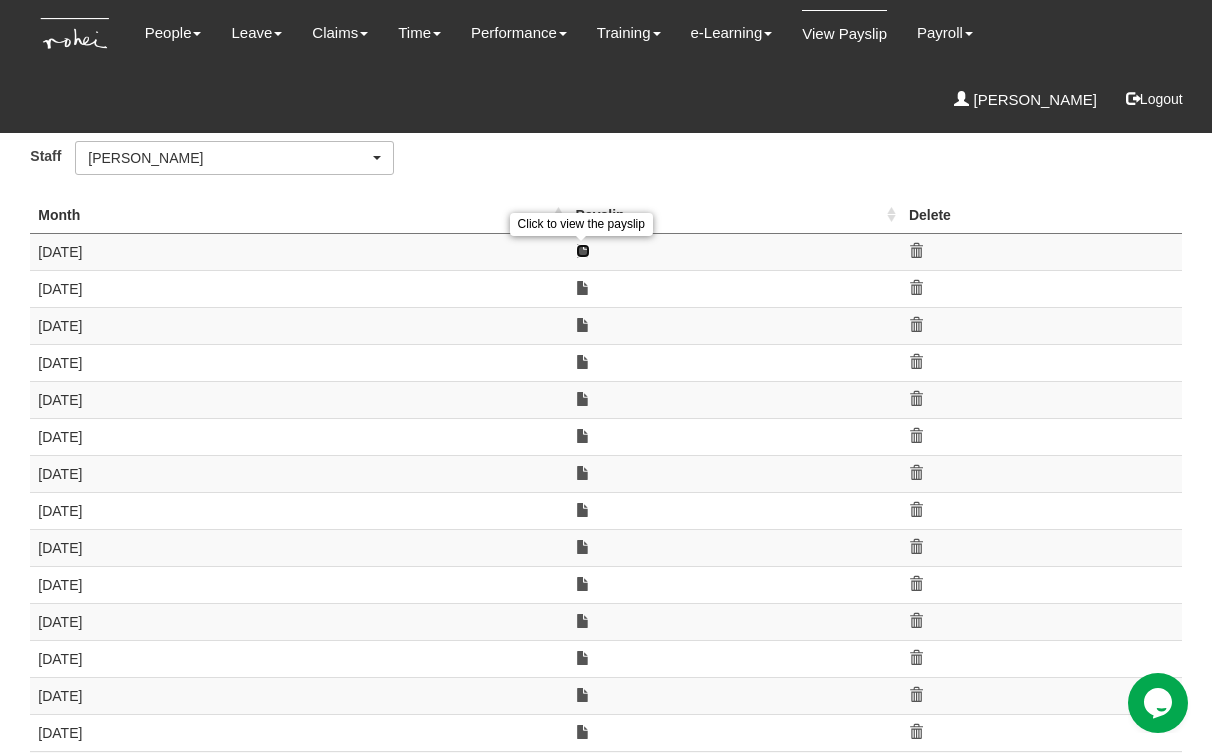 click at bounding box center (583, 251) 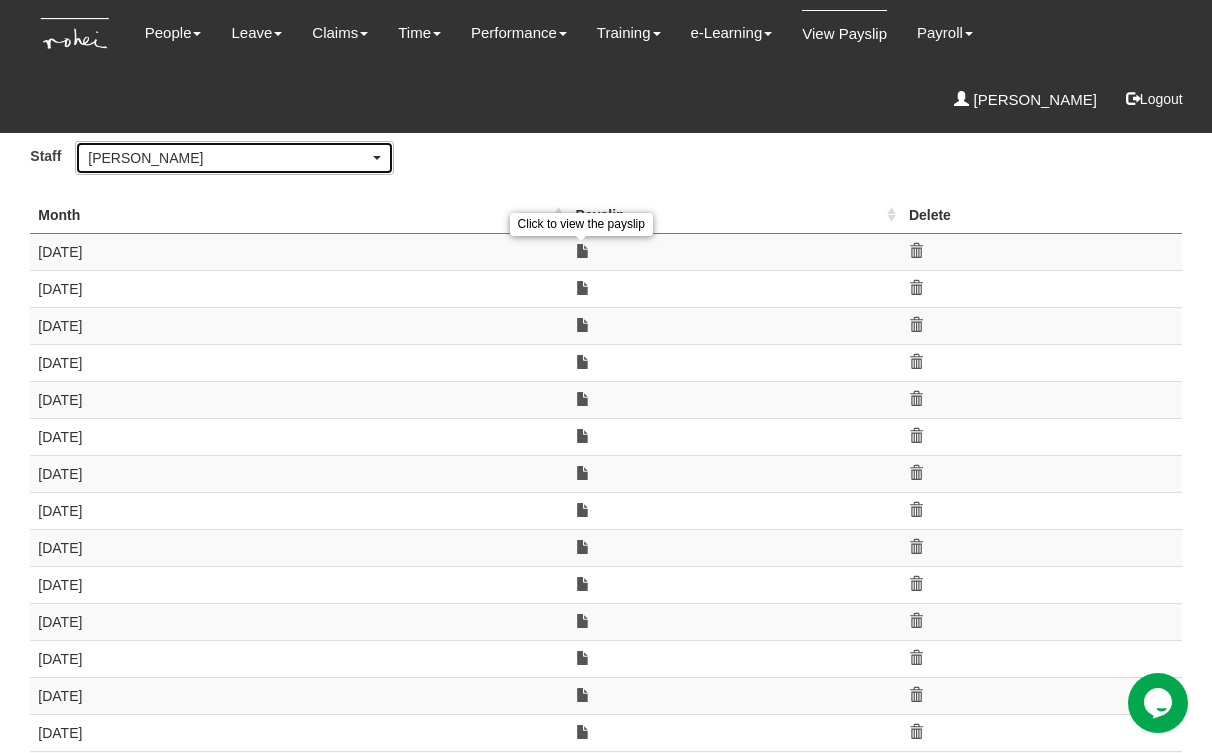 click on "[PERSON_NAME]" at bounding box center [228, 158] 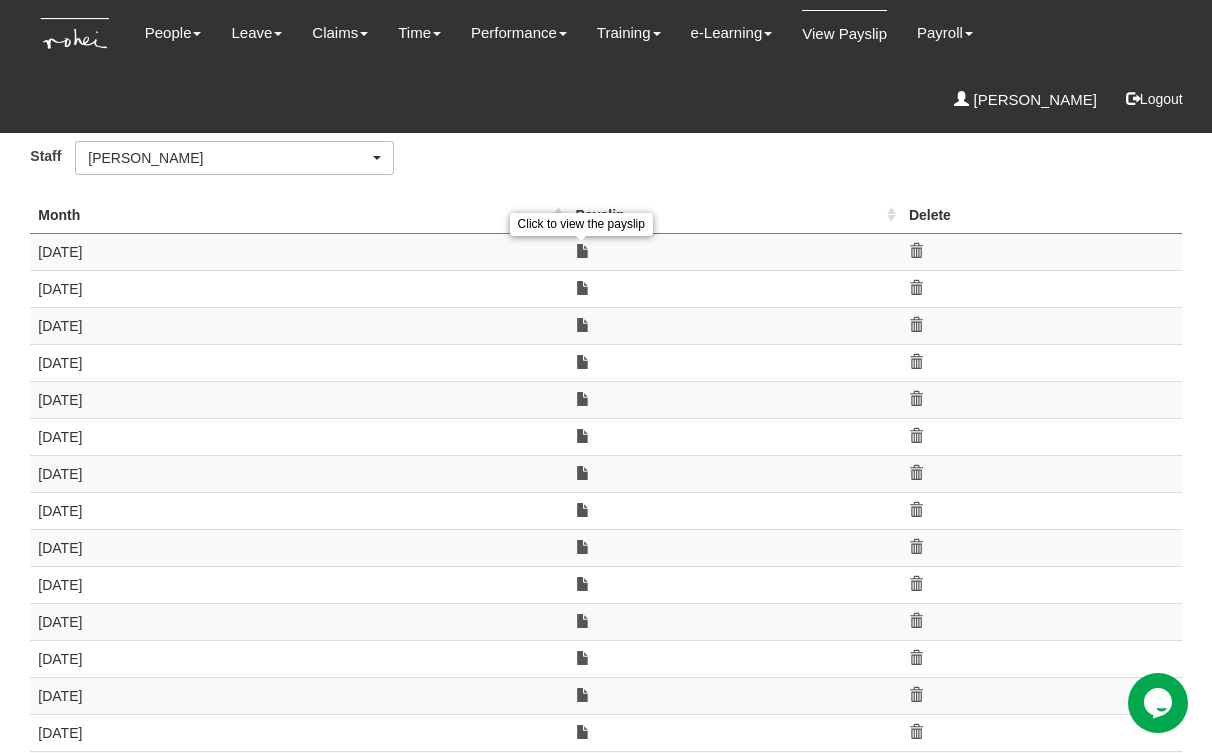 scroll, scrollTop: 346, scrollLeft: 0, axis: vertical 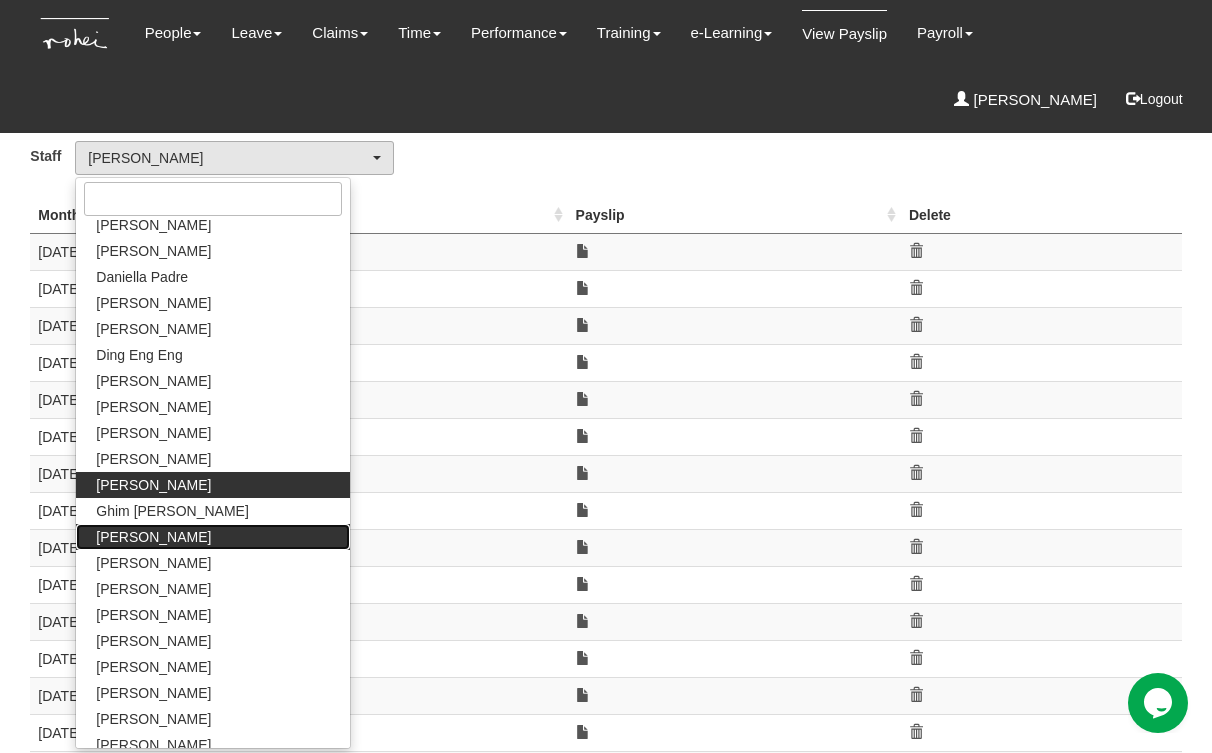 click on "Grace Lim" at bounding box center [153, 537] 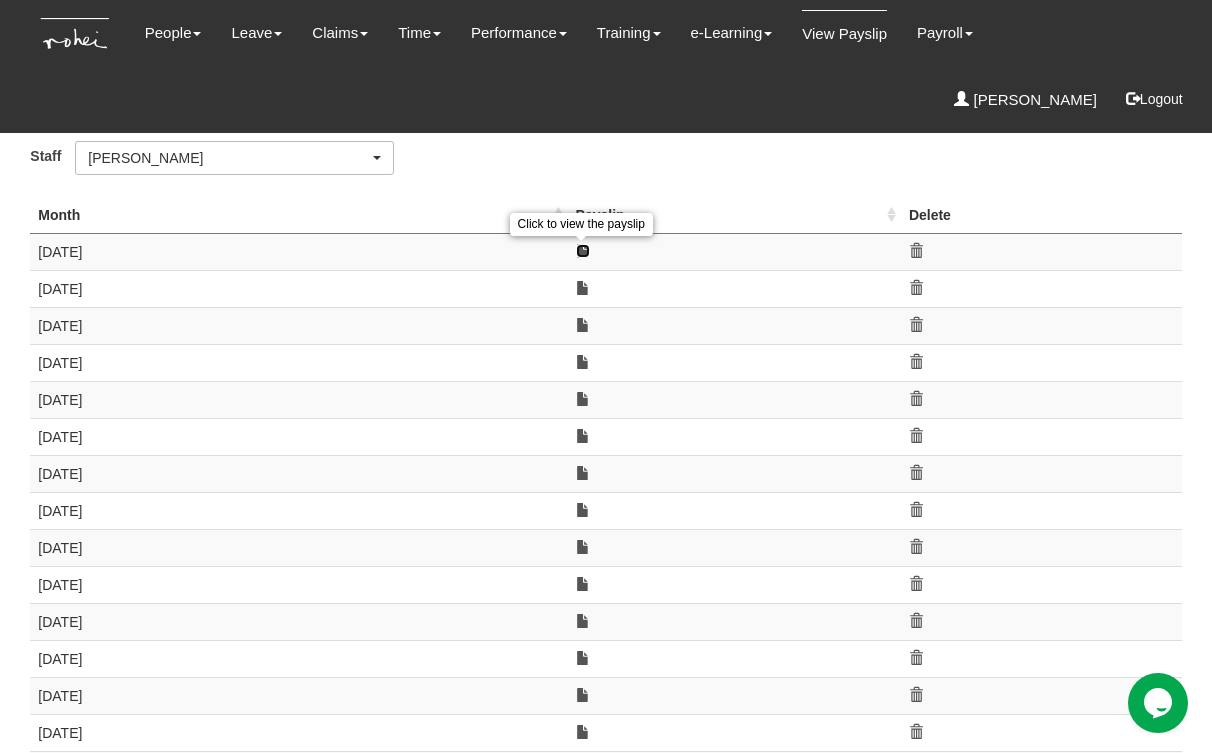 click at bounding box center (583, 251) 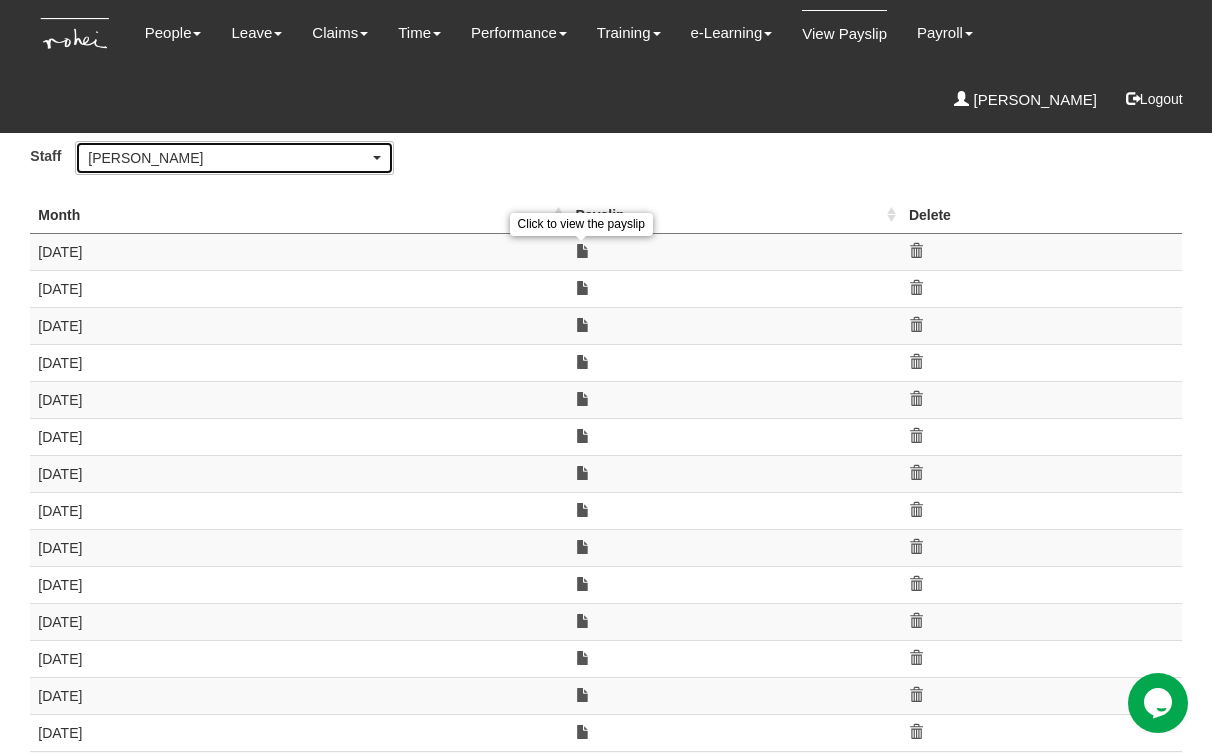 click on "Grace Lim" at bounding box center (228, 158) 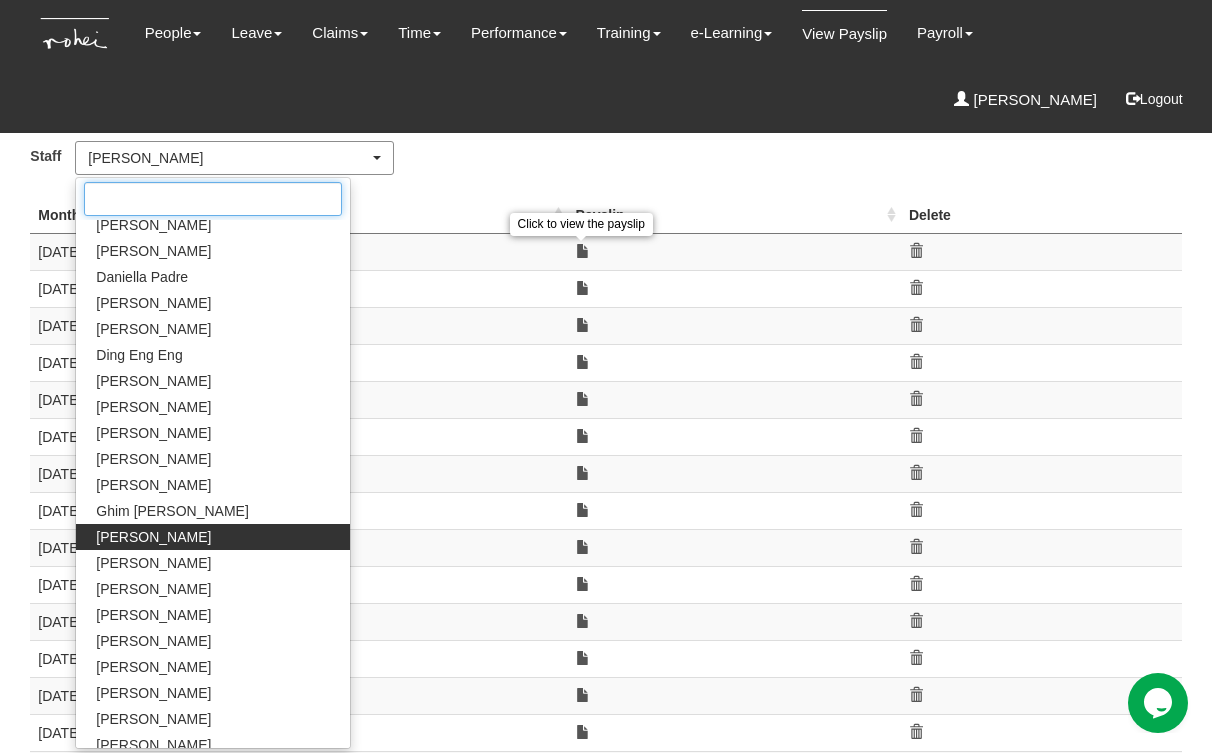 scroll, scrollTop: 398, scrollLeft: 0, axis: vertical 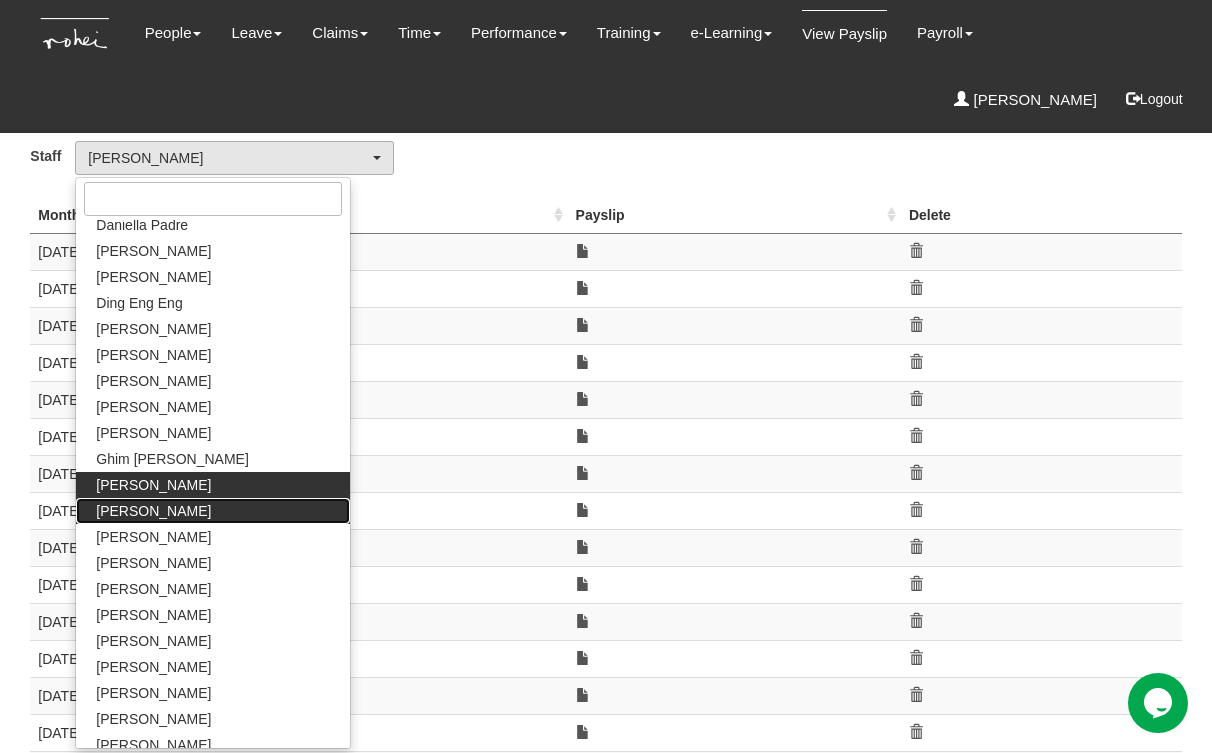 click on "[PERSON_NAME]" at bounding box center (153, 511) 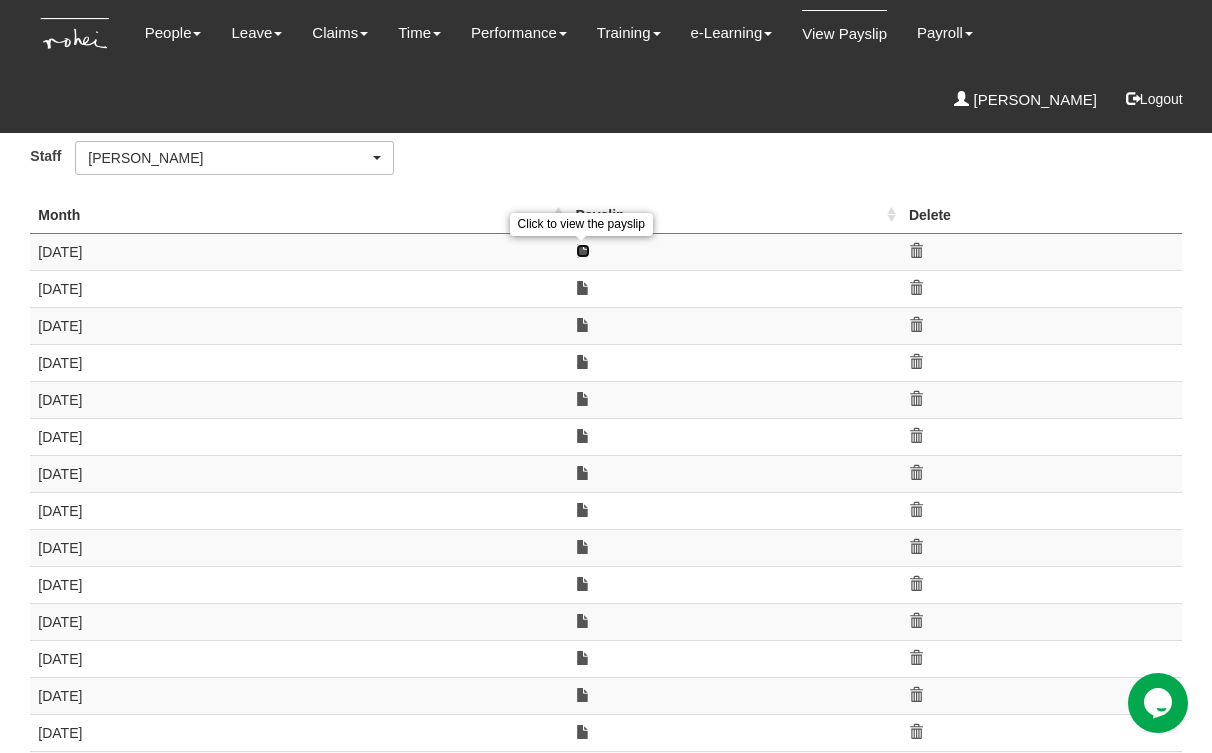click at bounding box center (583, 251) 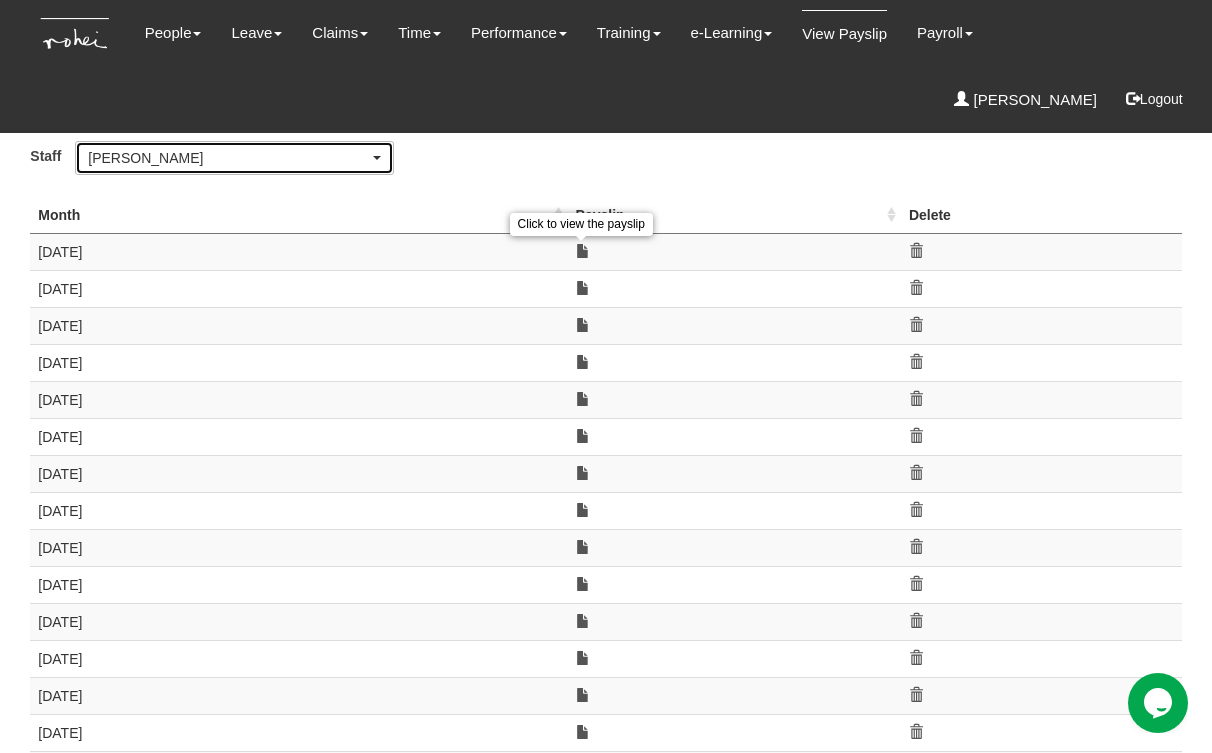 click on "[PERSON_NAME]" at bounding box center (228, 158) 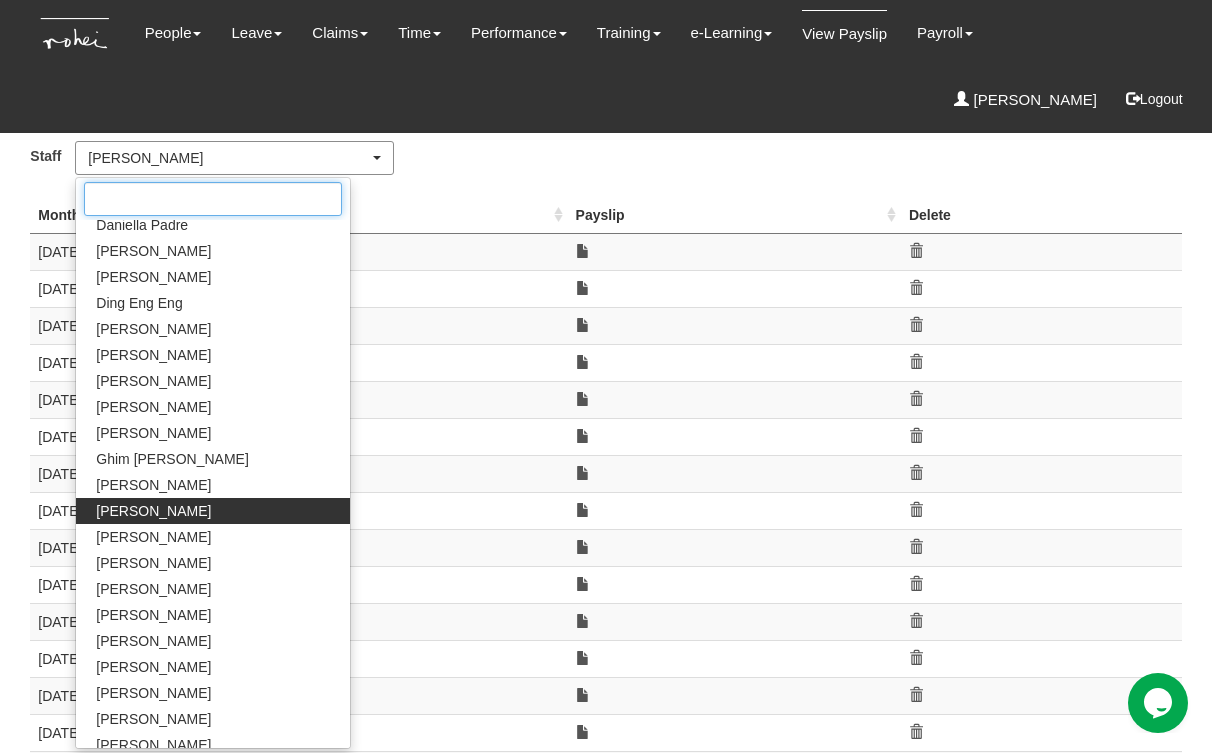 scroll, scrollTop: 424, scrollLeft: 0, axis: vertical 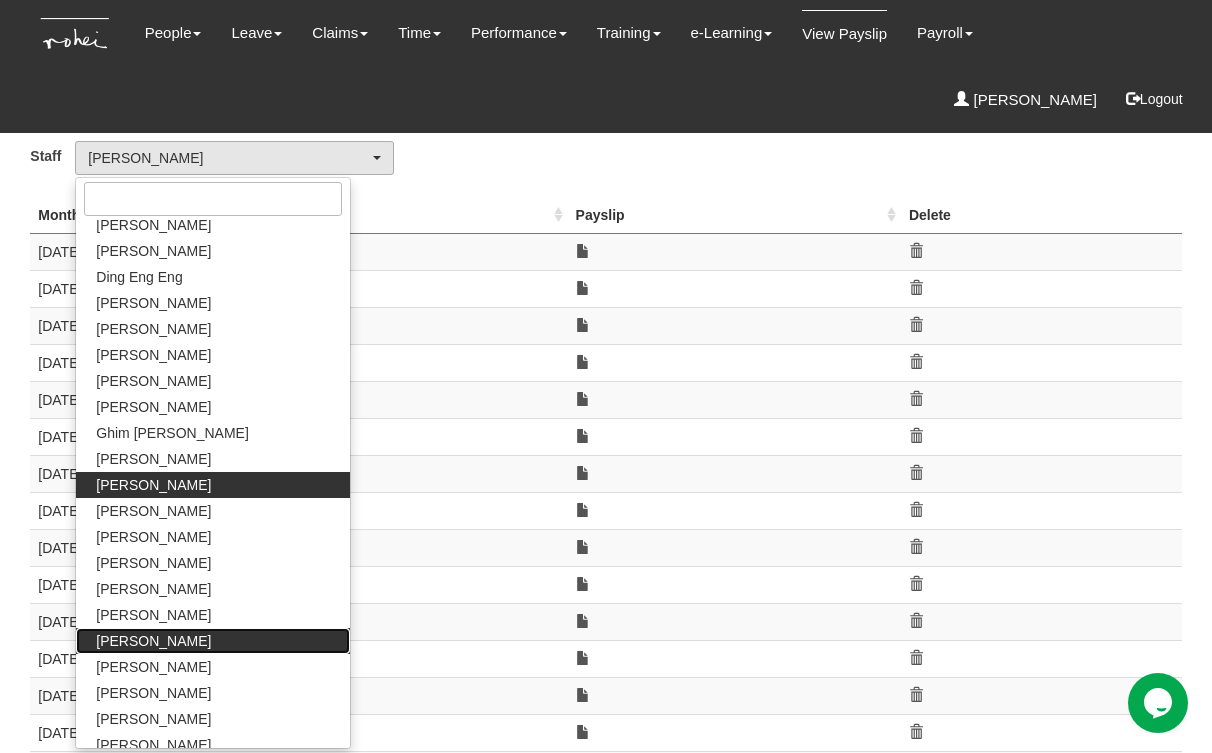 click on "[PERSON_NAME]" at bounding box center [213, 641] 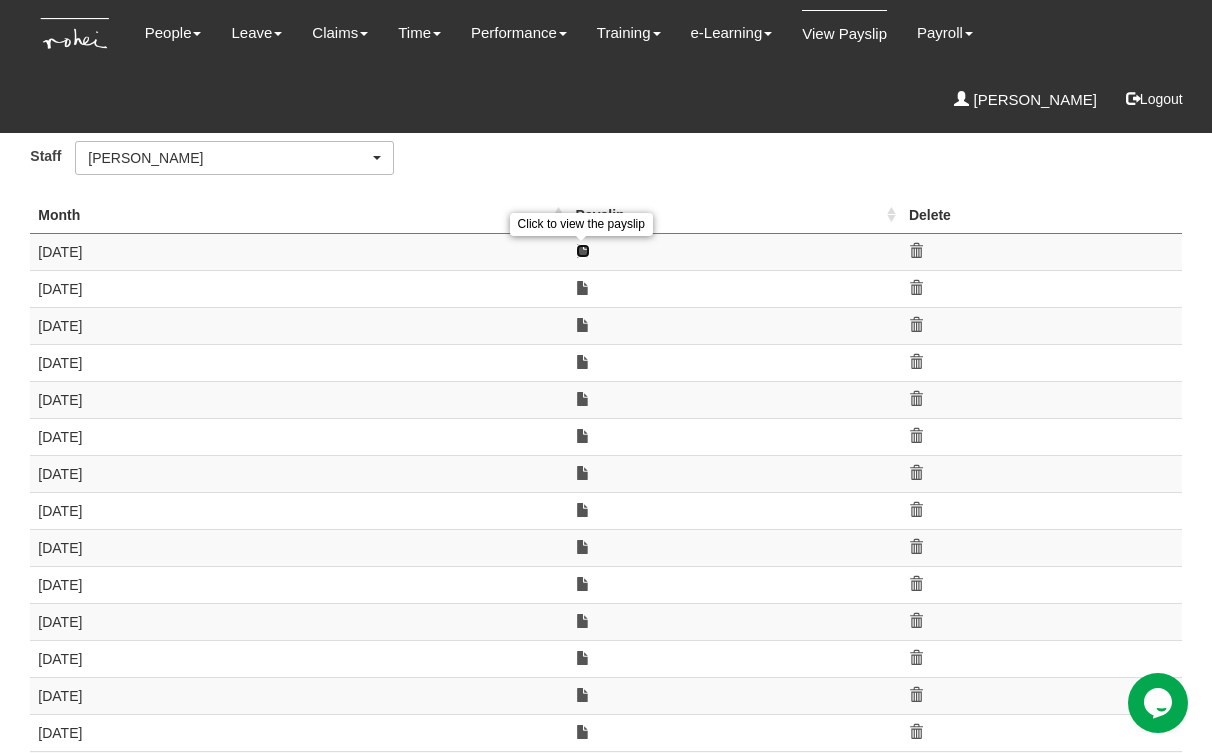 click at bounding box center [583, 251] 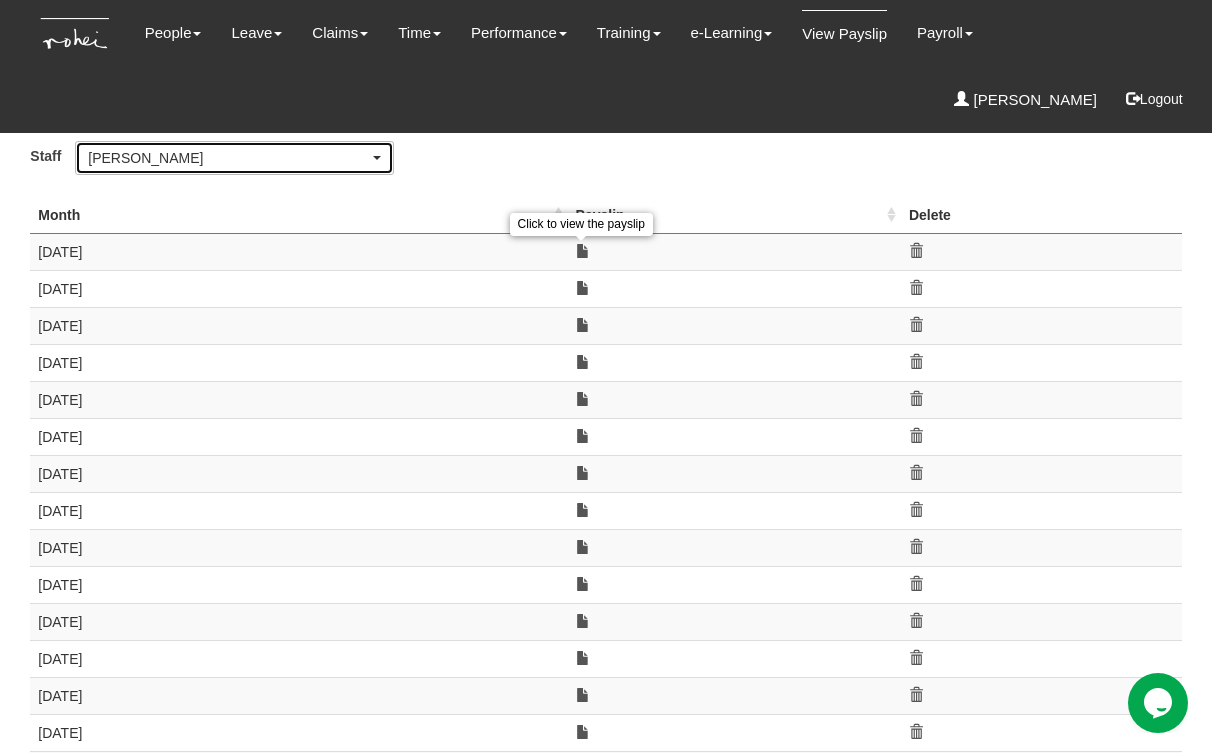 click on "[PERSON_NAME]" at bounding box center (228, 158) 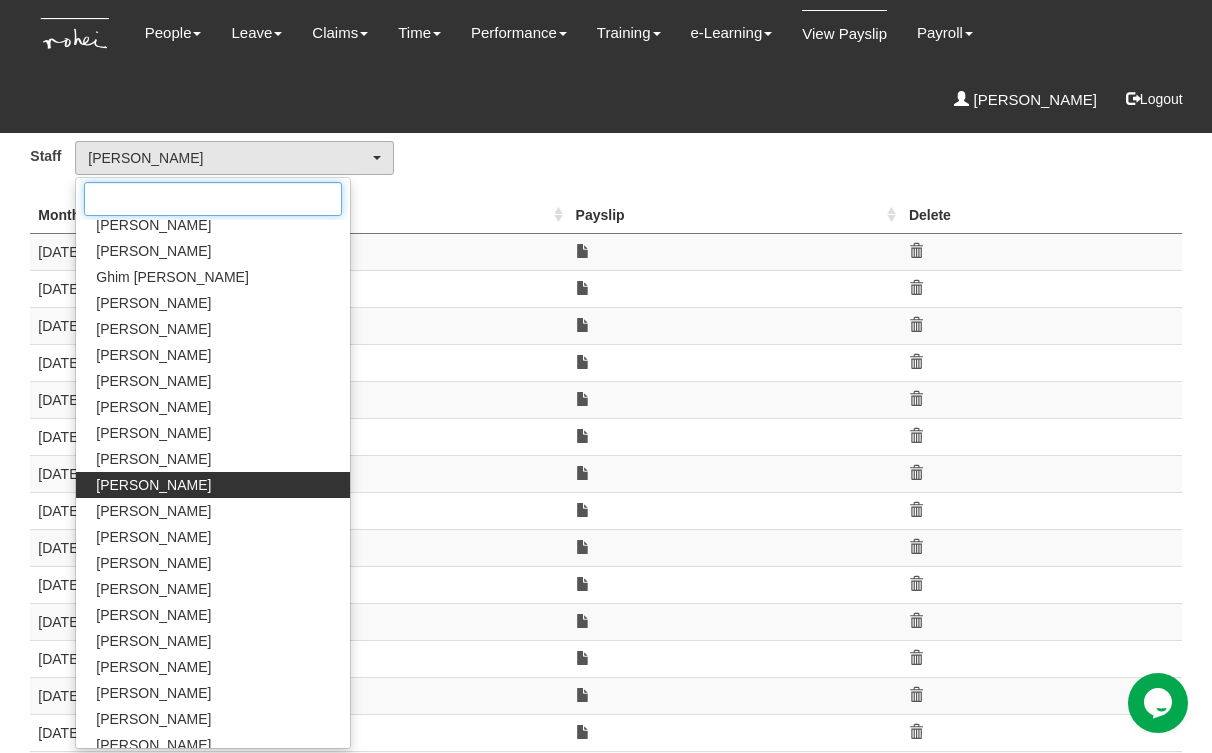 scroll, scrollTop: 584, scrollLeft: 0, axis: vertical 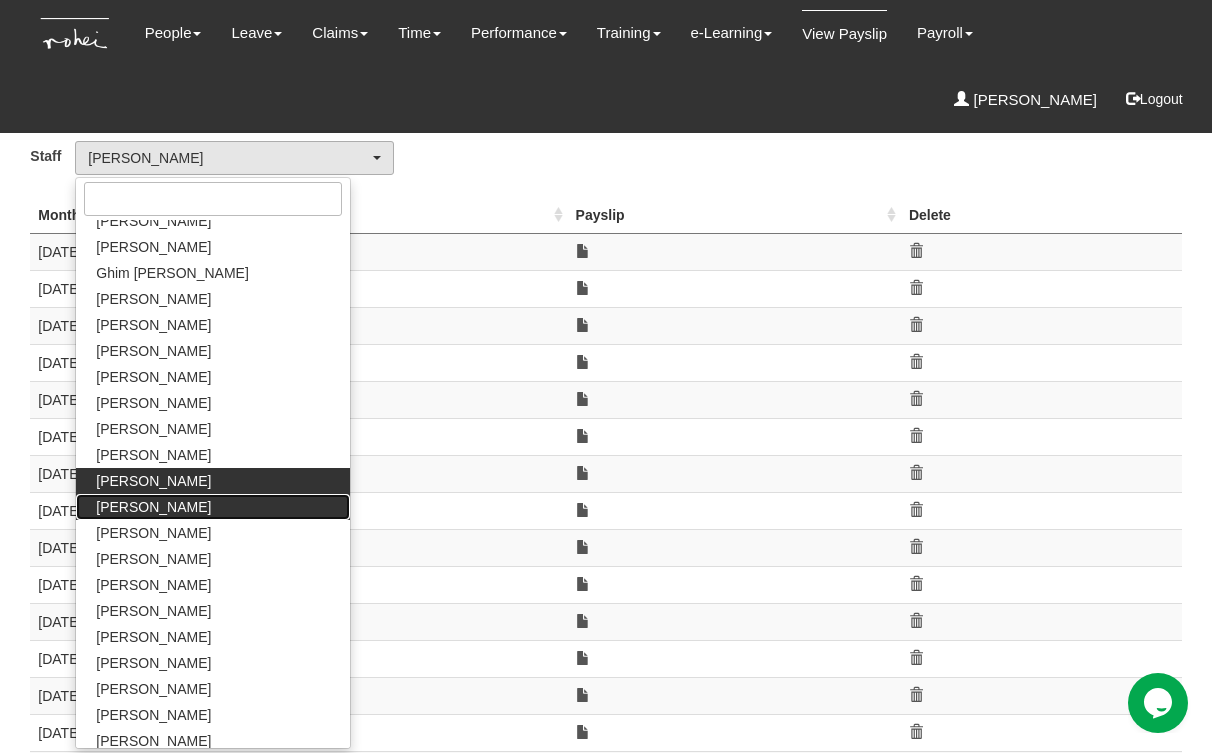 click on "[PERSON_NAME]" at bounding box center [153, 507] 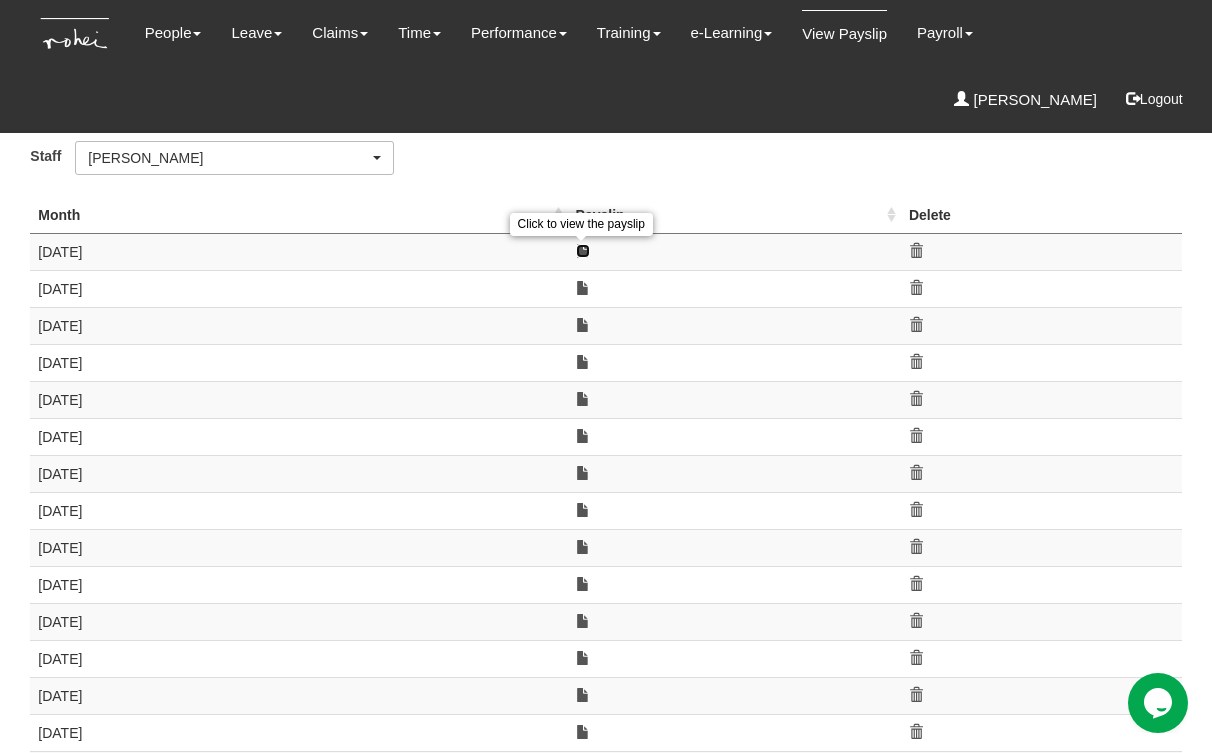 click at bounding box center [583, 251] 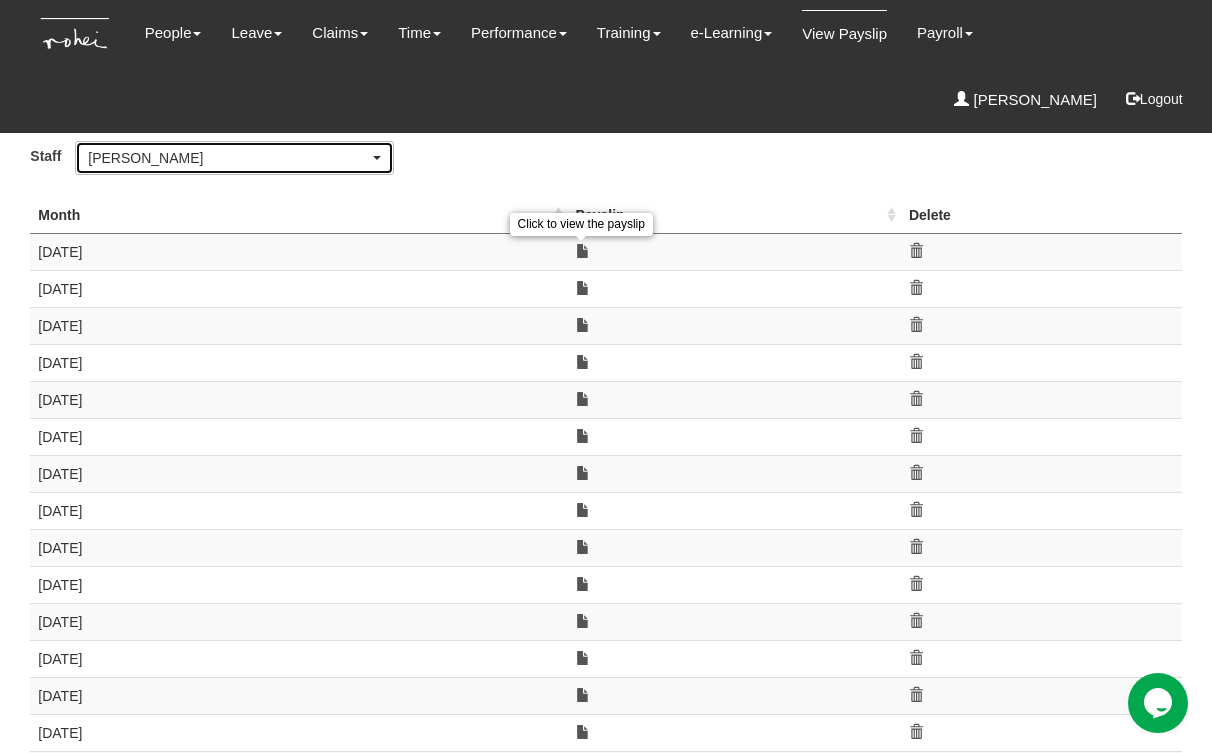 click on "[PERSON_NAME]" at bounding box center (228, 158) 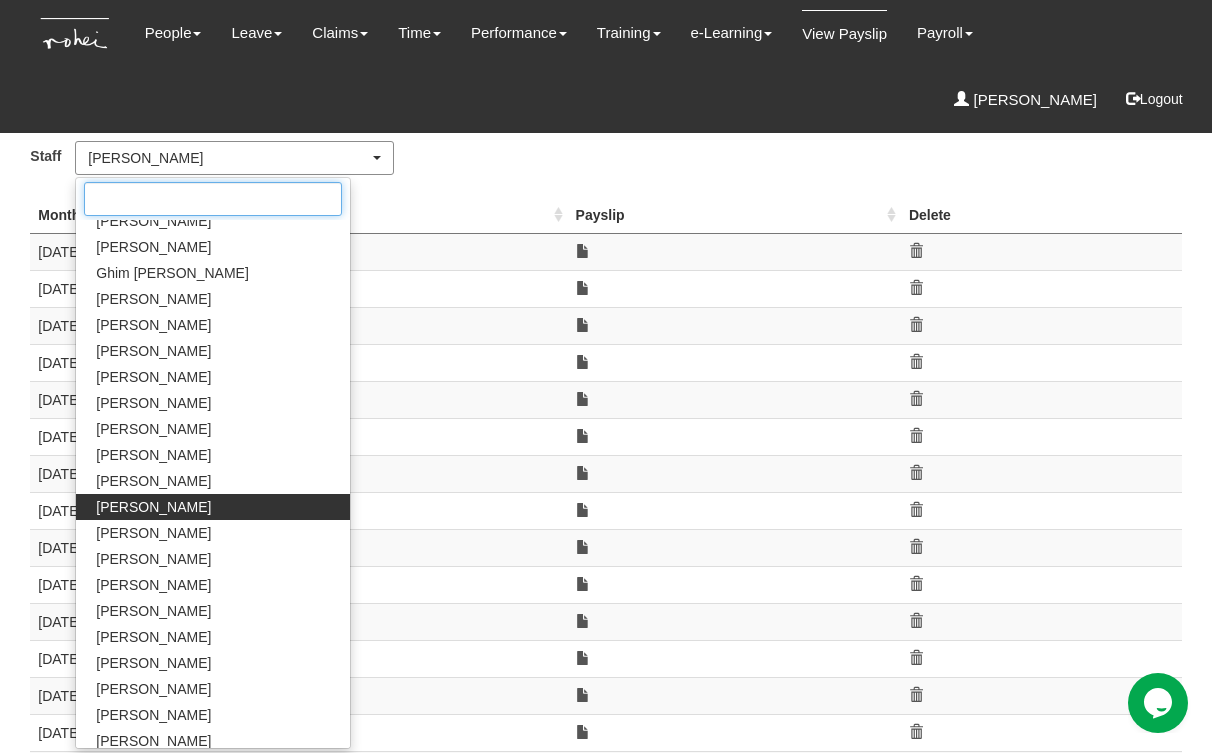scroll, scrollTop: 606, scrollLeft: 0, axis: vertical 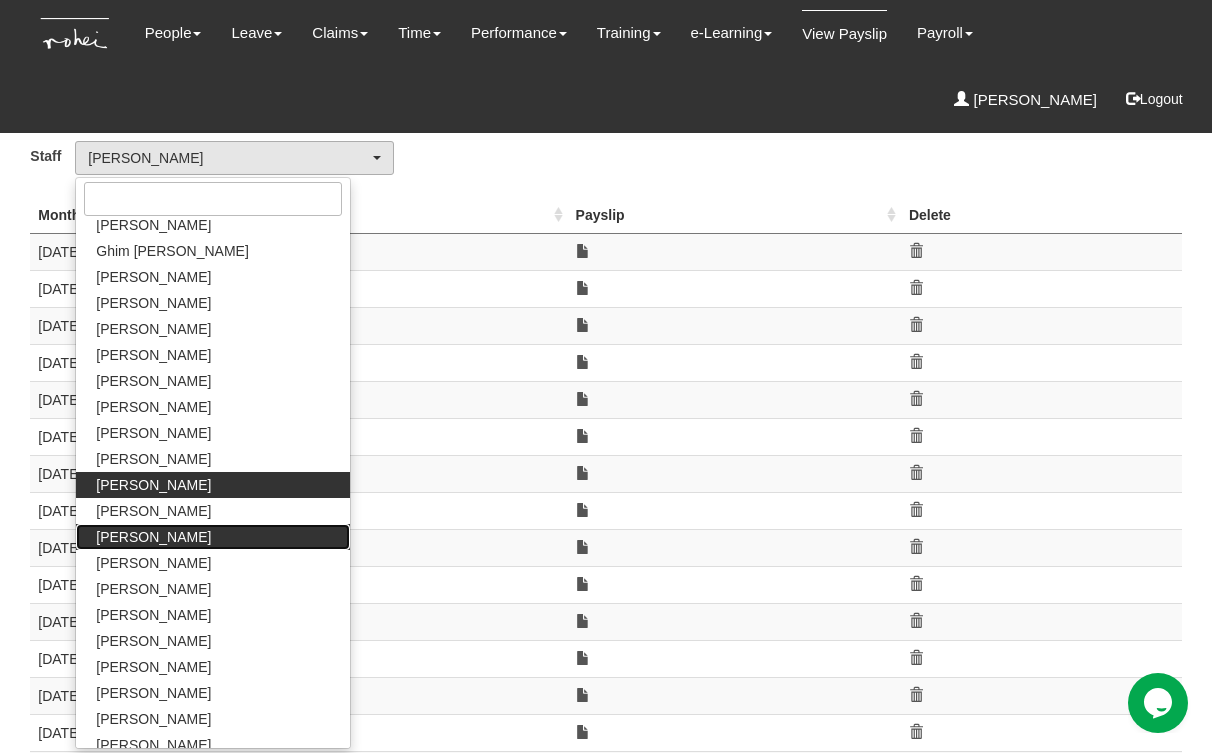 click on "[PERSON_NAME]" at bounding box center [153, 537] 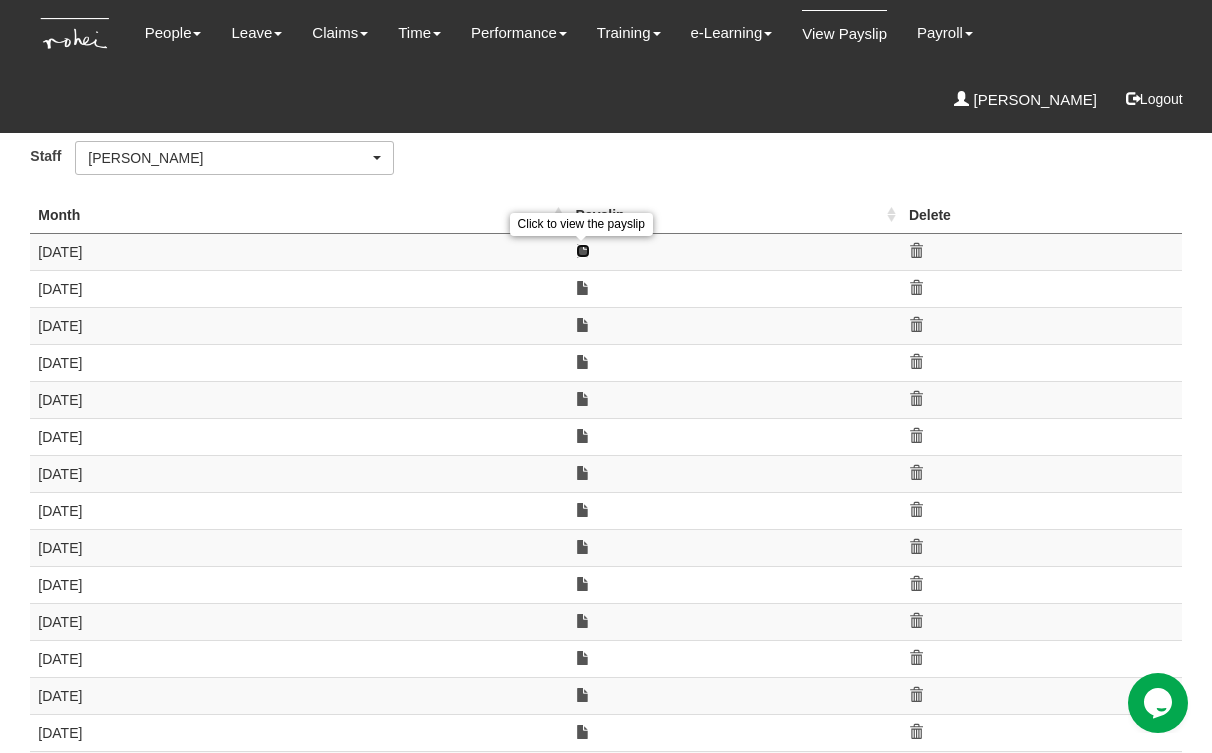 click at bounding box center (583, 251) 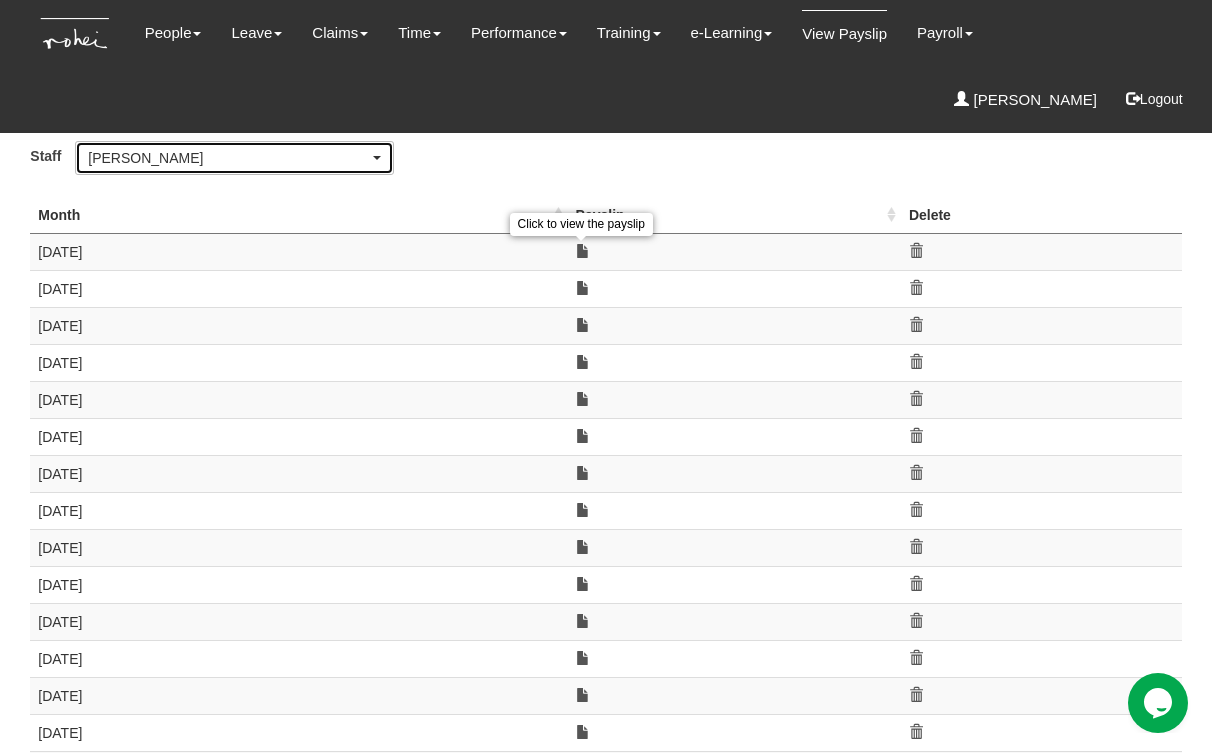 click on "[PERSON_NAME]" at bounding box center [228, 158] 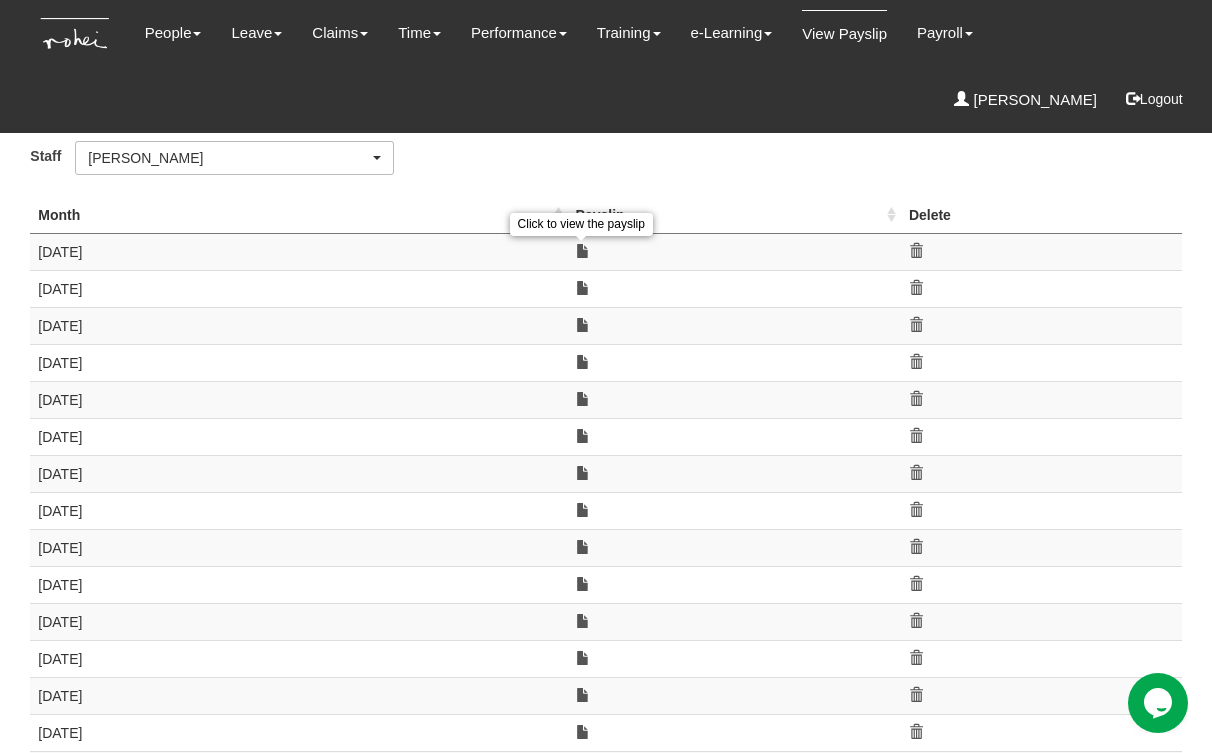 scroll, scrollTop: 658, scrollLeft: 0, axis: vertical 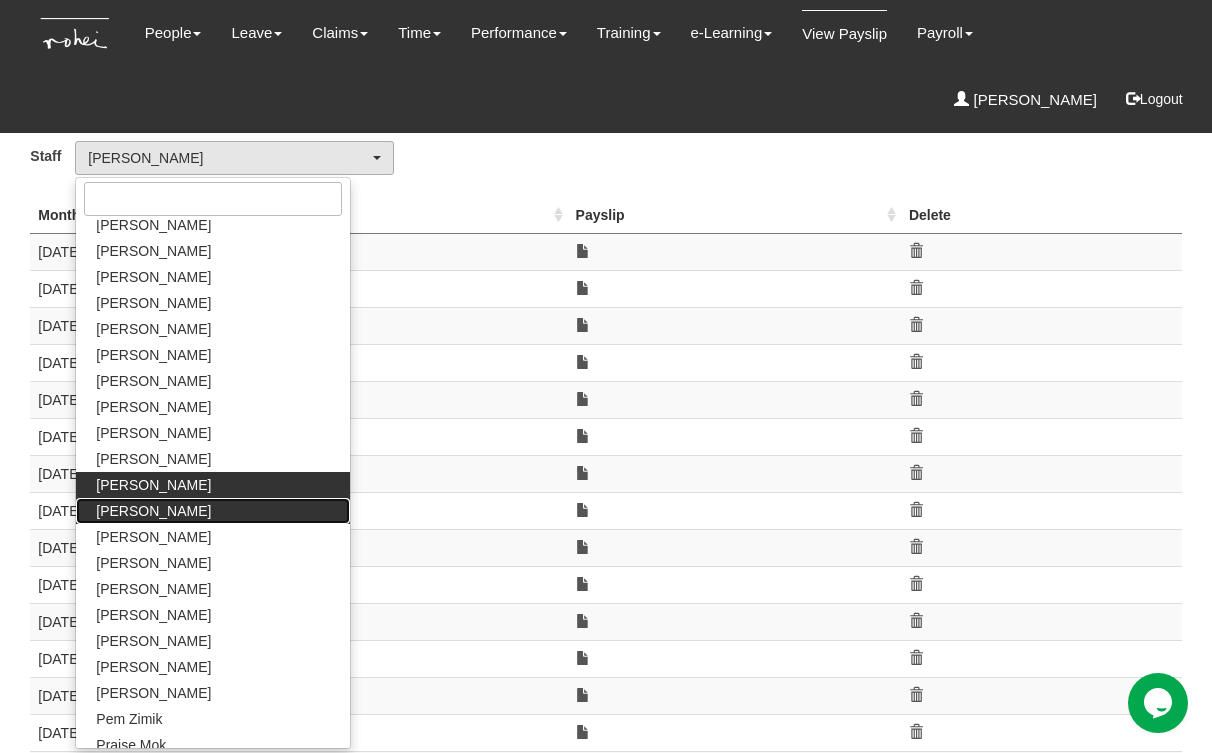 click on "[PERSON_NAME]" at bounding box center [153, 511] 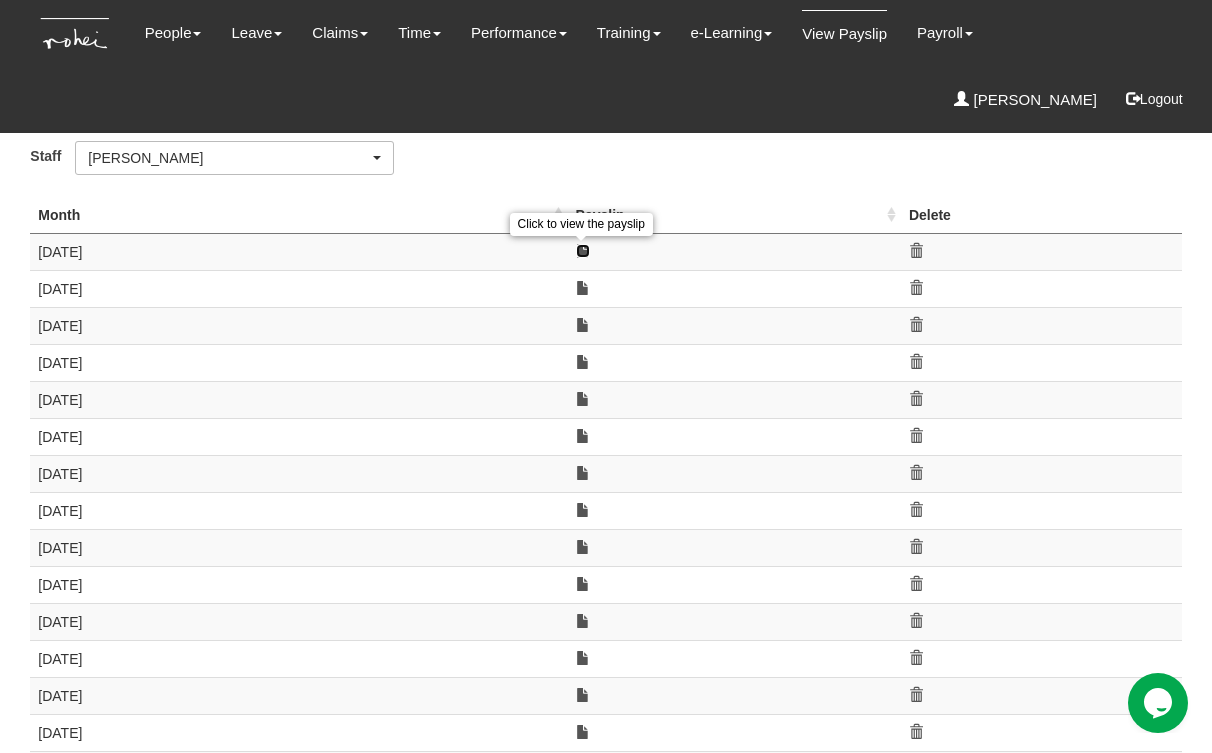 click at bounding box center (583, 251) 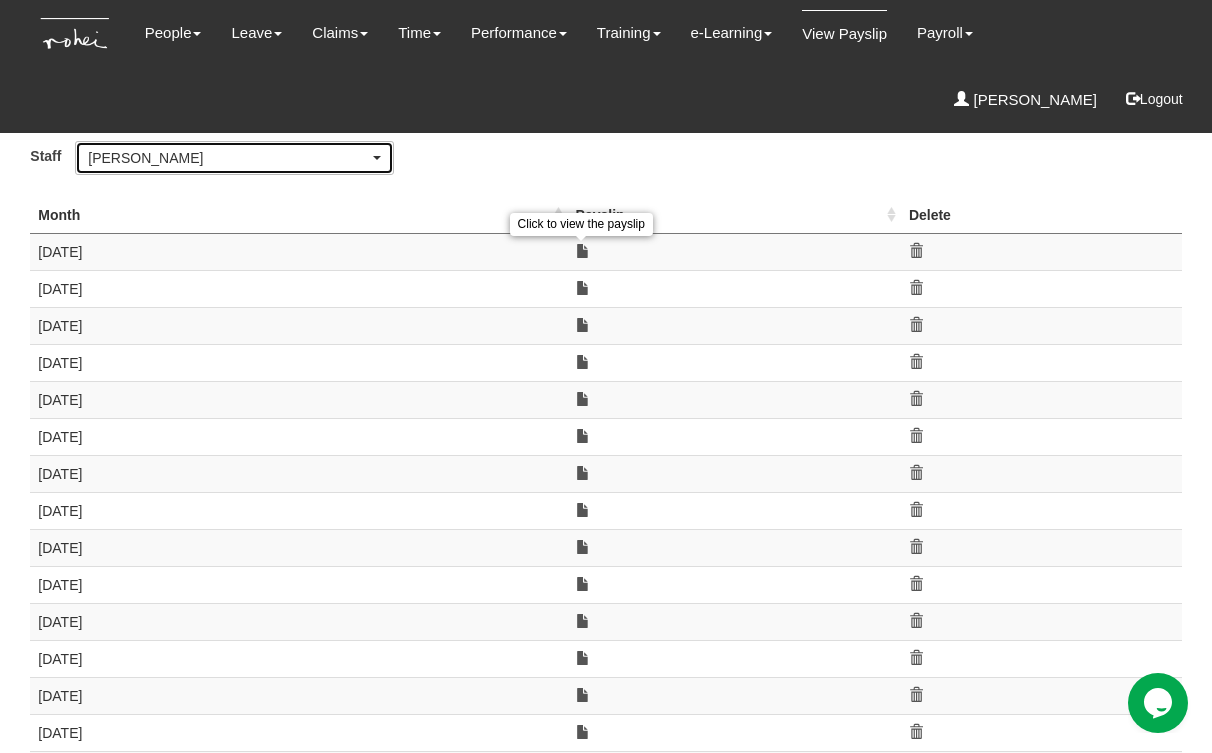 click on "[PERSON_NAME]" at bounding box center [228, 158] 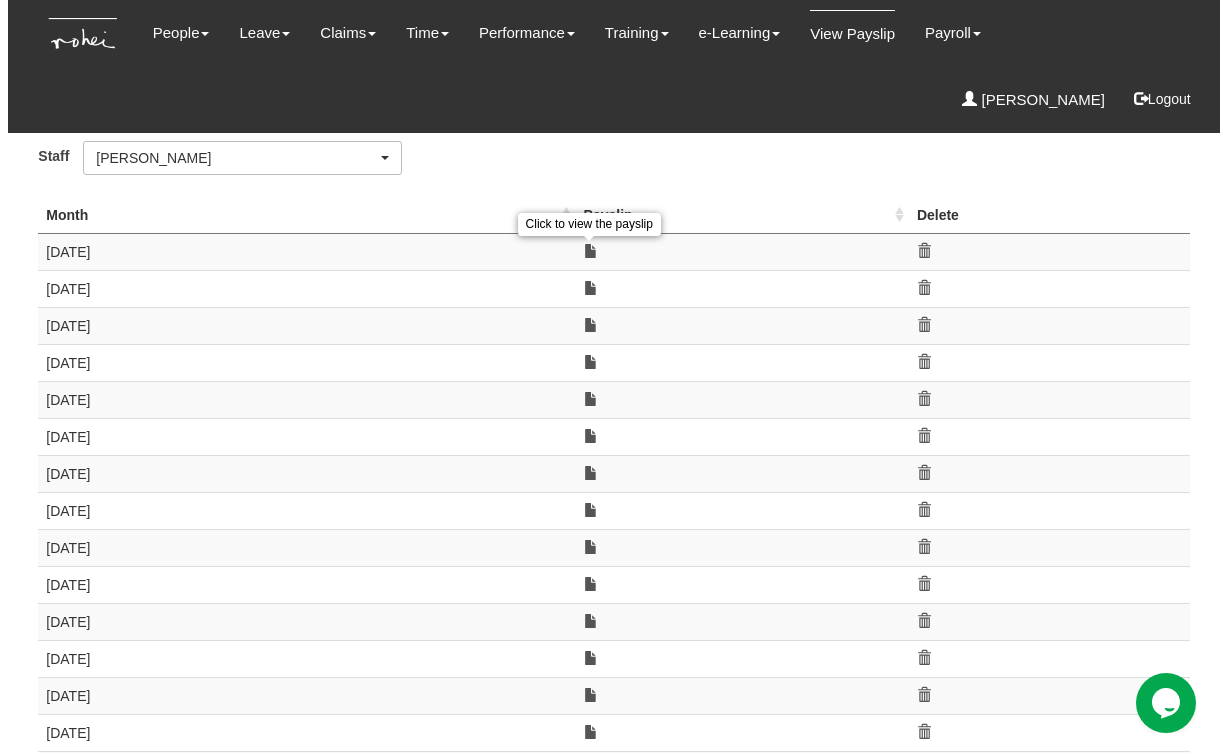 scroll, scrollTop: 684, scrollLeft: 0, axis: vertical 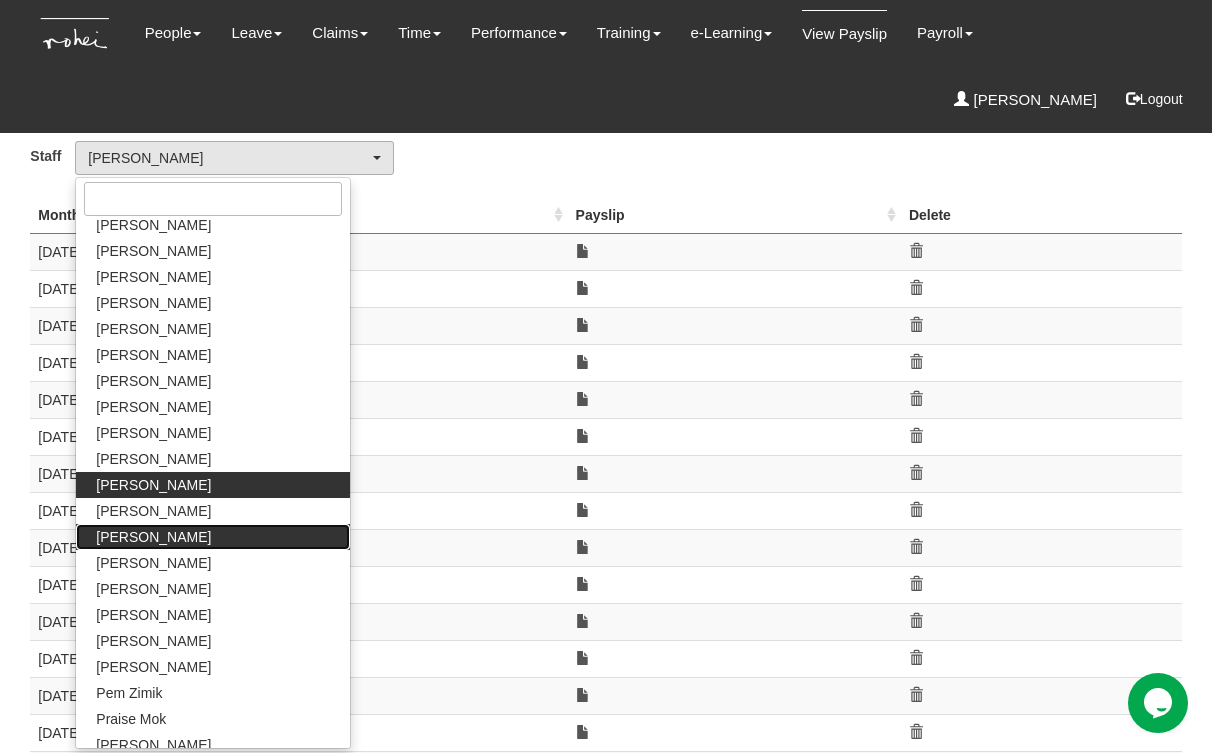 click on "Louisse Lucenara" at bounding box center (153, 537) 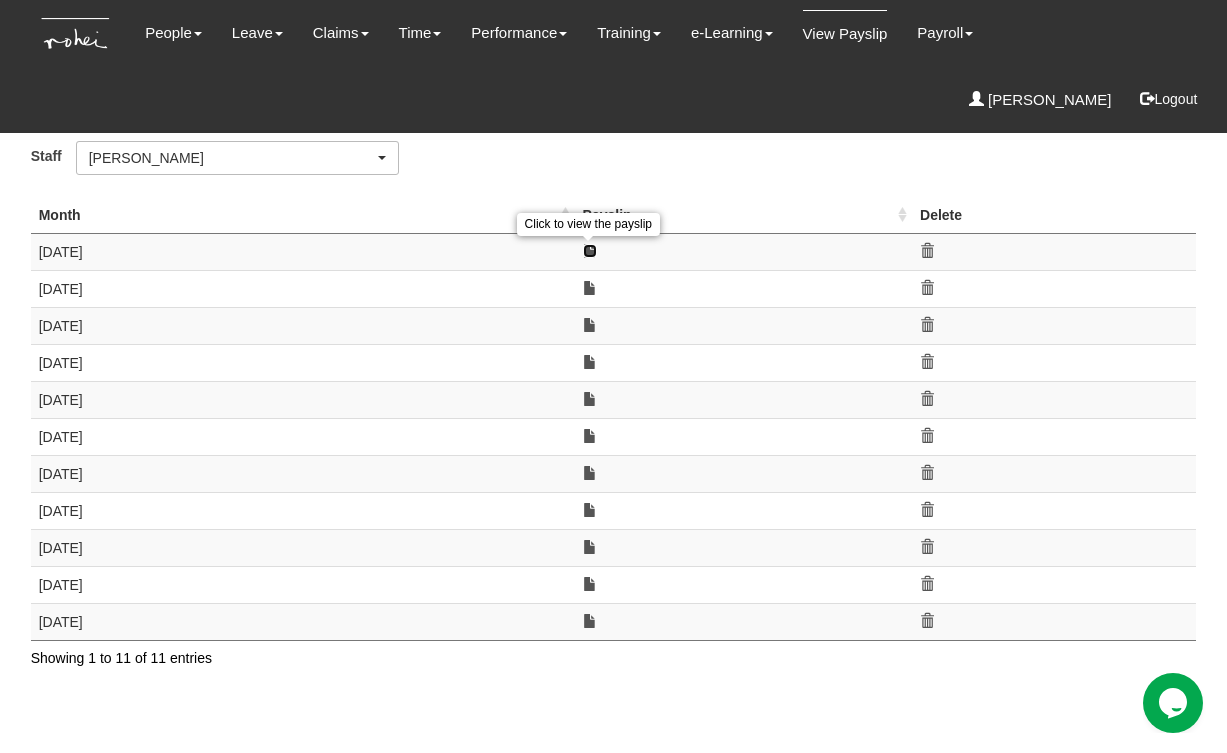 click at bounding box center (590, 251) 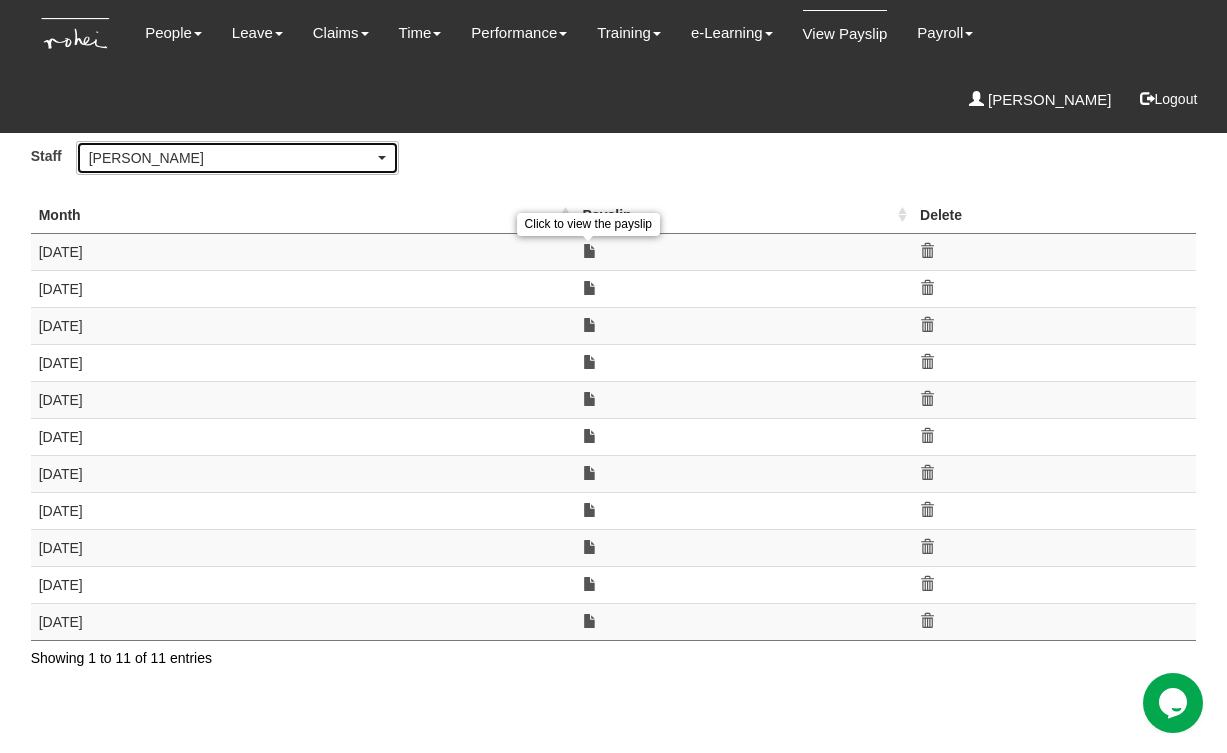 click on "Louisse Lucenara" at bounding box center (232, 158) 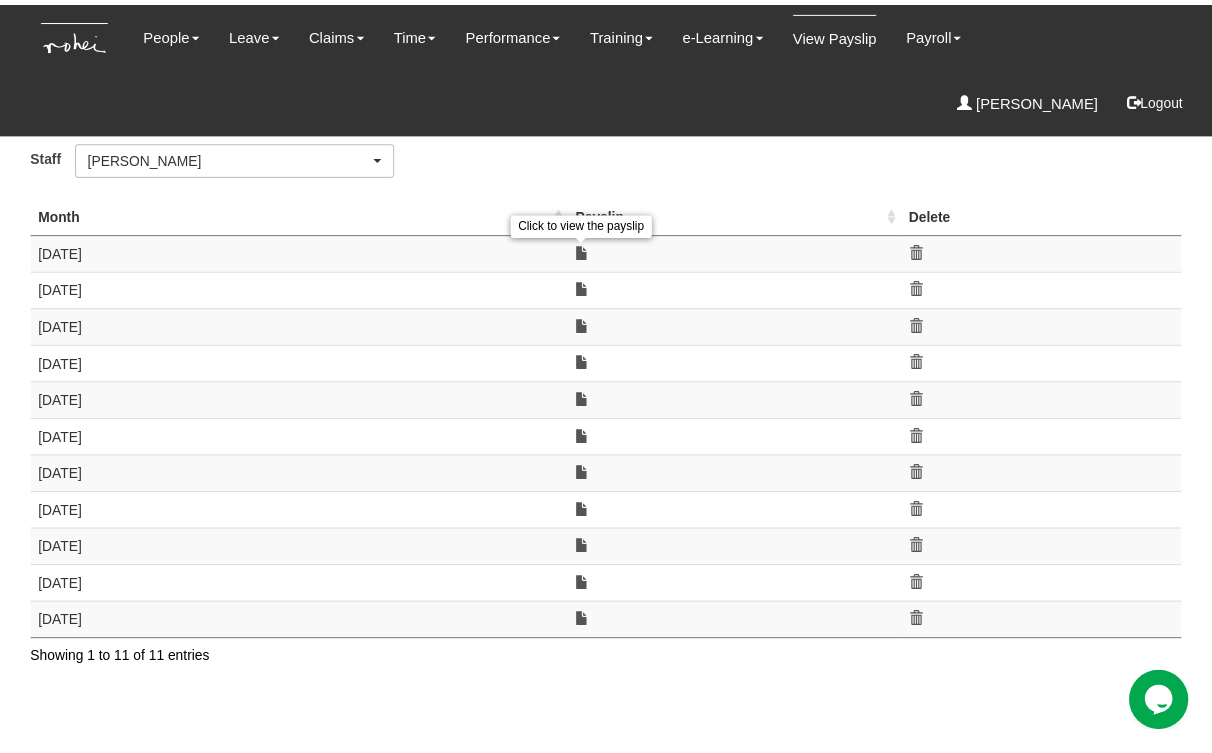 scroll, scrollTop: 736, scrollLeft: 0, axis: vertical 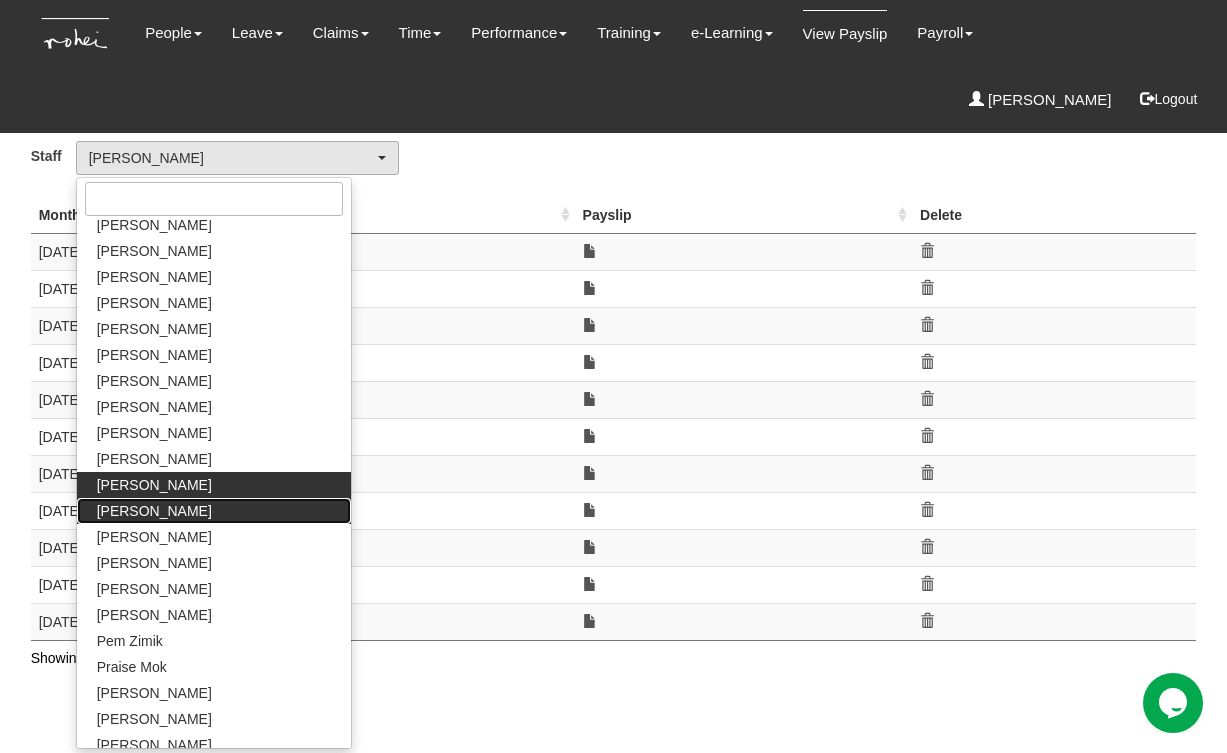 click on "[PERSON_NAME]" at bounding box center [214, 511] 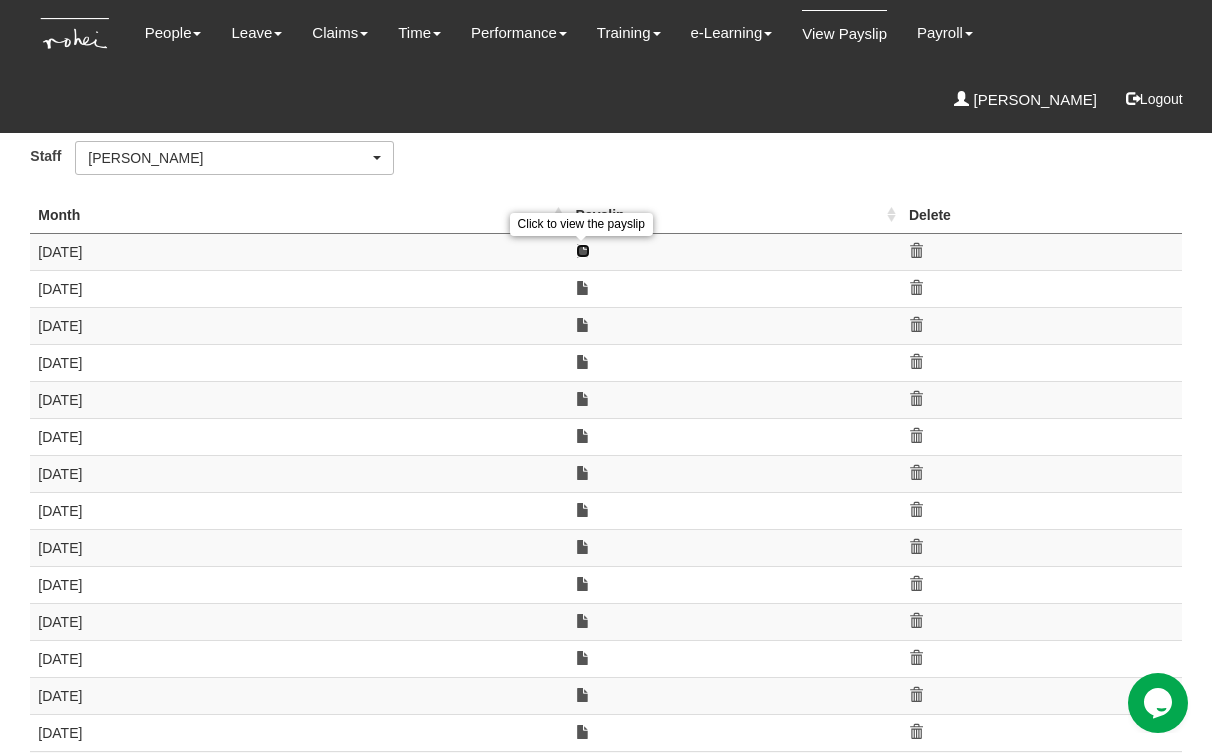 click at bounding box center (583, 251) 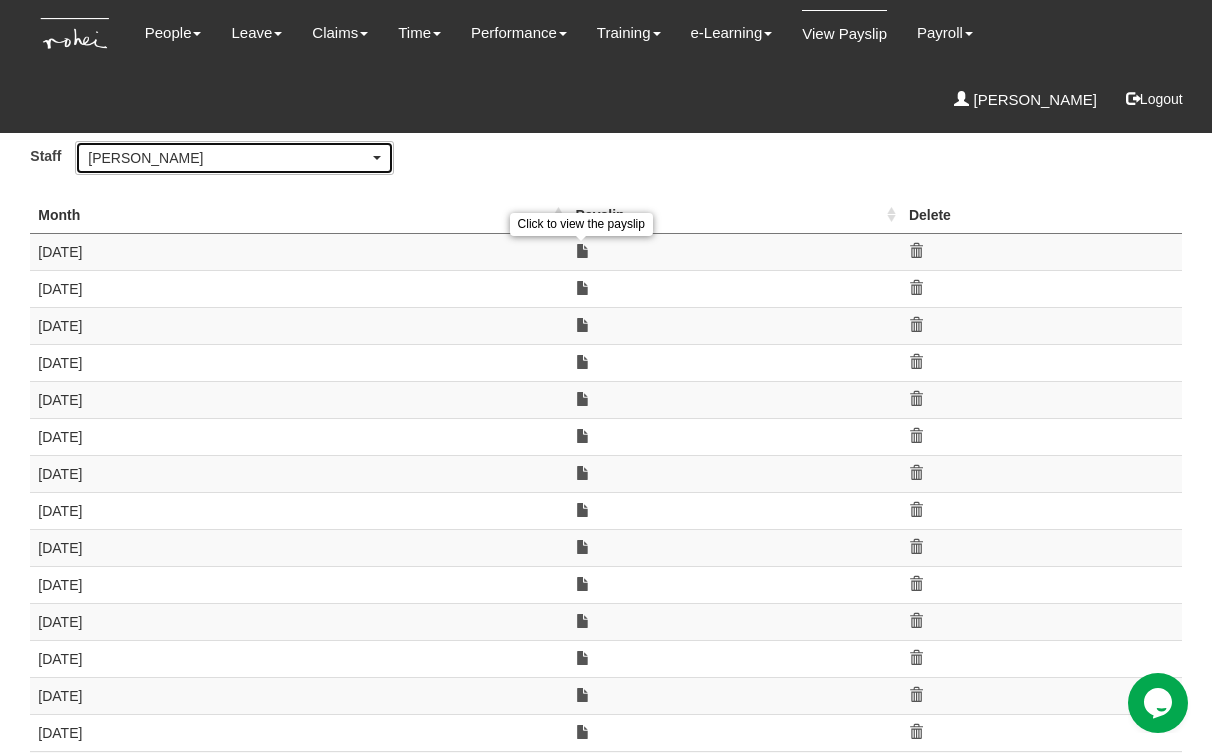 click on "[PERSON_NAME]" at bounding box center [228, 158] 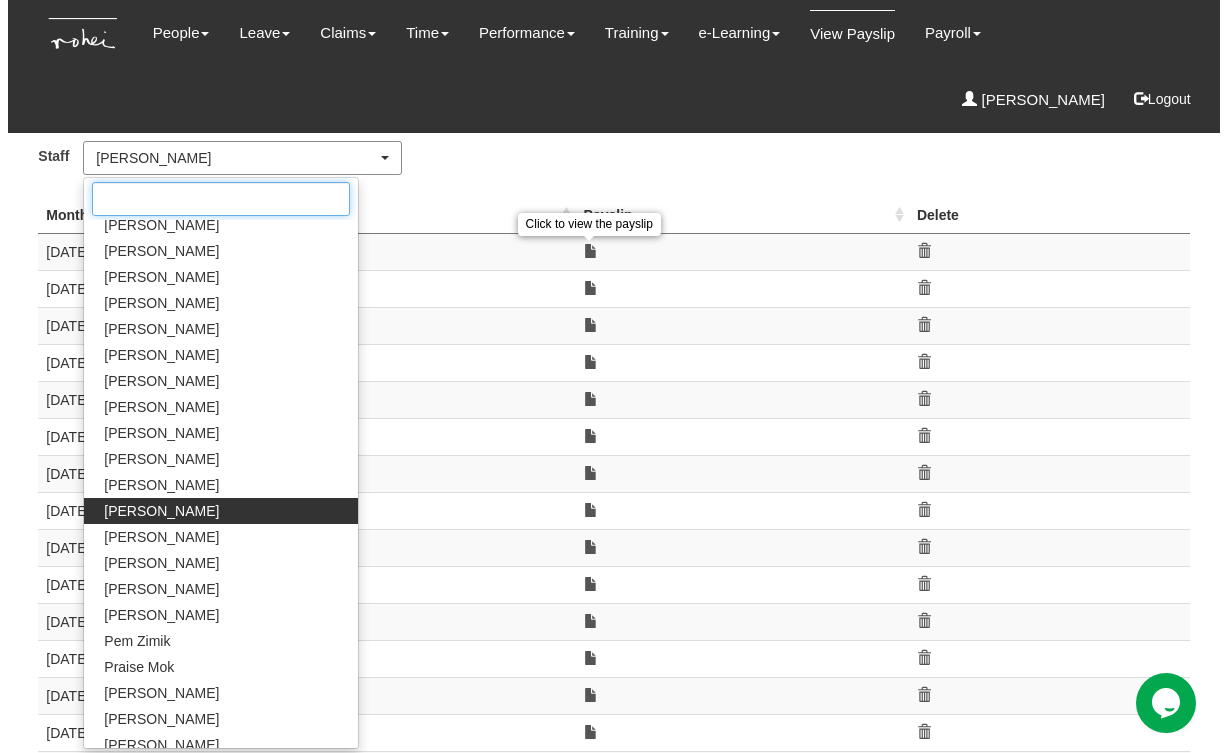 scroll, scrollTop: 762, scrollLeft: 0, axis: vertical 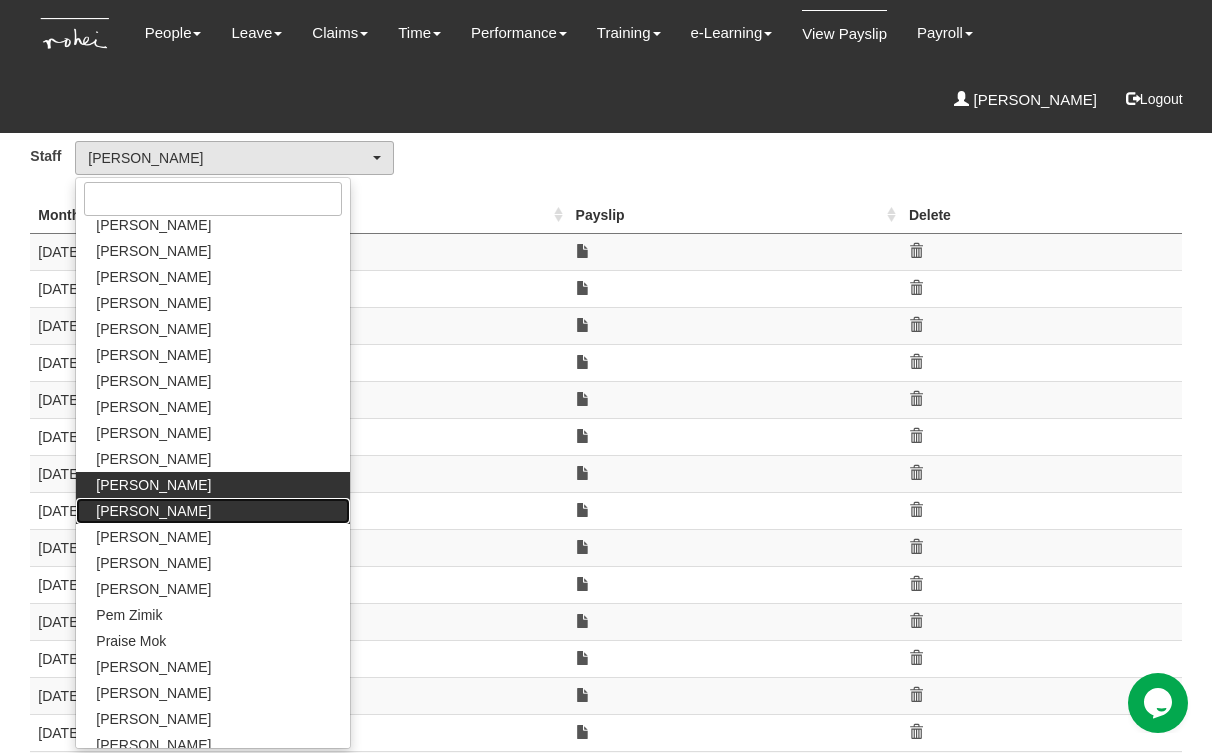 click on "[PERSON_NAME]" at bounding box center (153, 511) 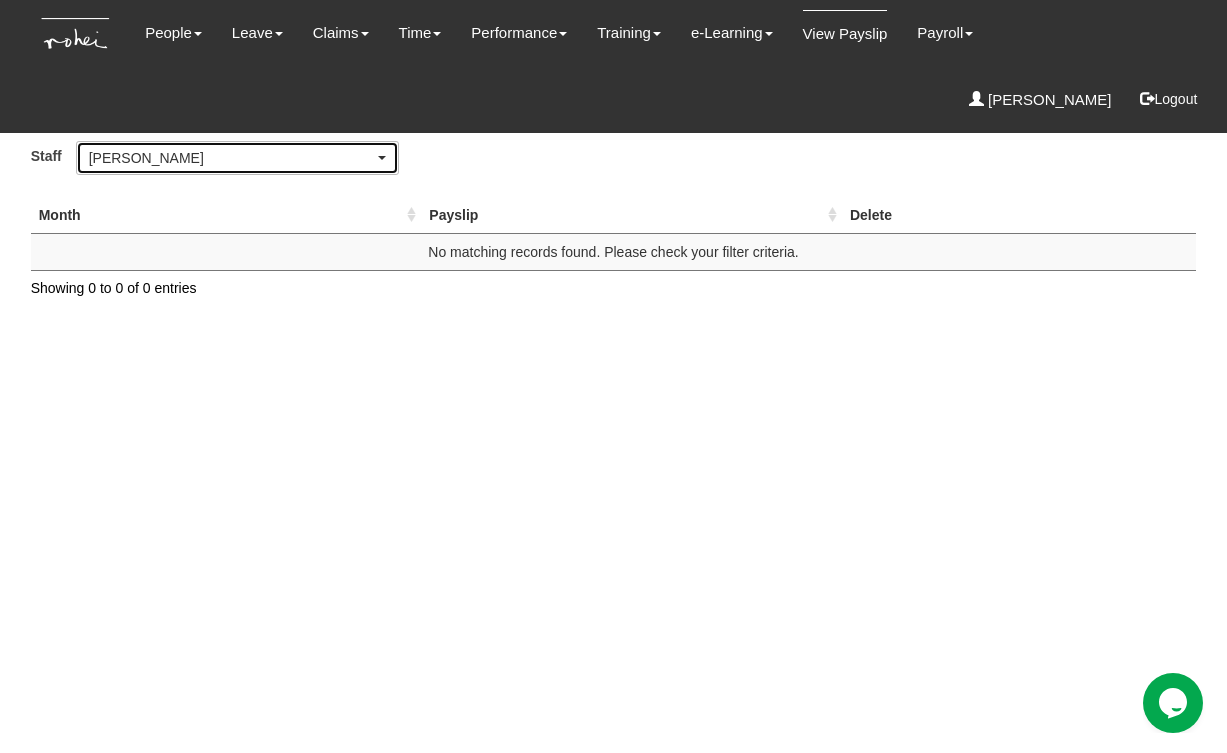 click on "[PERSON_NAME]" at bounding box center (232, 158) 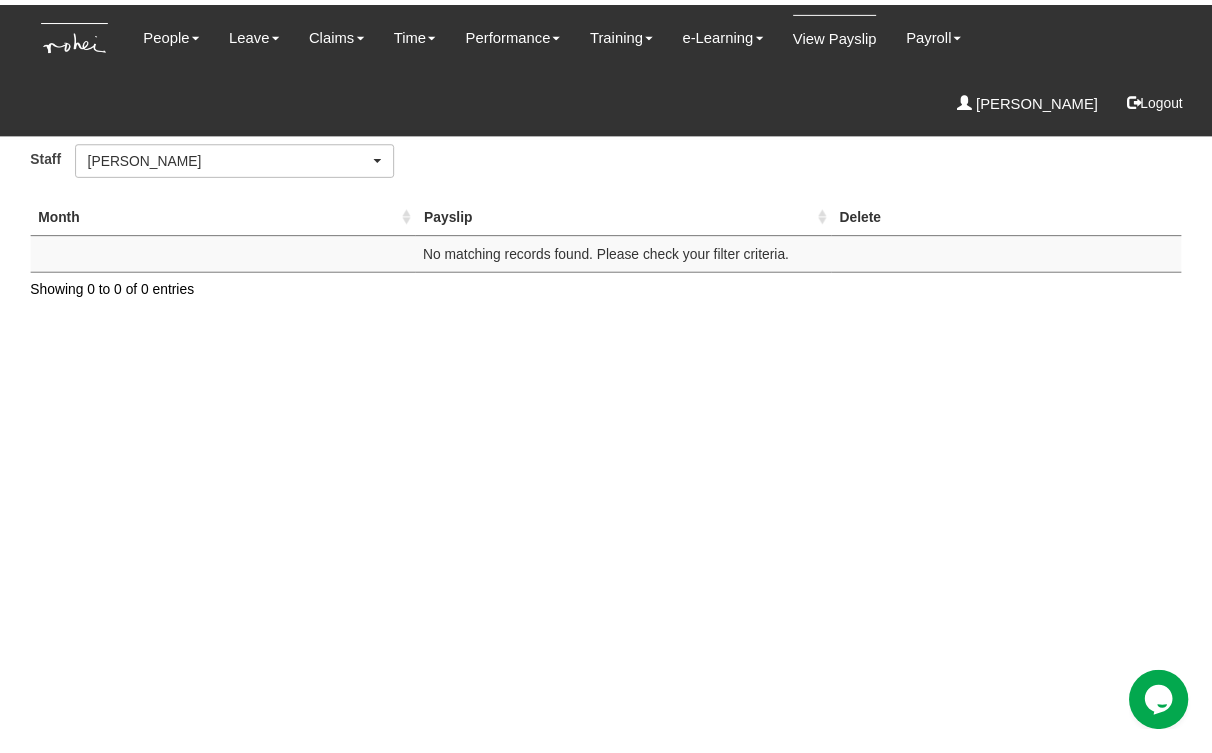 scroll, scrollTop: 788, scrollLeft: 0, axis: vertical 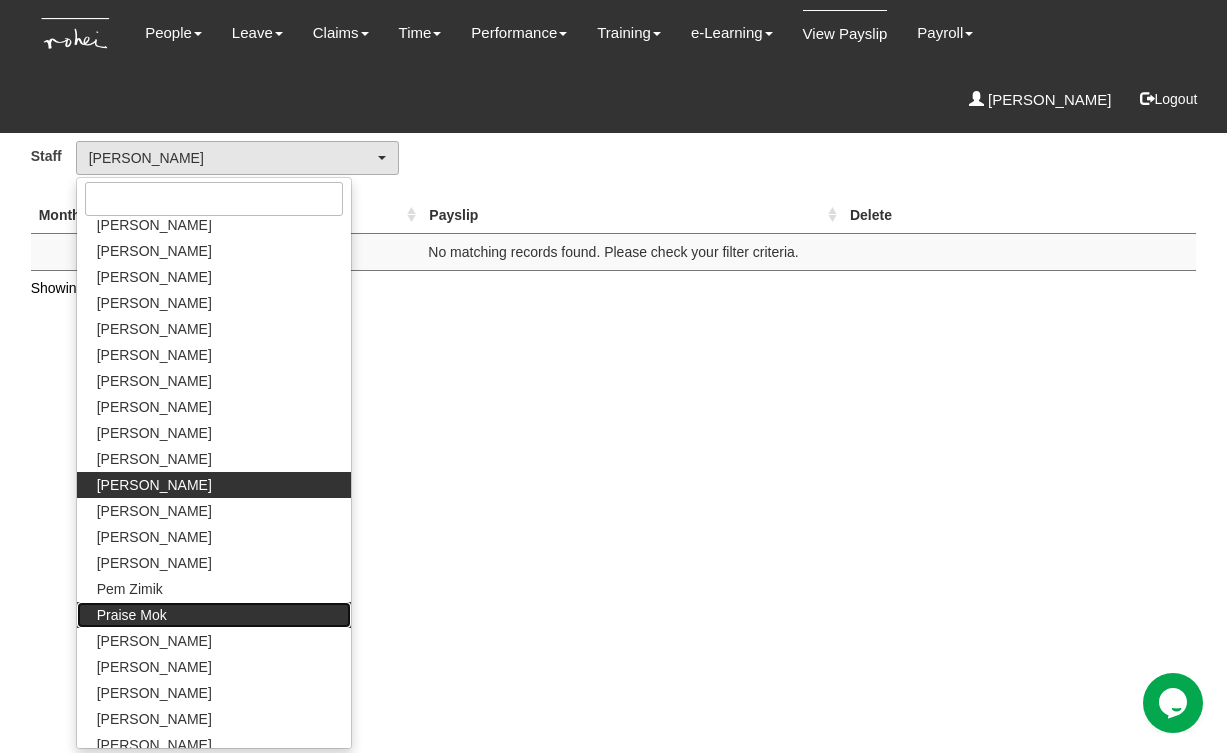 click on "Praise Mok" at bounding box center (132, 615) 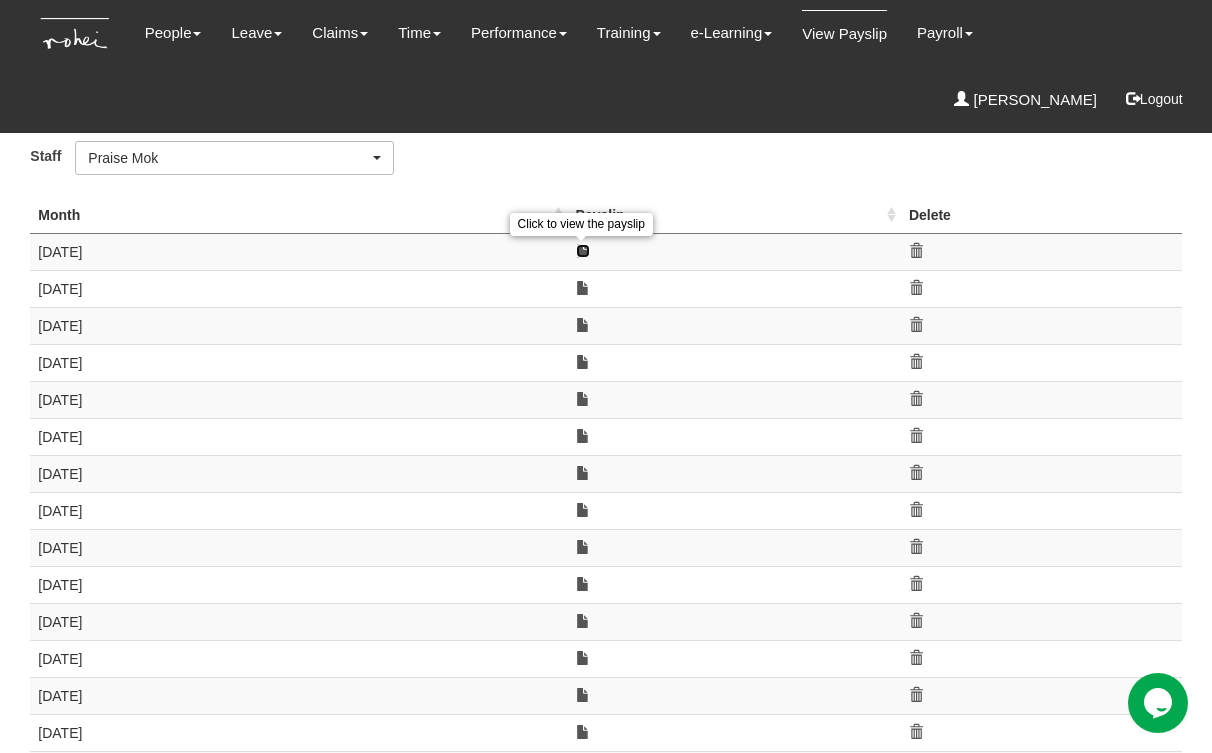 click at bounding box center (583, 251) 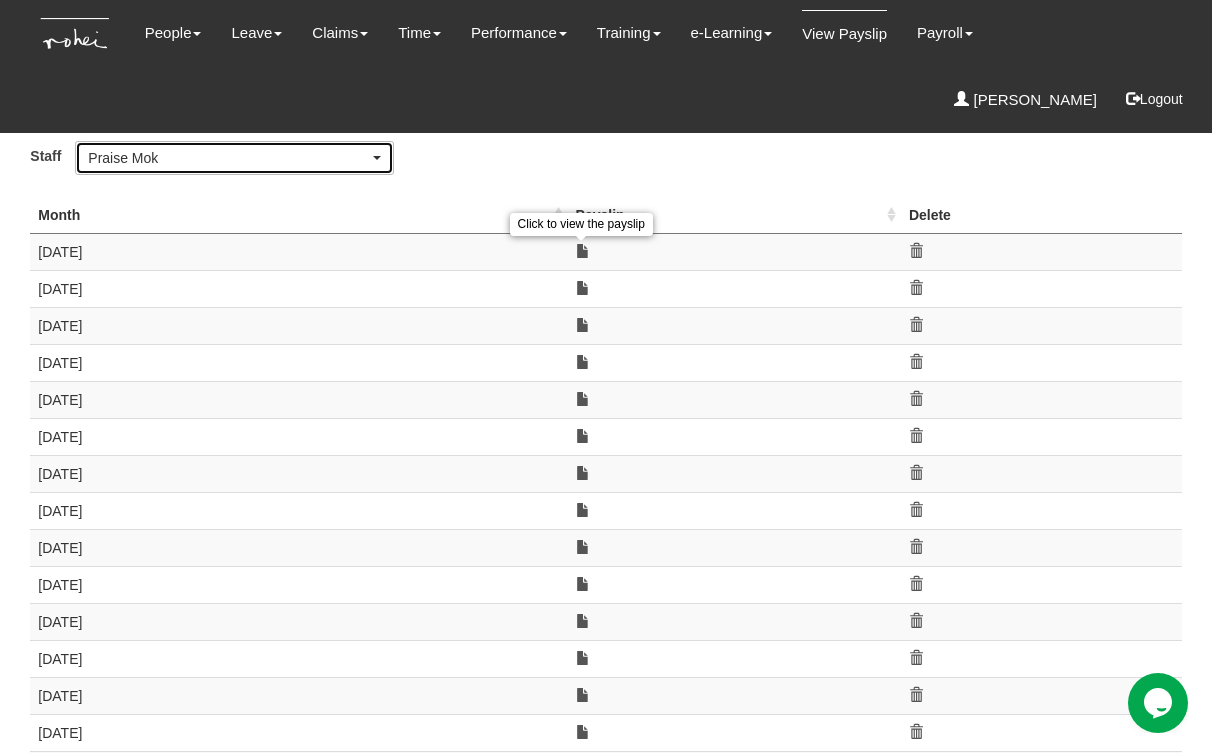 click on "Praise Mok" at bounding box center (228, 158) 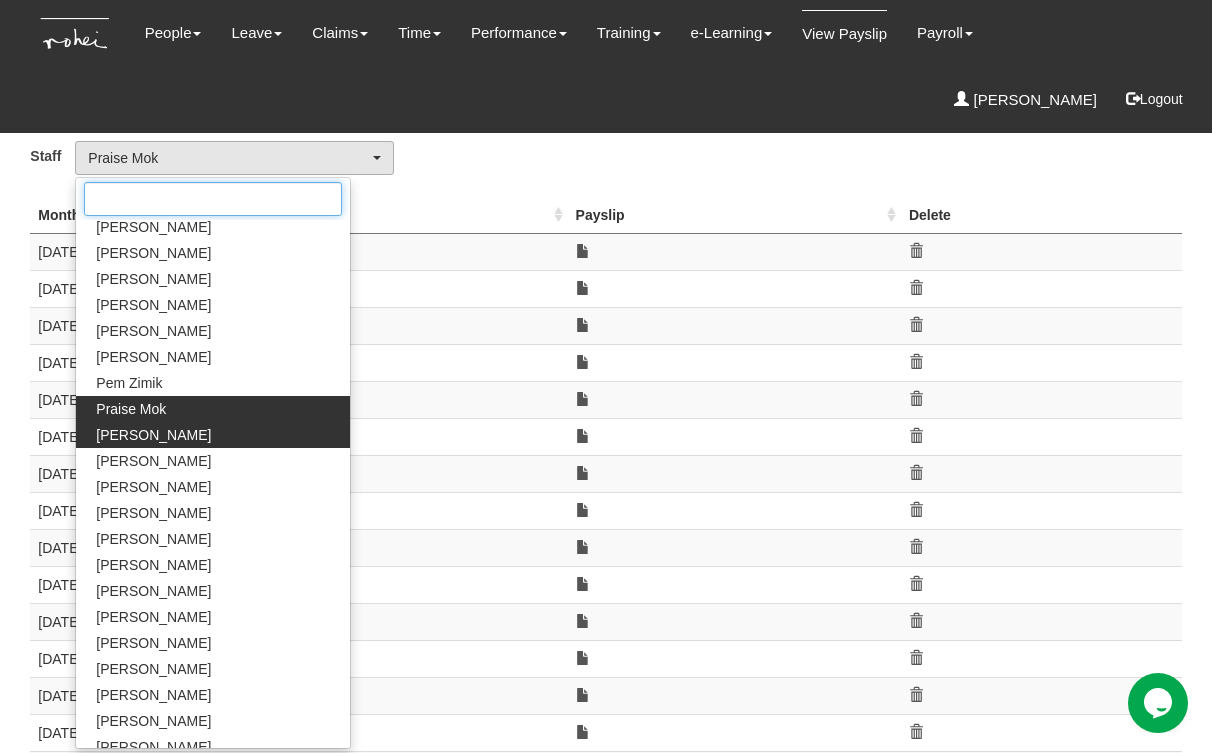 scroll, scrollTop: 994, scrollLeft: 0, axis: vertical 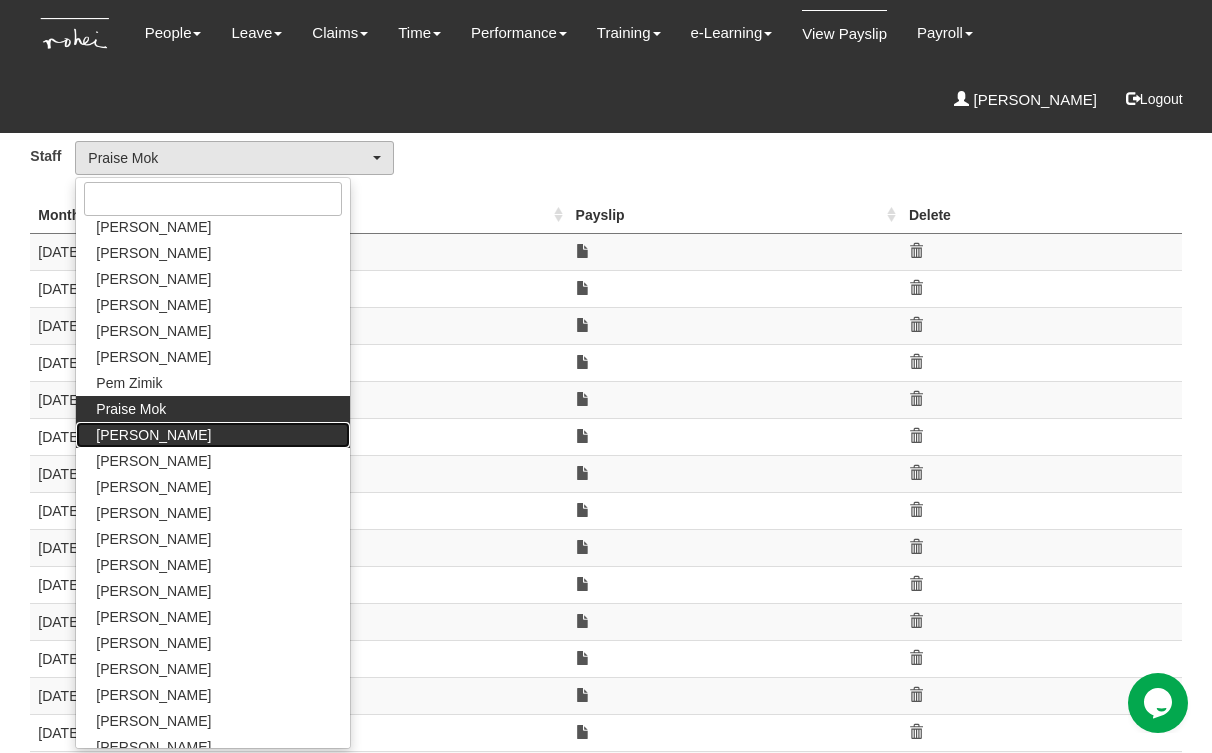 click on "[PERSON_NAME]" at bounding box center [213, 435] 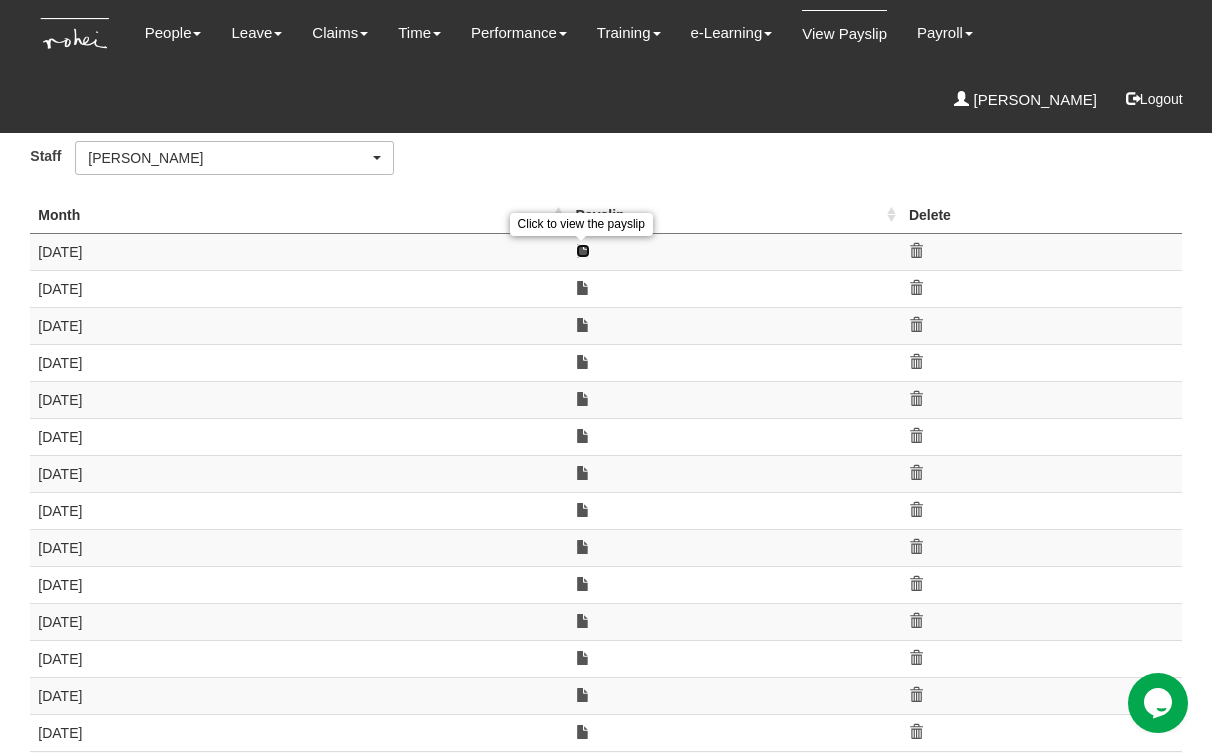 click at bounding box center (583, 251) 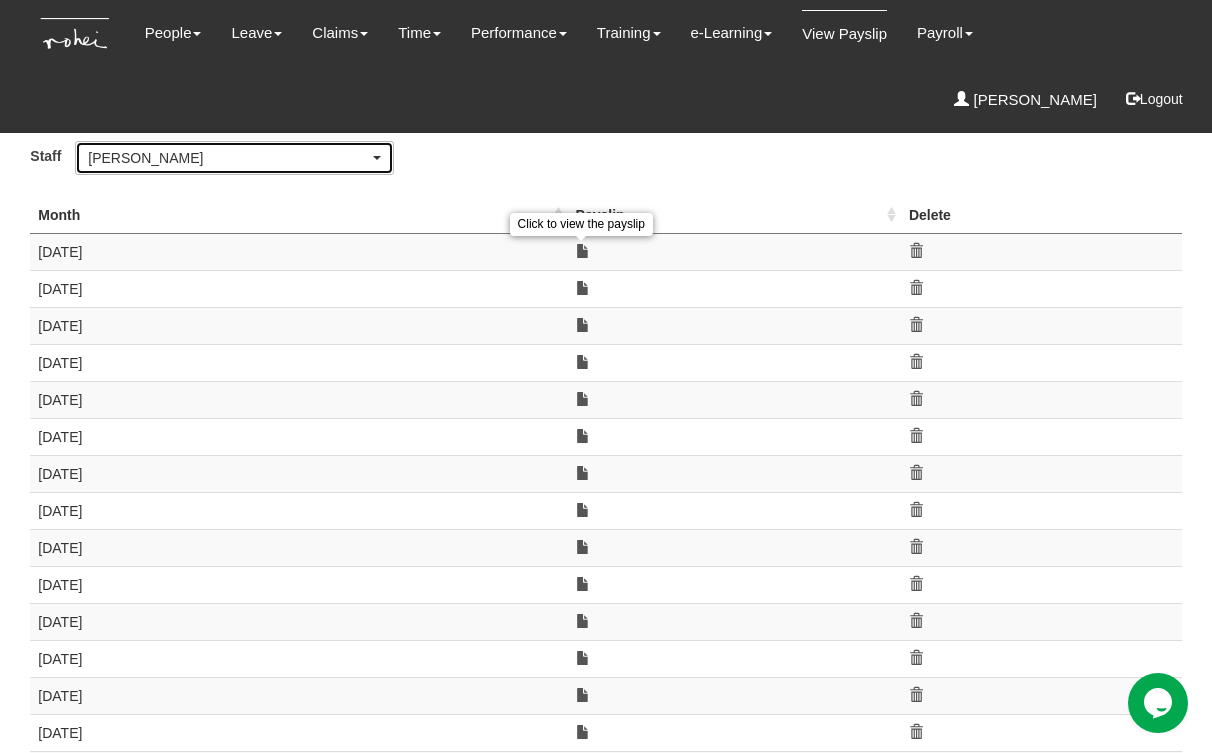 click on "[PERSON_NAME]" at bounding box center [228, 158] 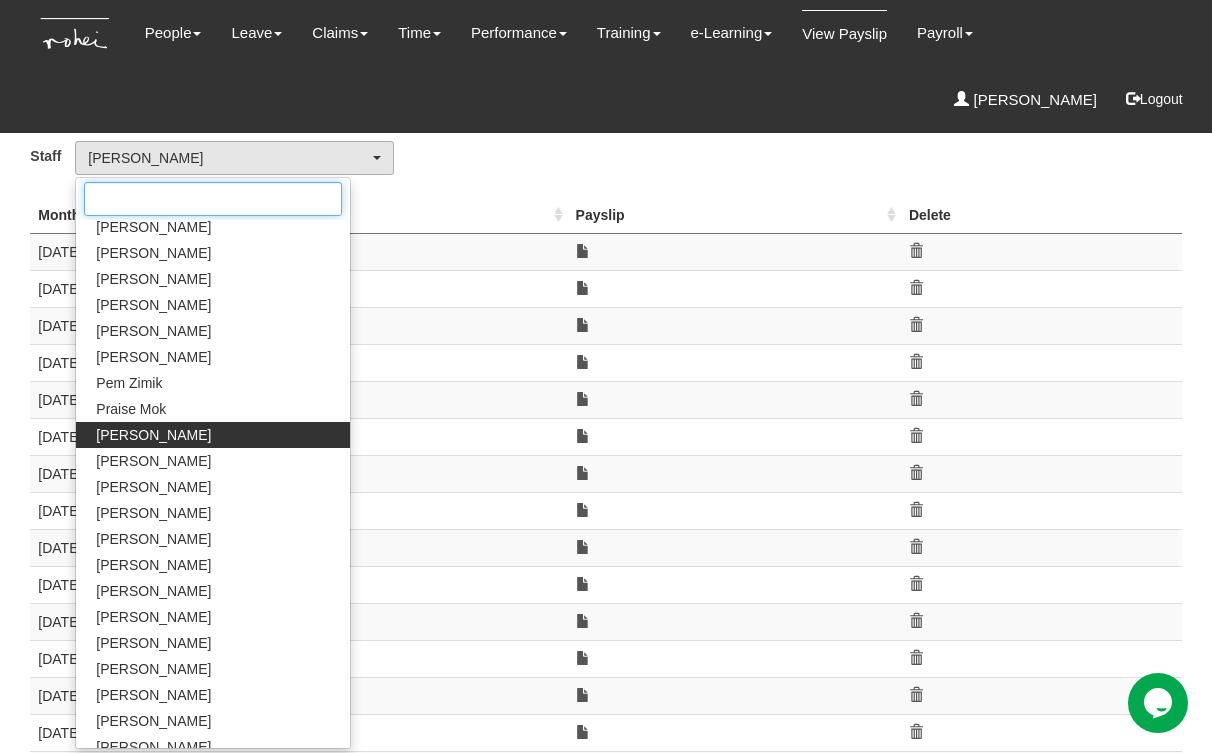 scroll, scrollTop: 944, scrollLeft: 0, axis: vertical 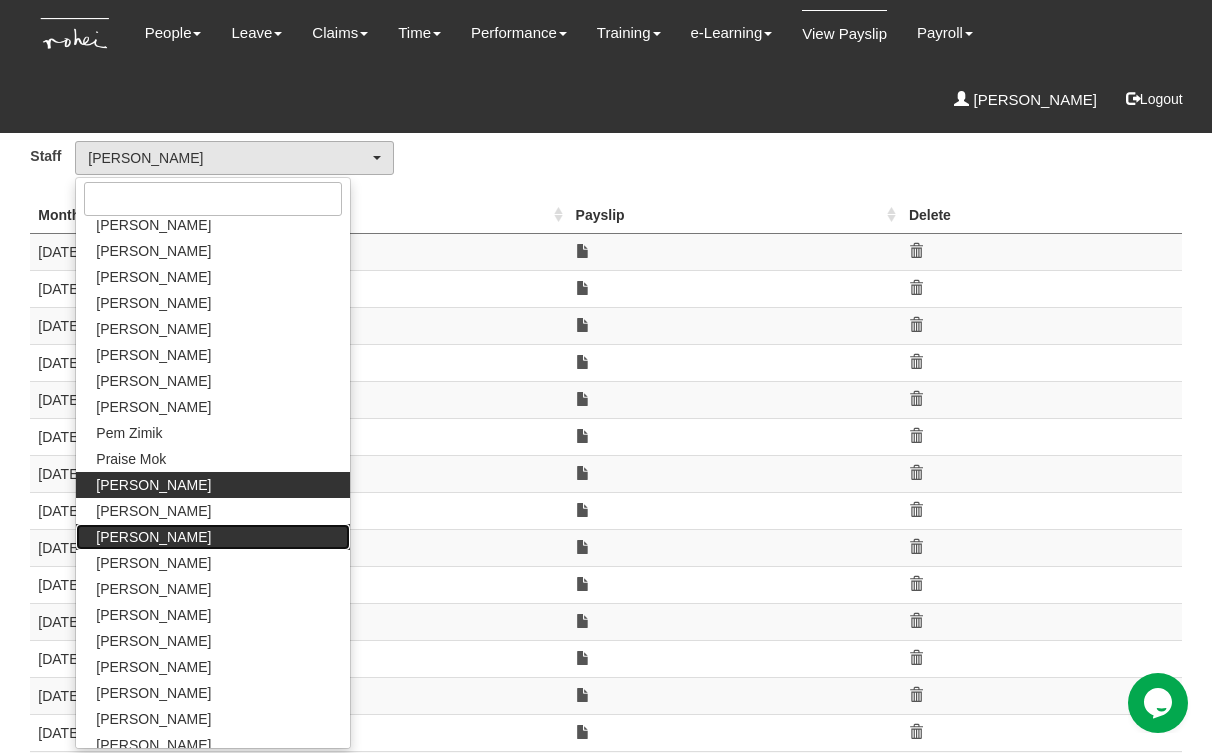 click on "[PERSON_NAME]" at bounding box center (153, 537) 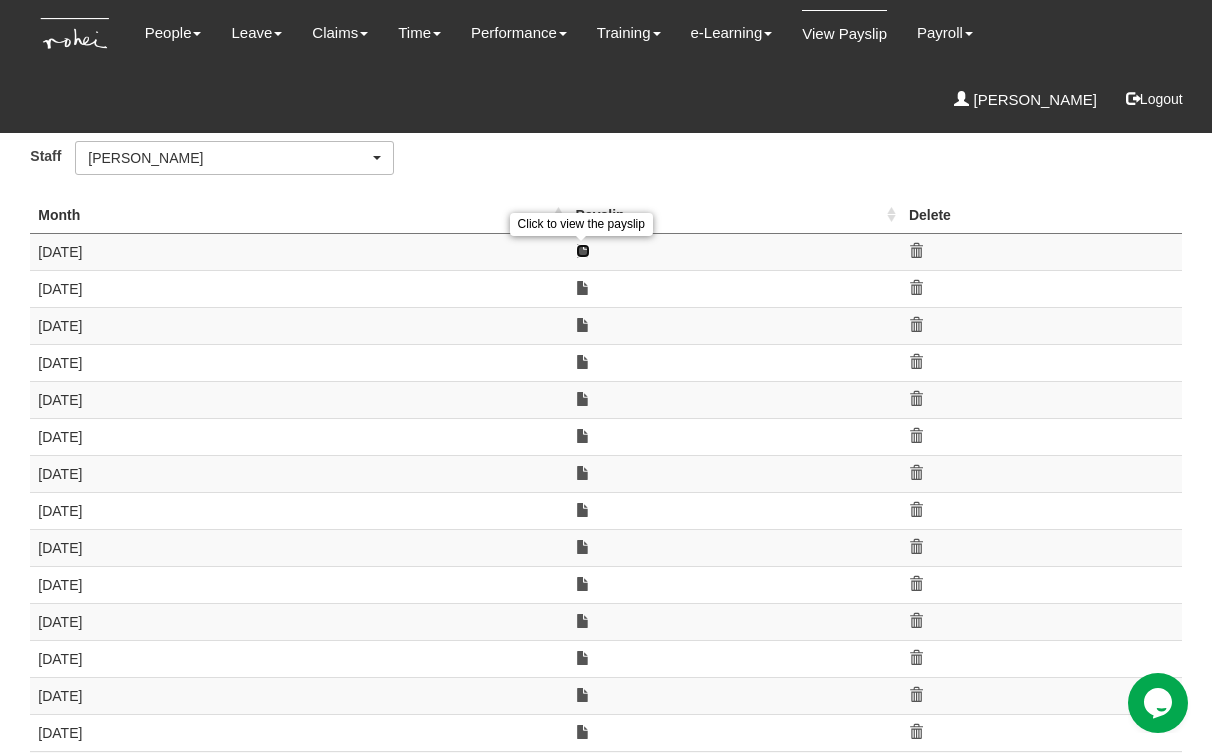 click at bounding box center [583, 251] 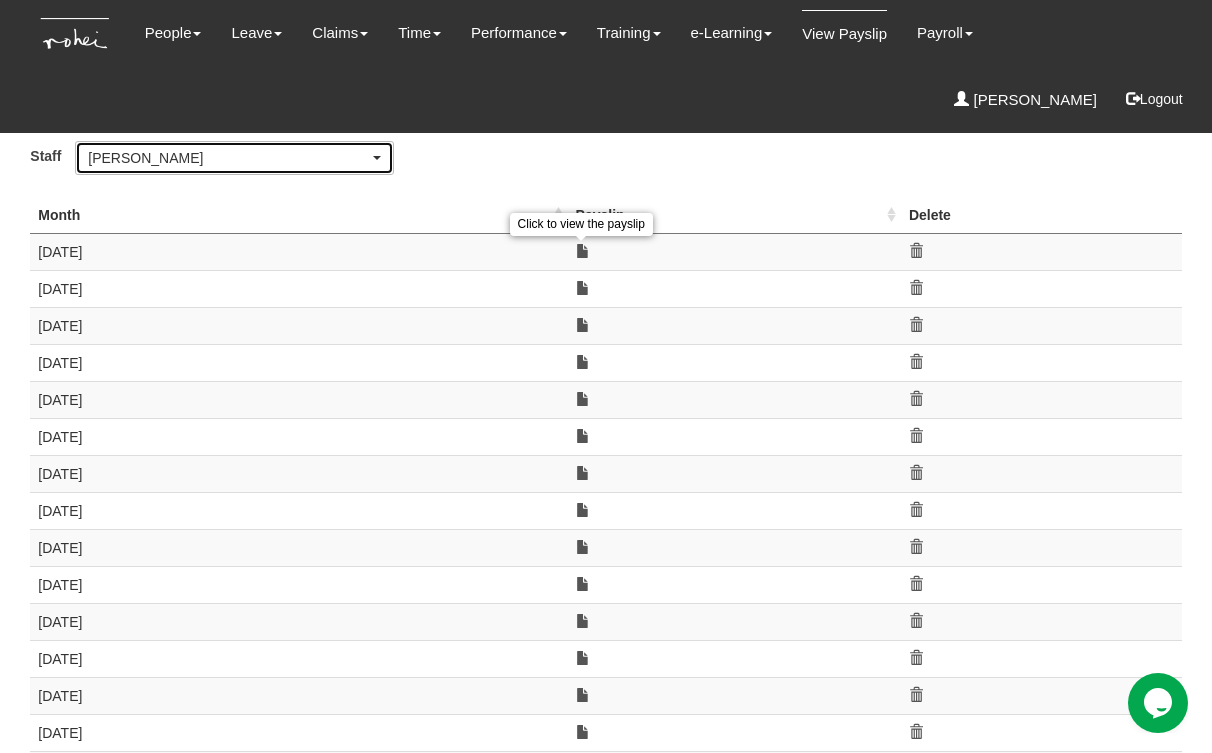 click on "[PERSON_NAME]" at bounding box center [228, 158] 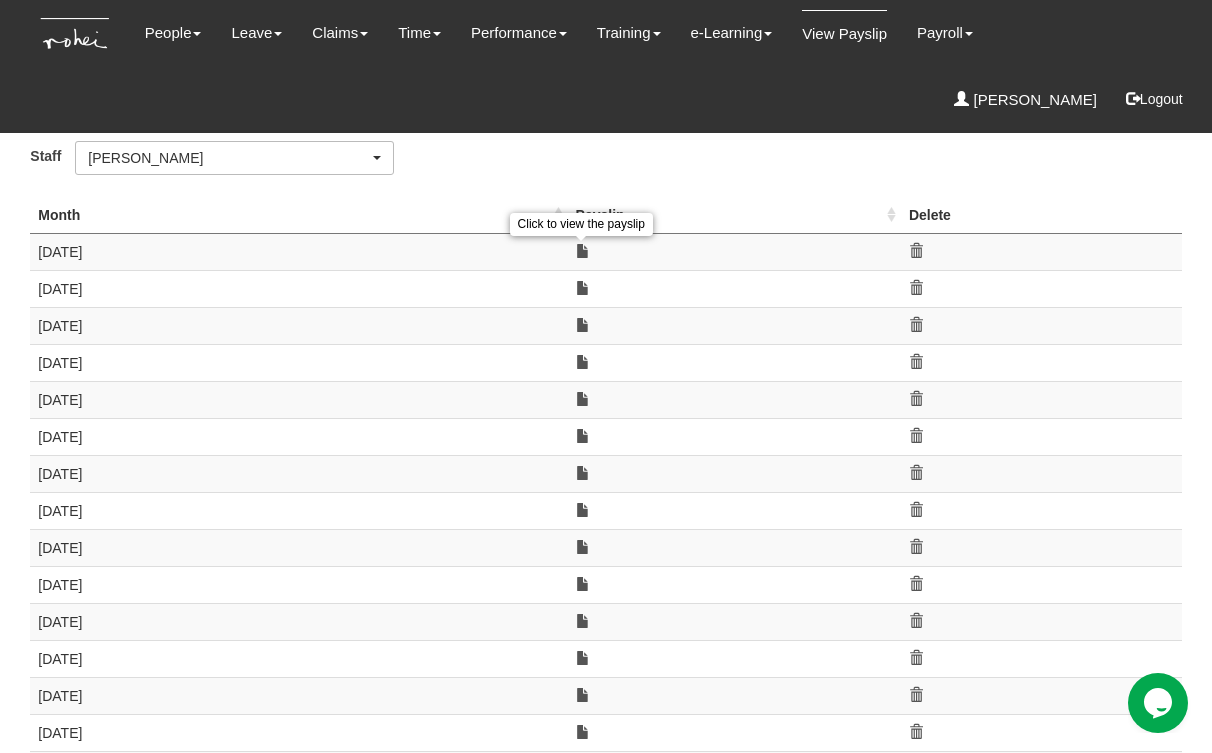 scroll, scrollTop: 996, scrollLeft: 0, axis: vertical 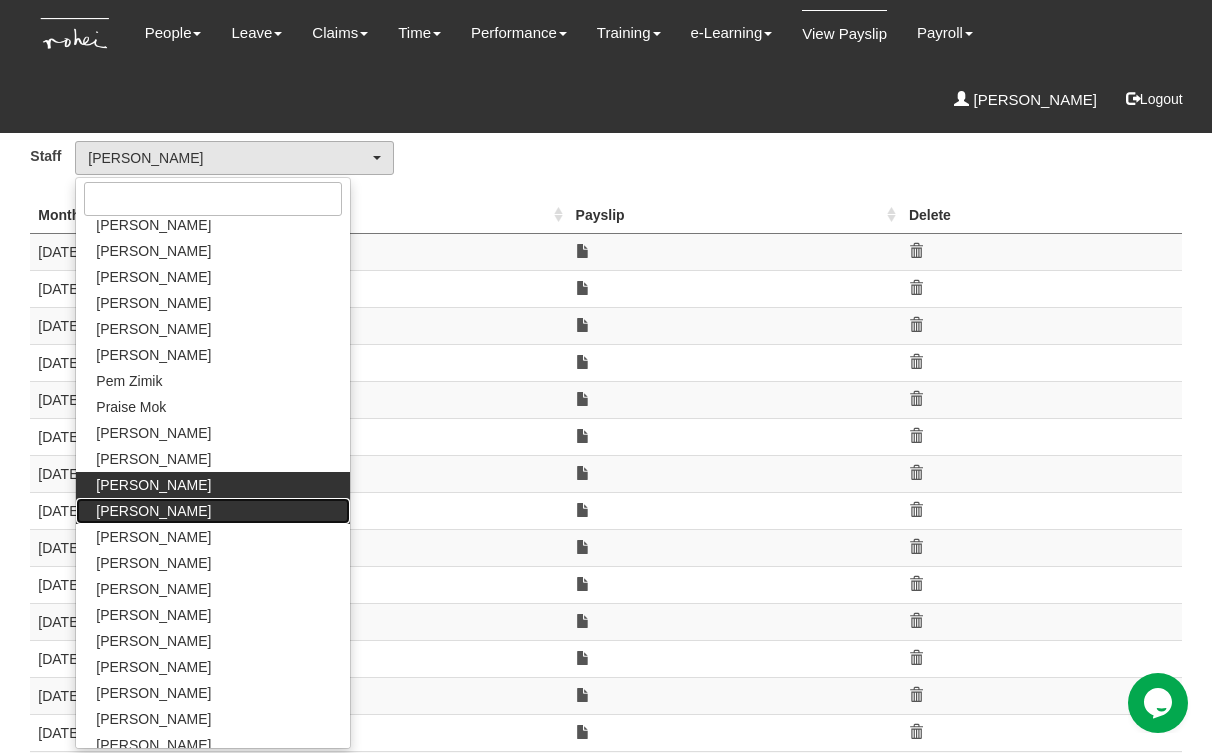 click on "[PERSON_NAME]" at bounding box center [213, 511] 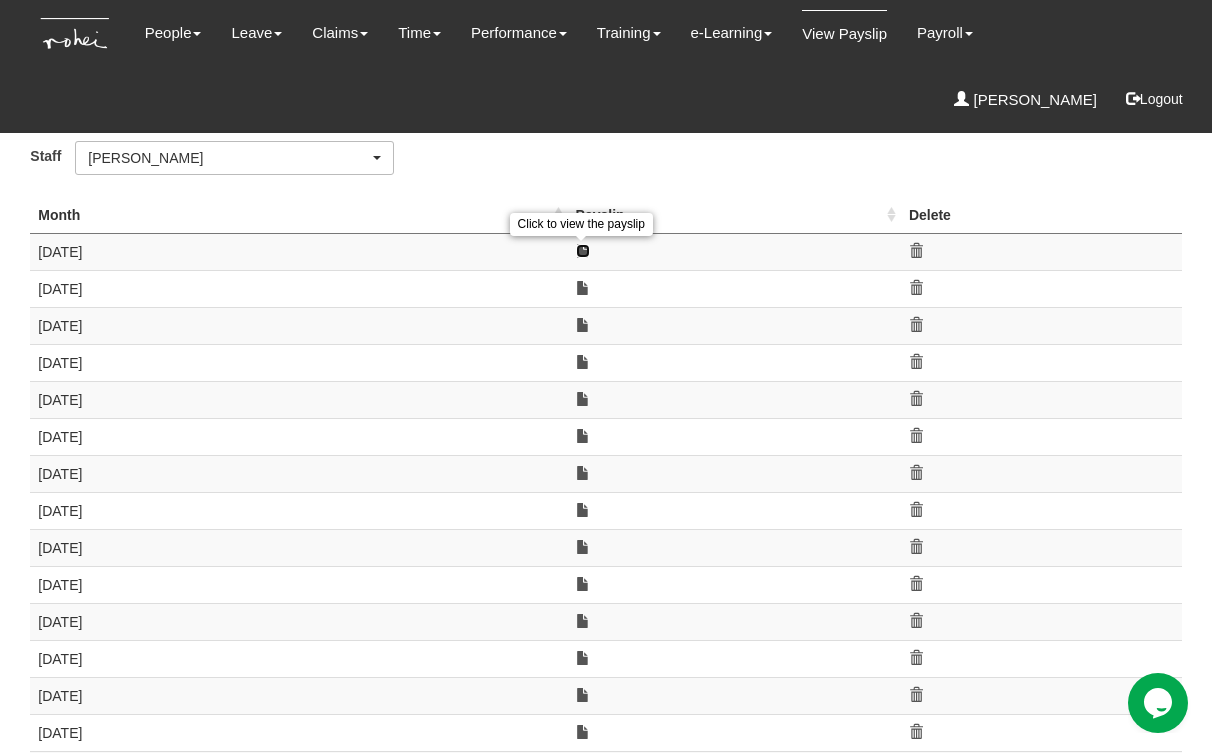 click at bounding box center (583, 251) 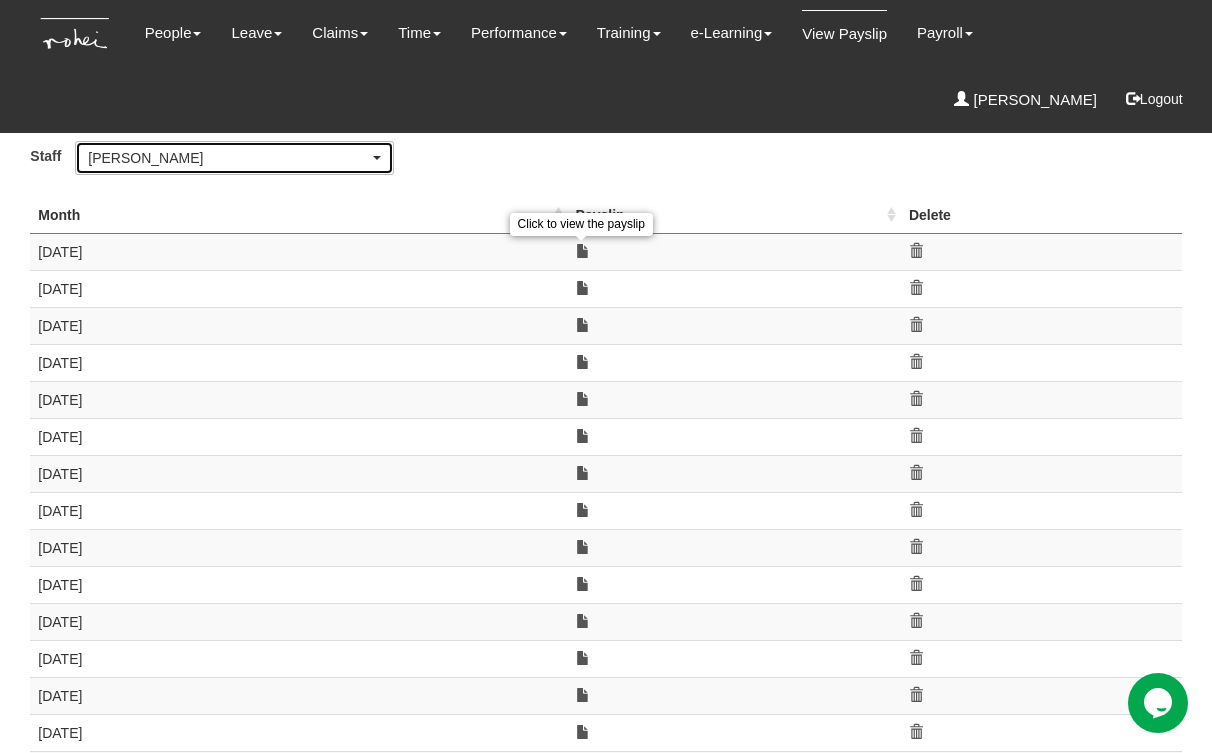 click on "[PERSON_NAME]" at bounding box center [228, 158] 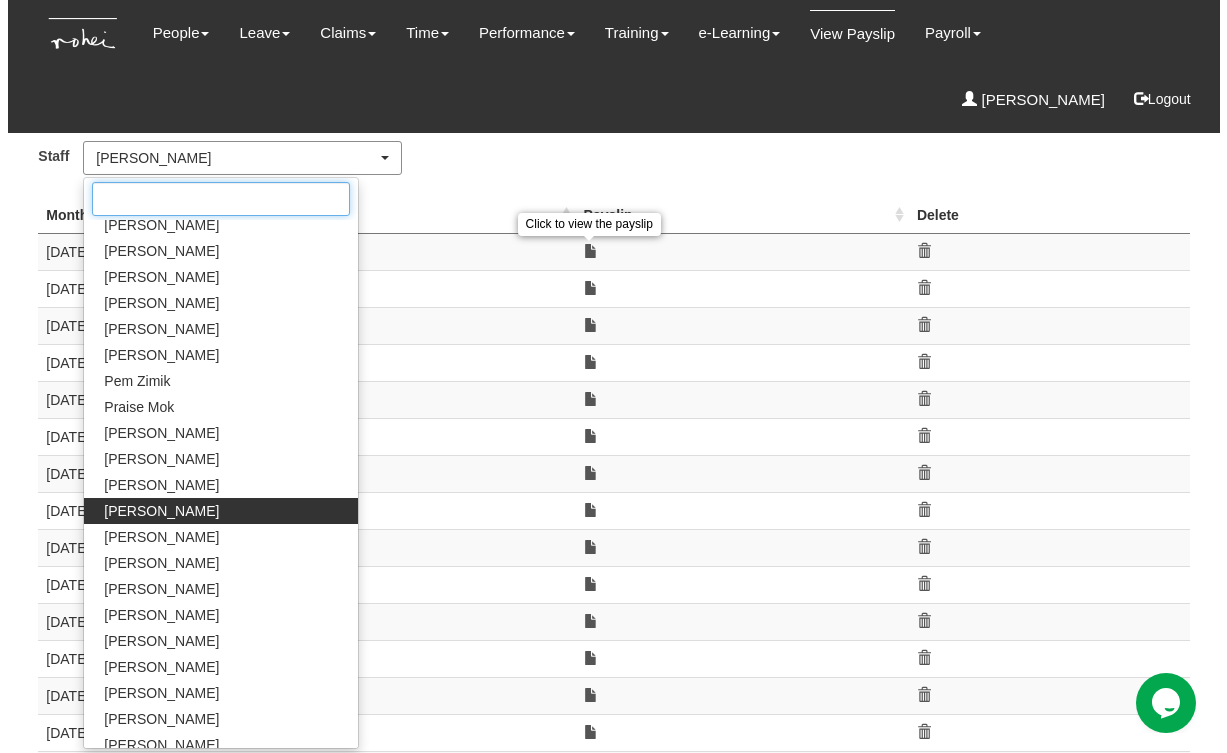 scroll, scrollTop: 1022, scrollLeft: 0, axis: vertical 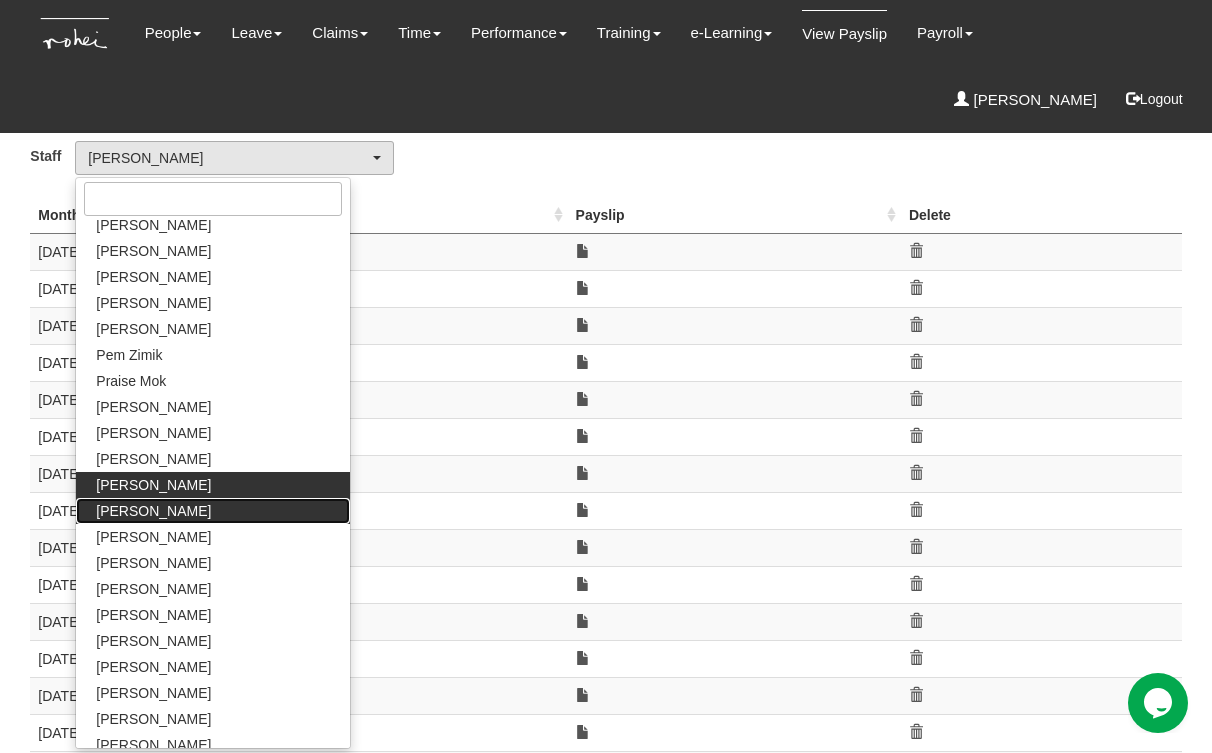 click on "[PERSON_NAME]" at bounding box center [213, 511] 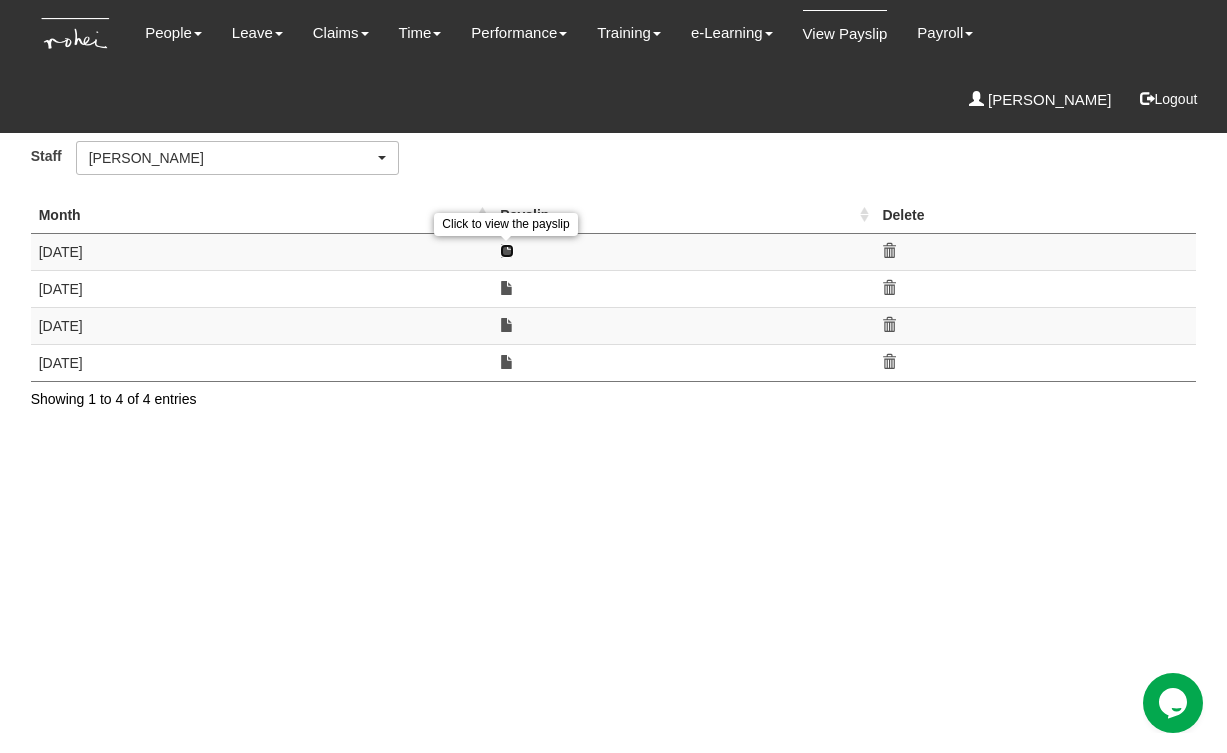click at bounding box center (507, 251) 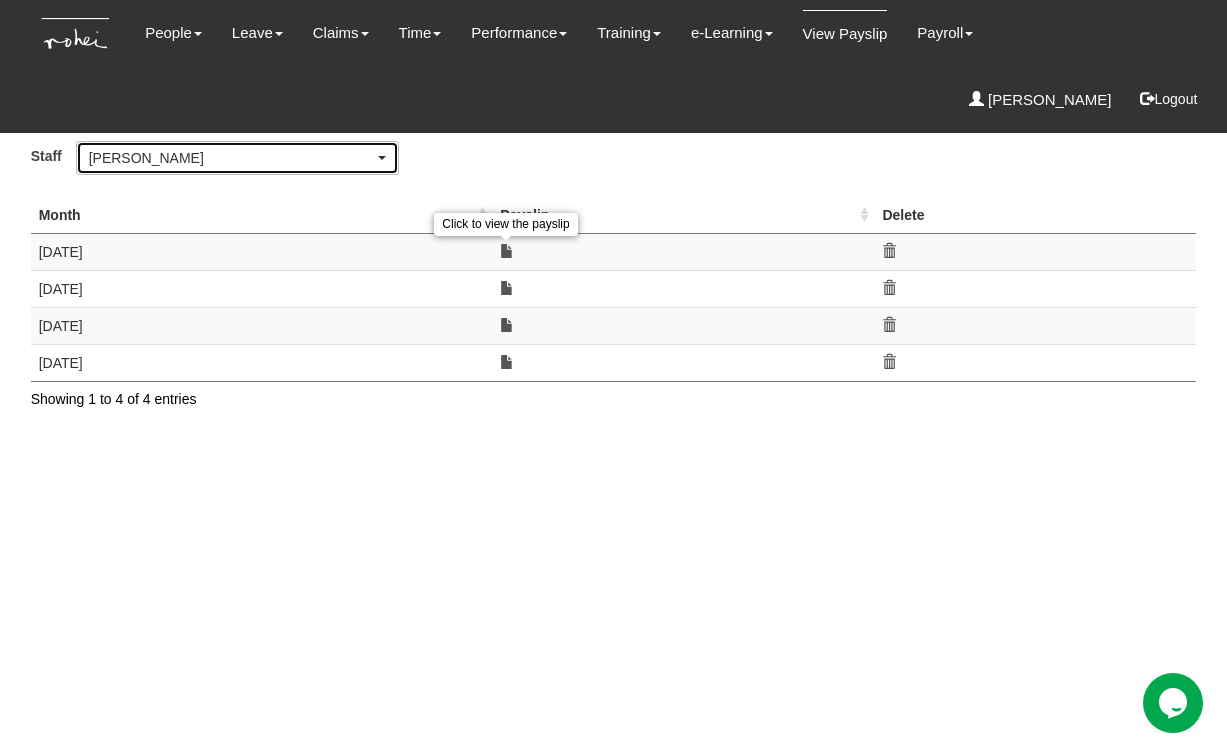 click on "[PERSON_NAME]" at bounding box center [232, 158] 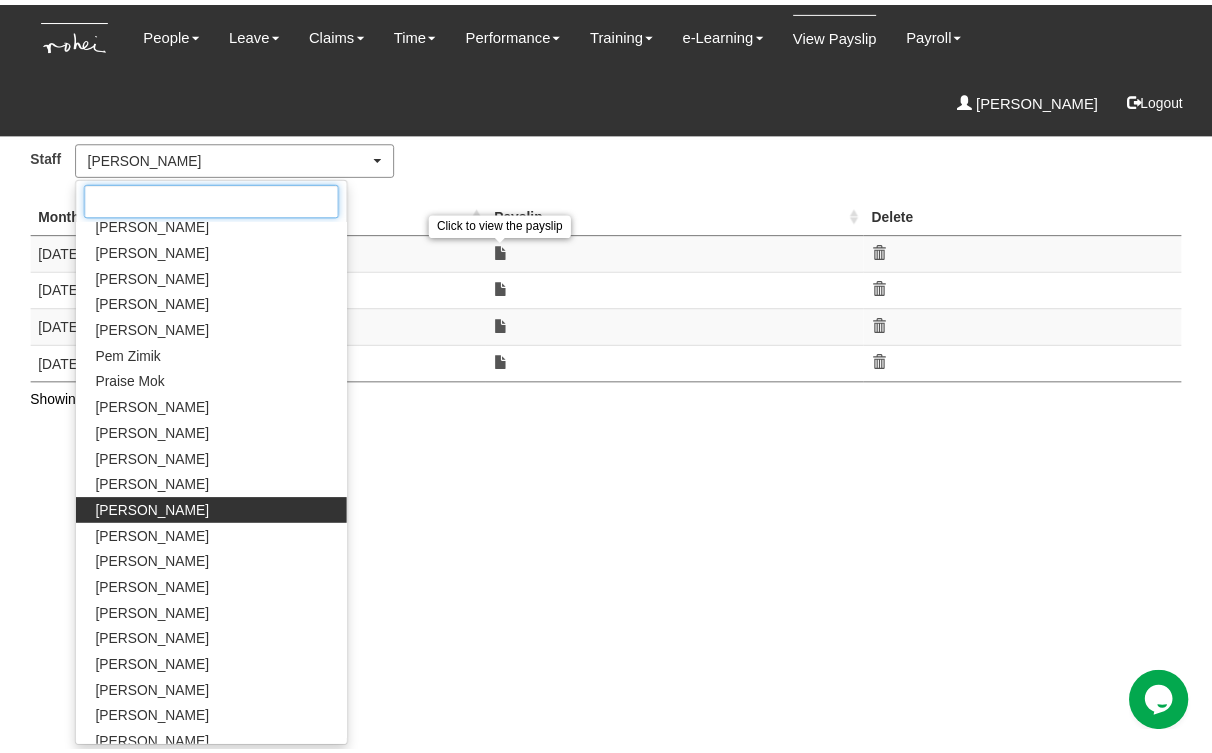 scroll, scrollTop: 1031, scrollLeft: 0, axis: vertical 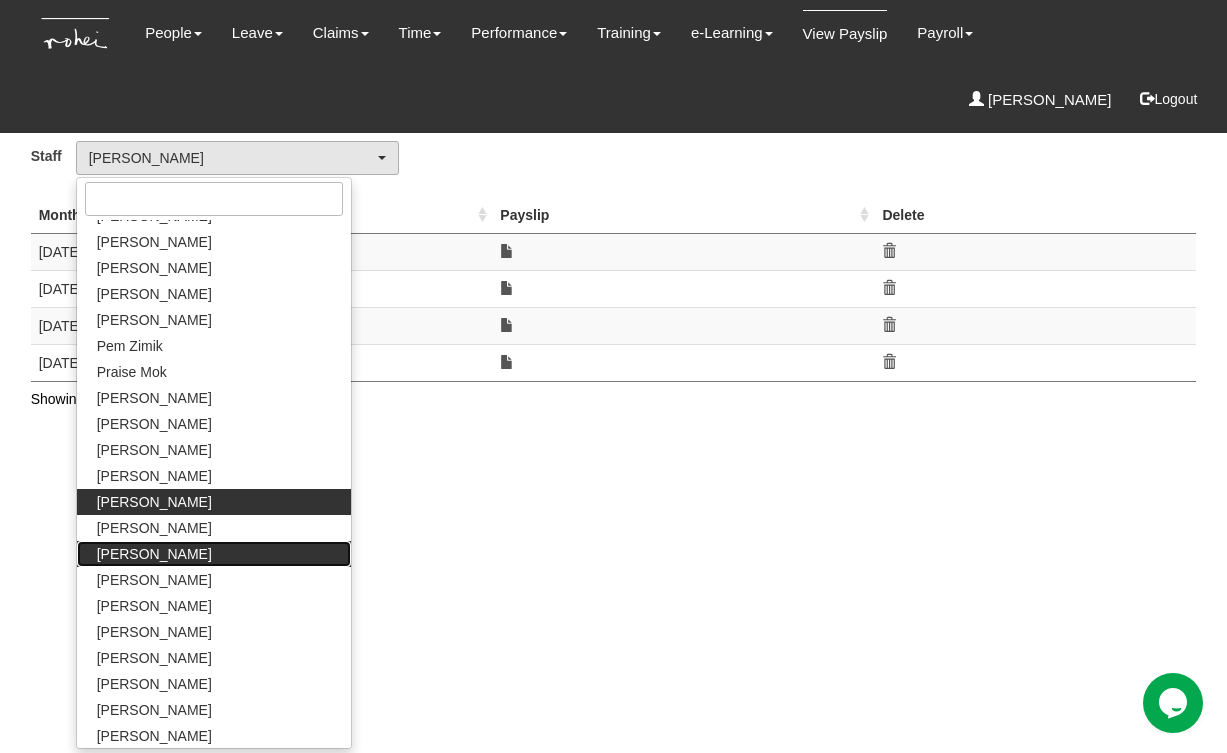 click on "[PERSON_NAME]" at bounding box center [154, 554] 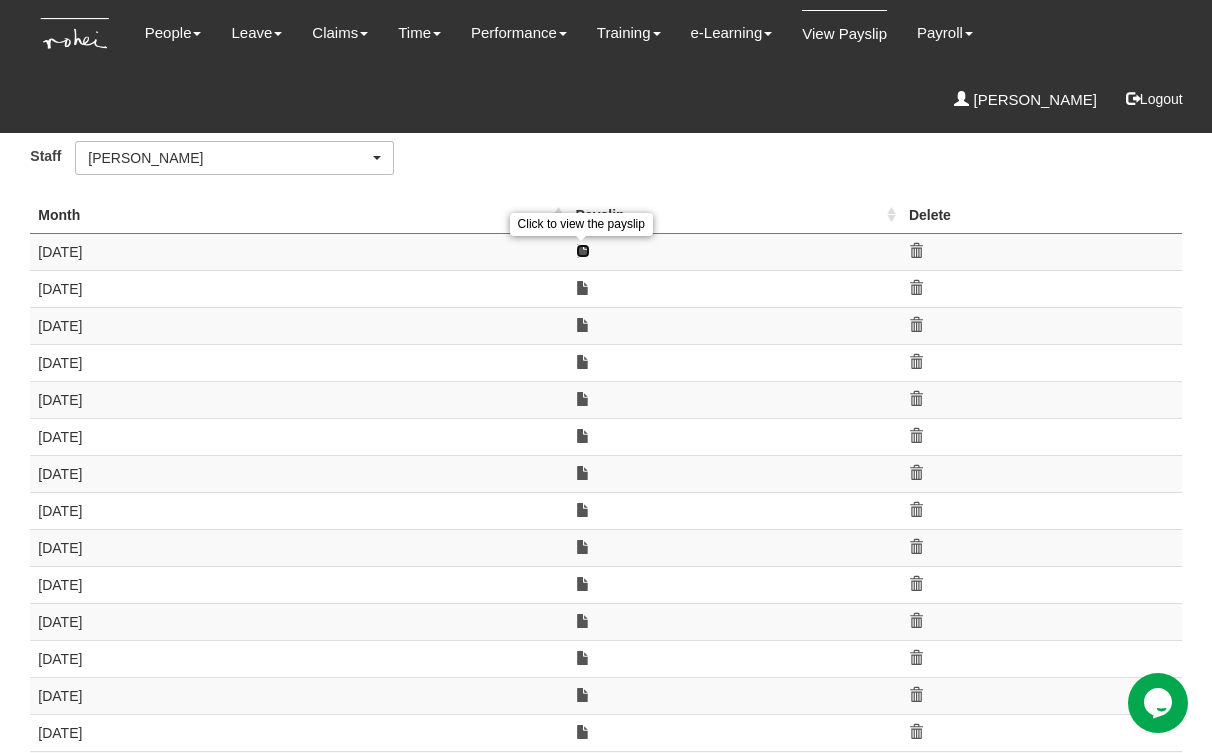 click at bounding box center [583, 251] 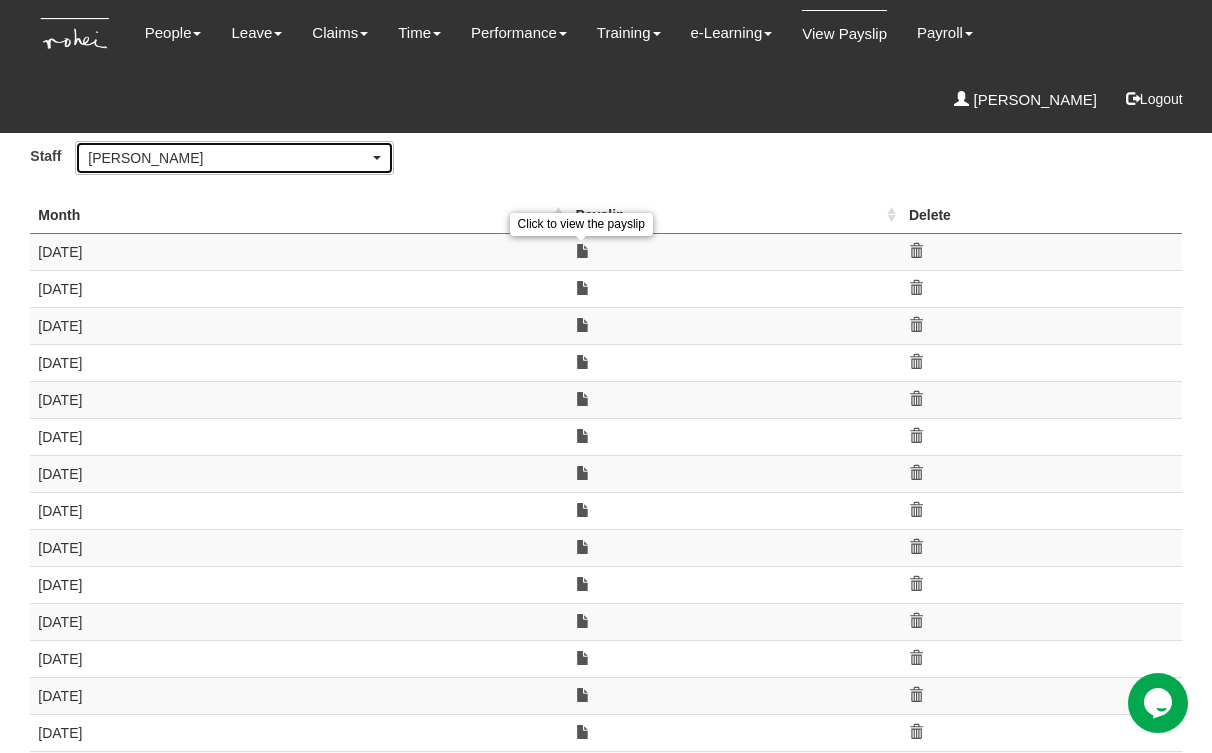 click on "[PERSON_NAME]" at bounding box center [228, 158] 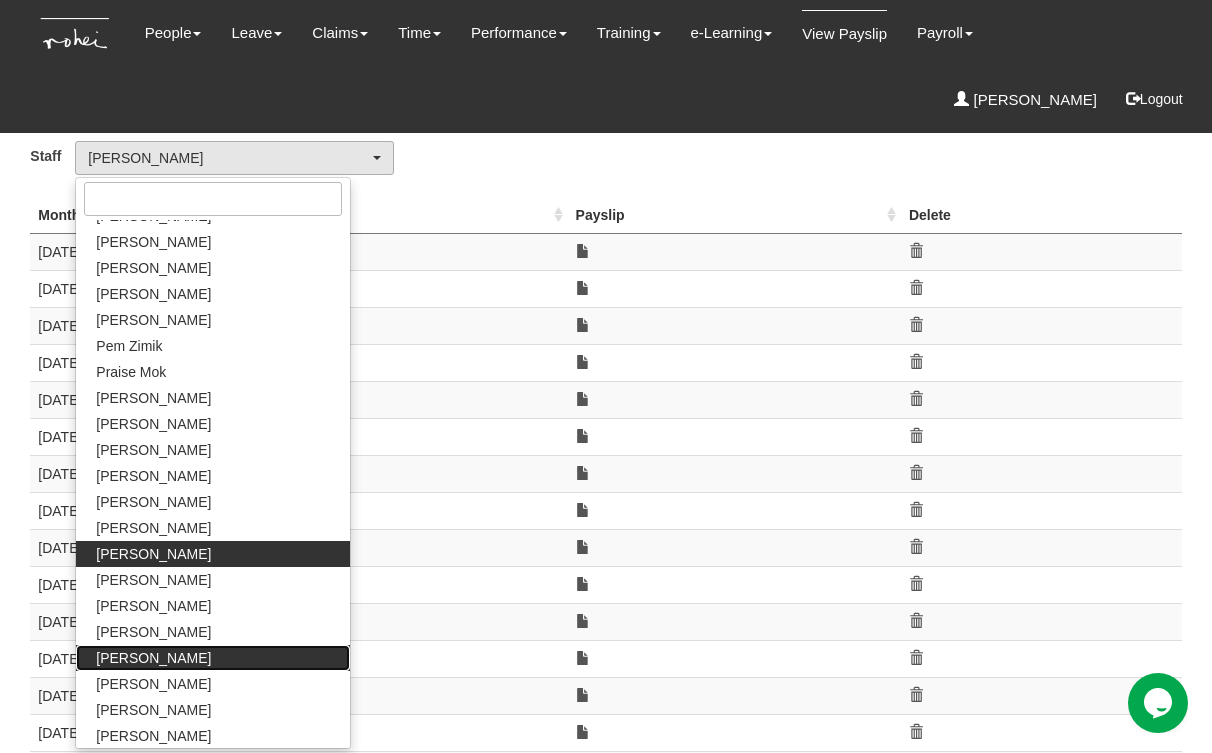 click on "[PERSON_NAME]" at bounding box center (153, 658) 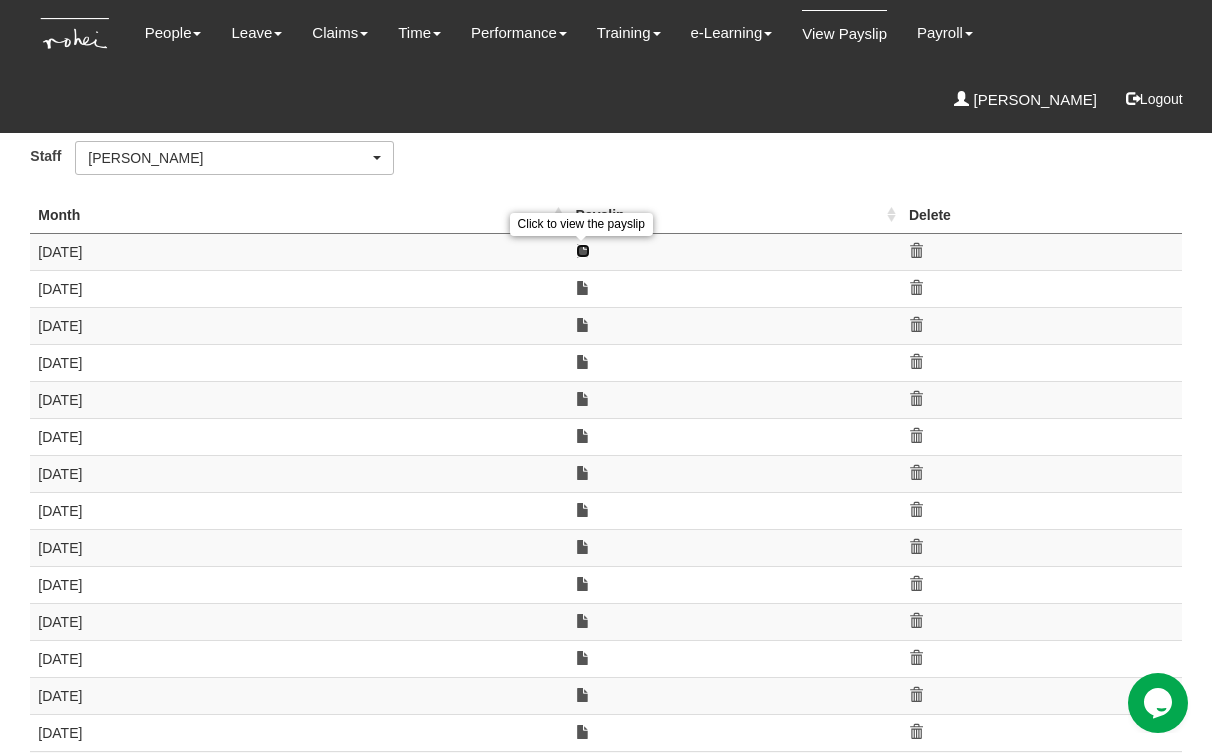click at bounding box center (583, 251) 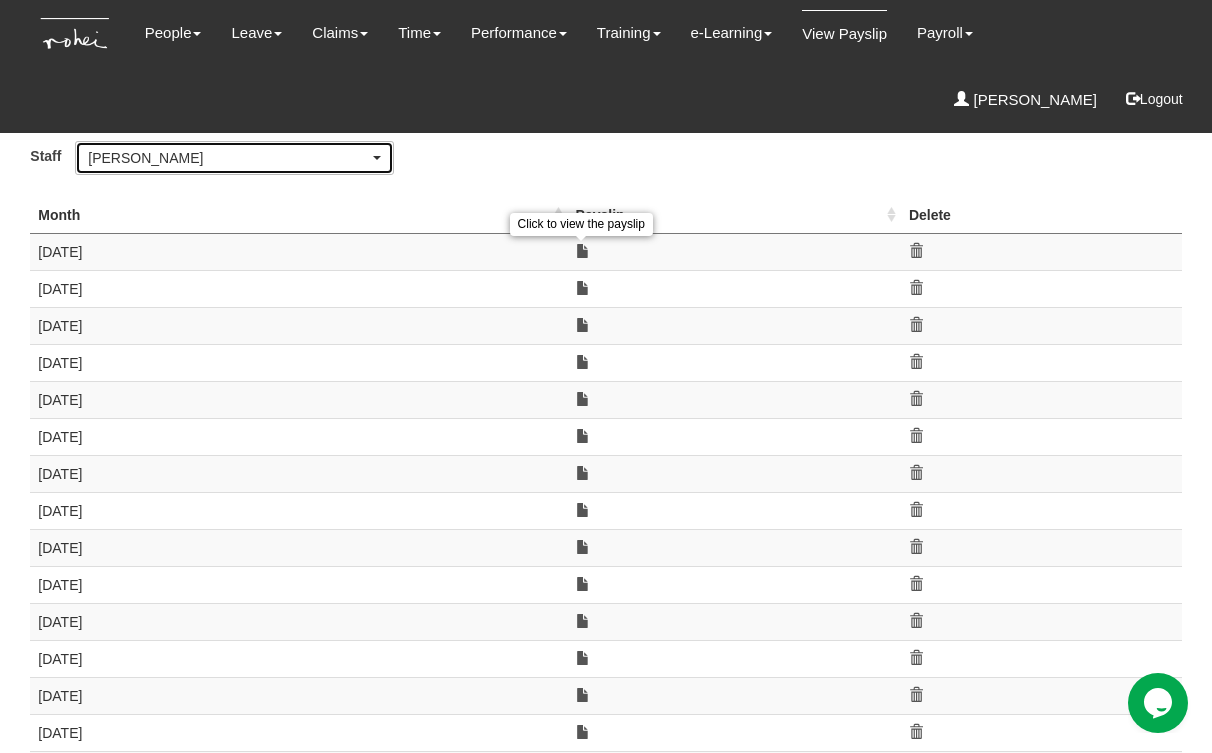 click on "[PERSON_NAME]" at bounding box center (228, 158) 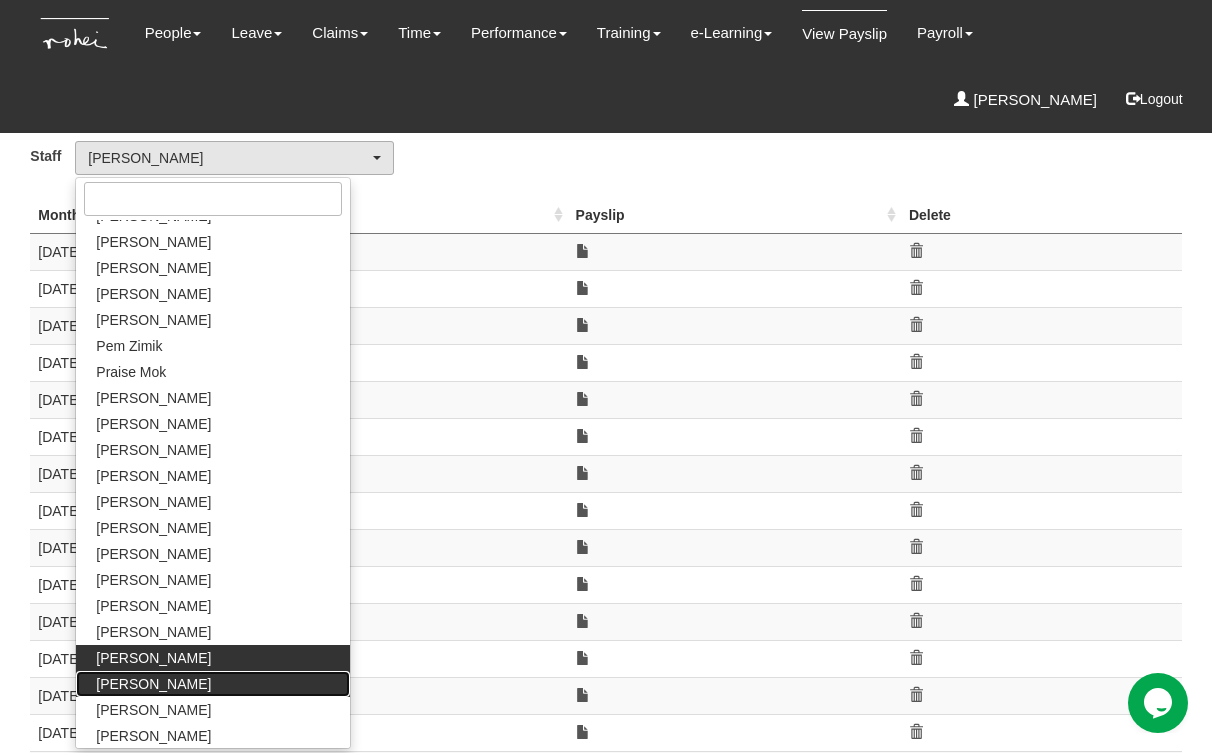 click on "[PERSON_NAME]" at bounding box center (153, 684) 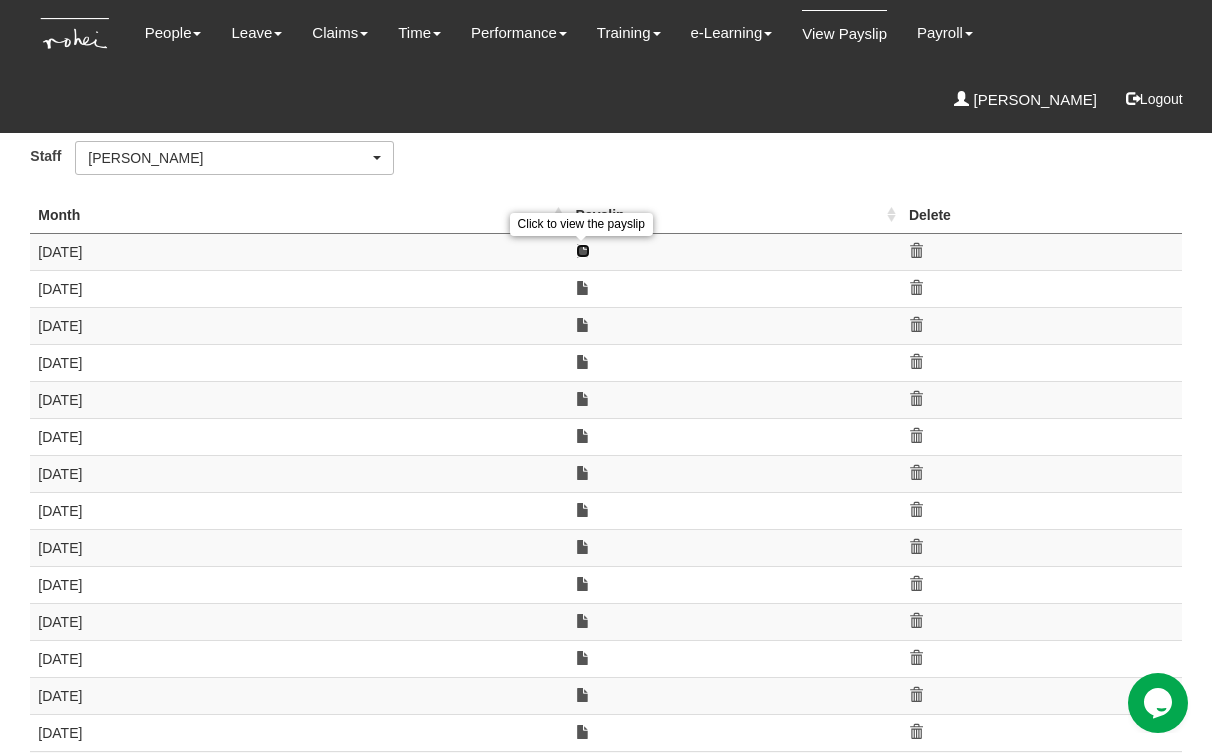 click at bounding box center [583, 251] 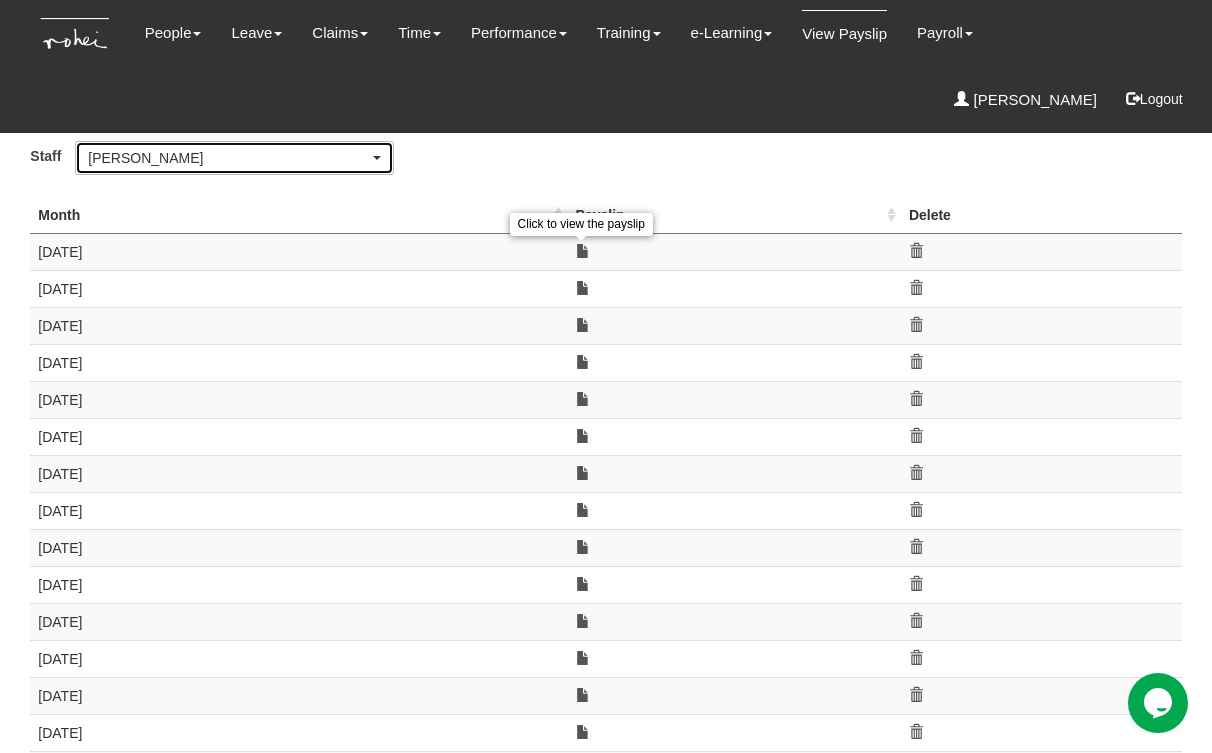 click on "[PERSON_NAME]" at bounding box center [228, 158] 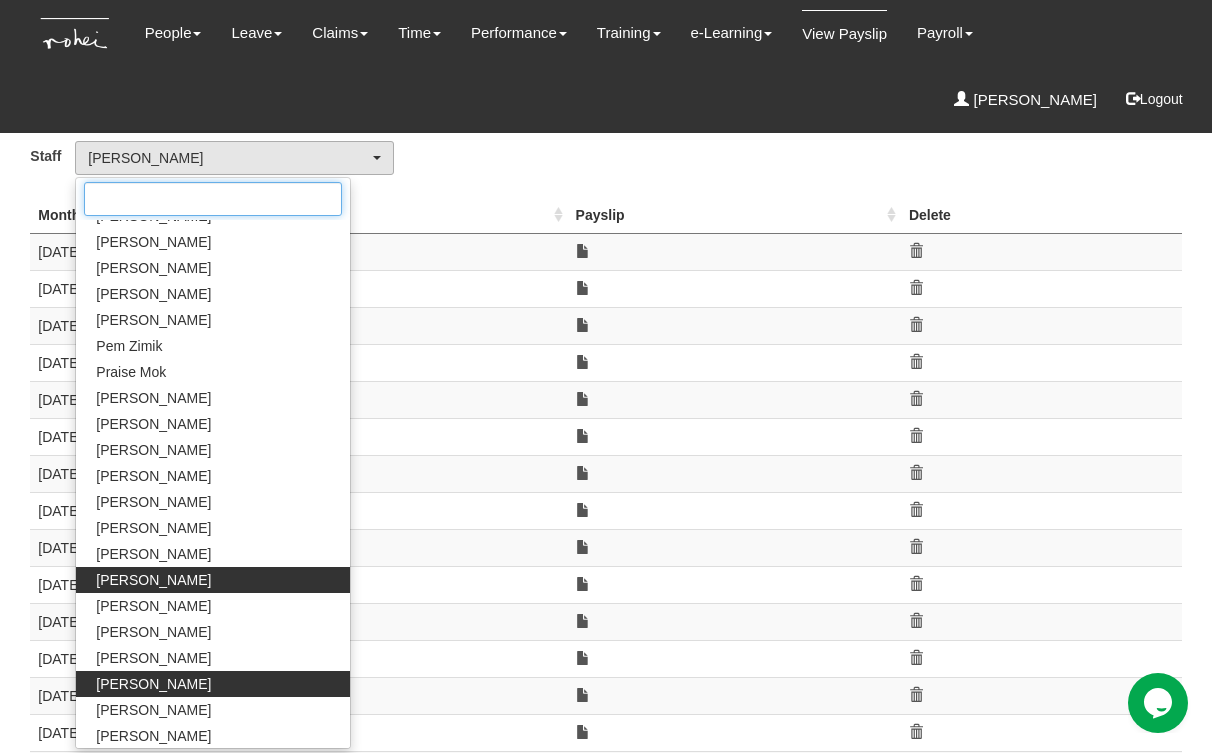 scroll, scrollTop: 259, scrollLeft: 0, axis: vertical 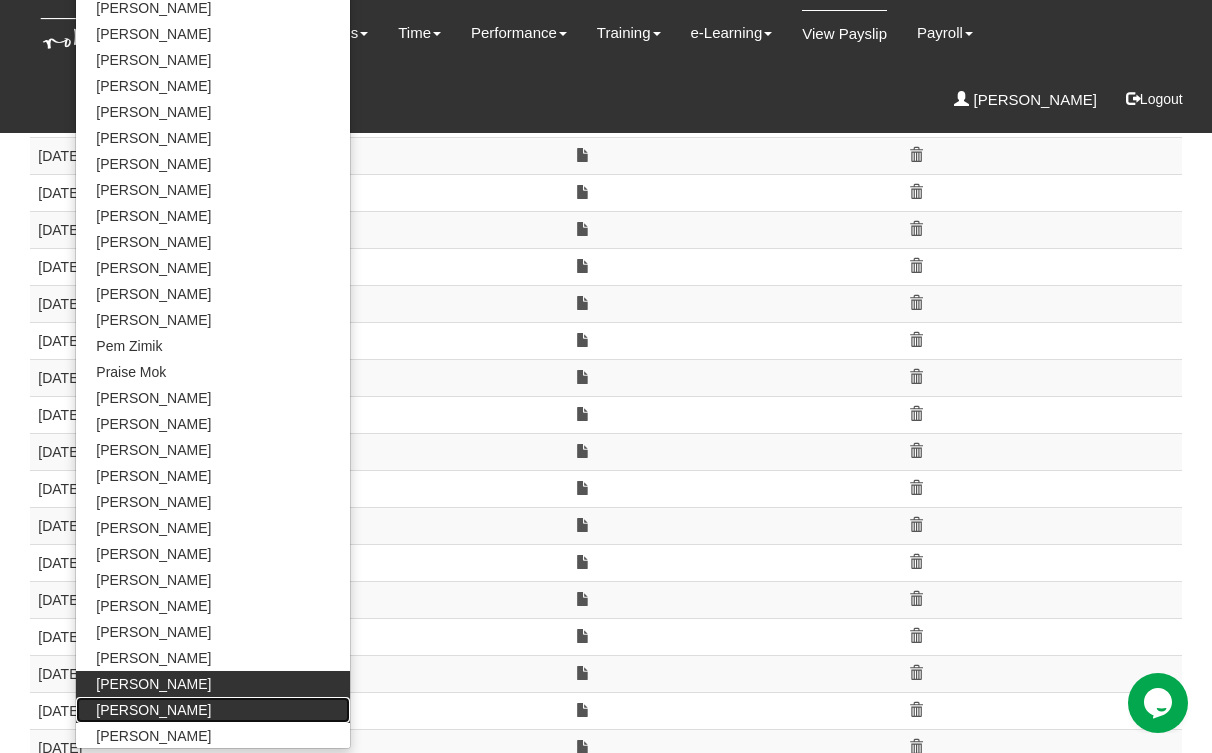 click on "[PERSON_NAME]" at bounding box center [153, 710] 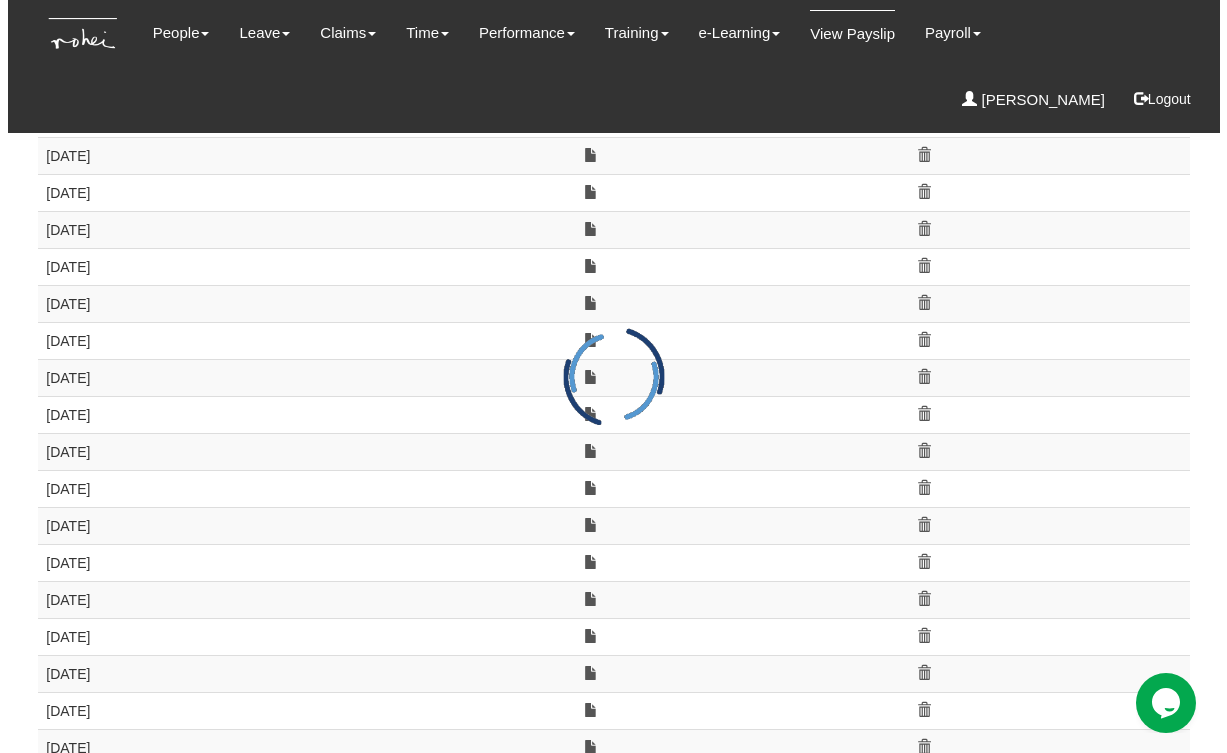 scroll, scrollTop: 0, scrollLeft: 0, axis: both 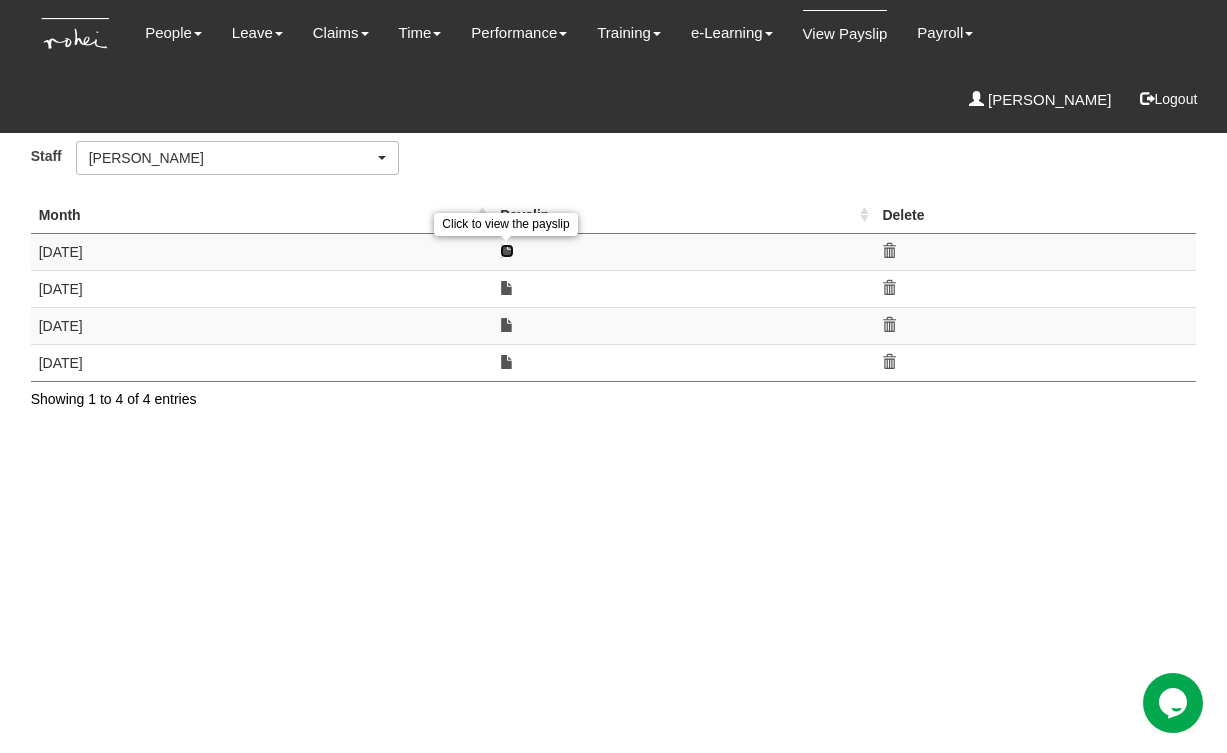 click at bounding box center (507, 251) 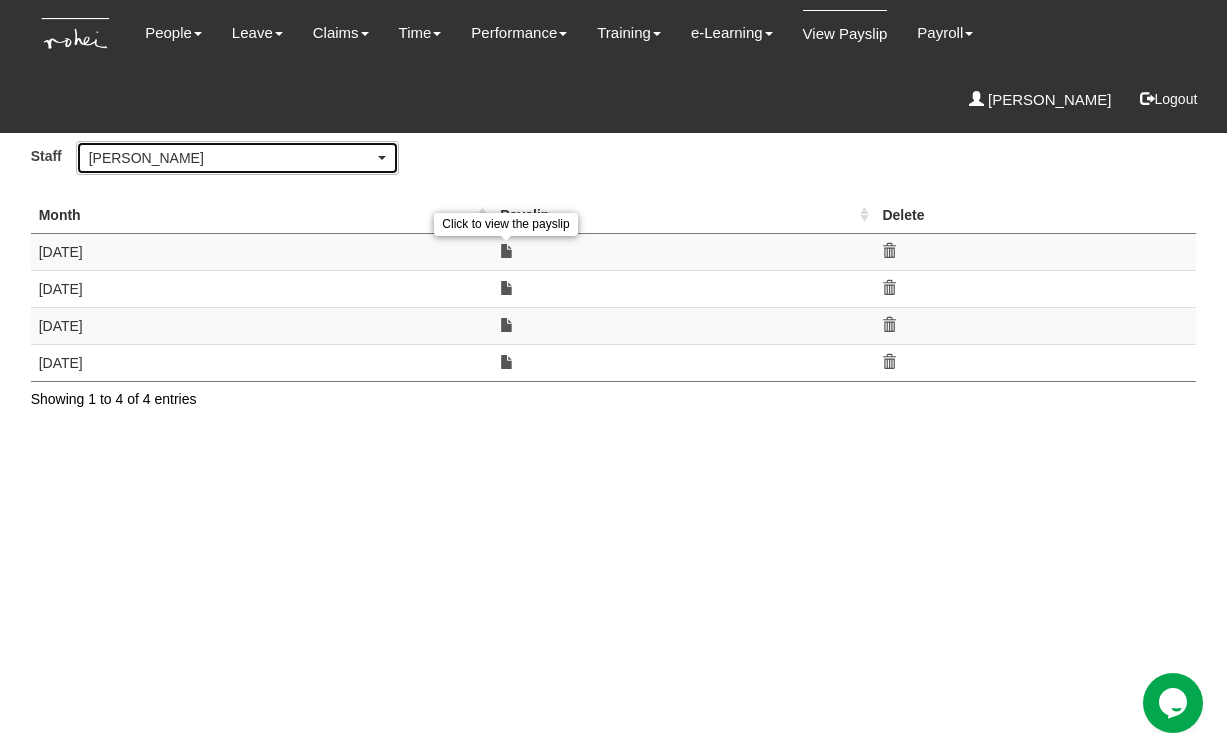 click on "[PERSON_NAME]" at bounding box center [232, 158] 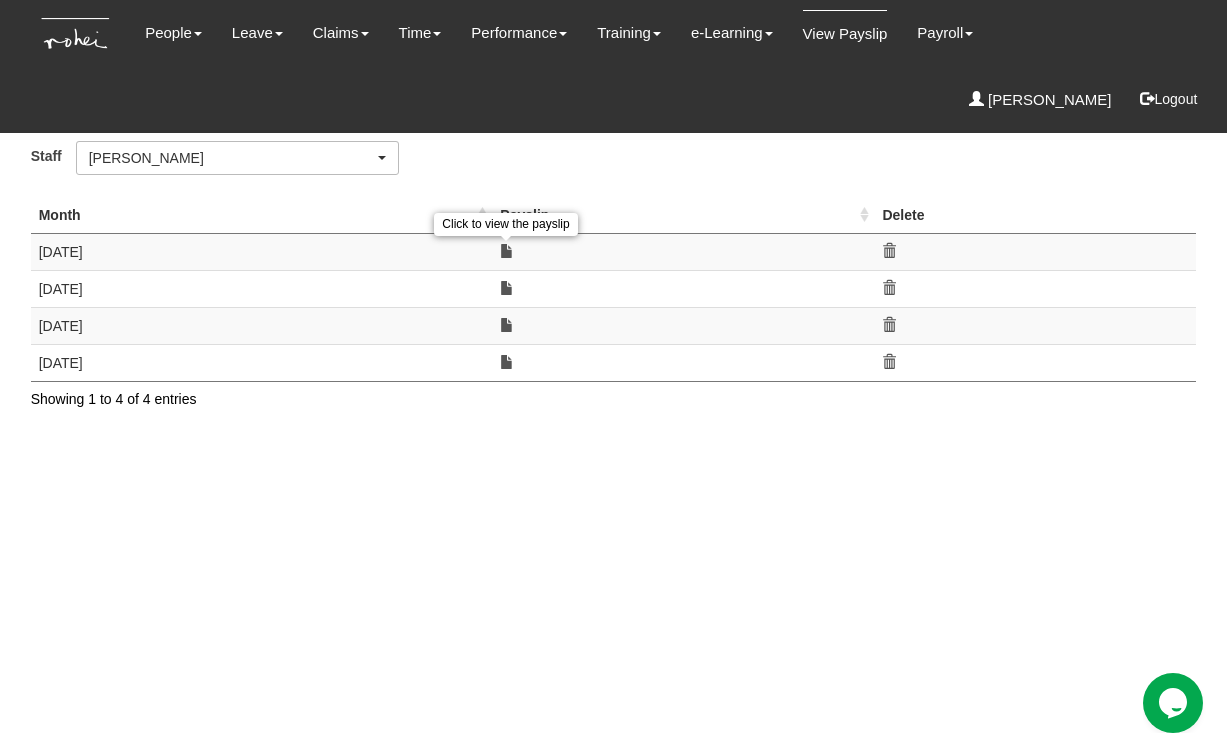 scroll, scrollTop: 1031, scrollLeft: 0, axis: vertical 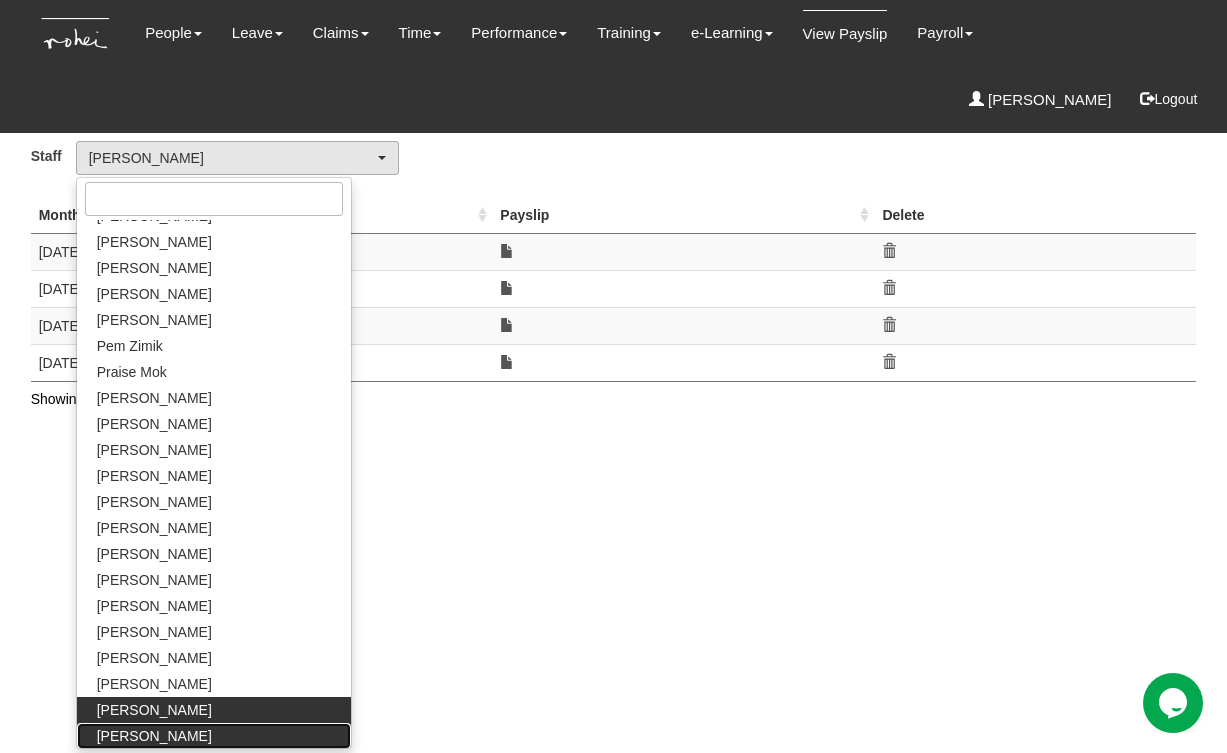 click on "Zafirah Zambari" at bounding box center (154, 736) 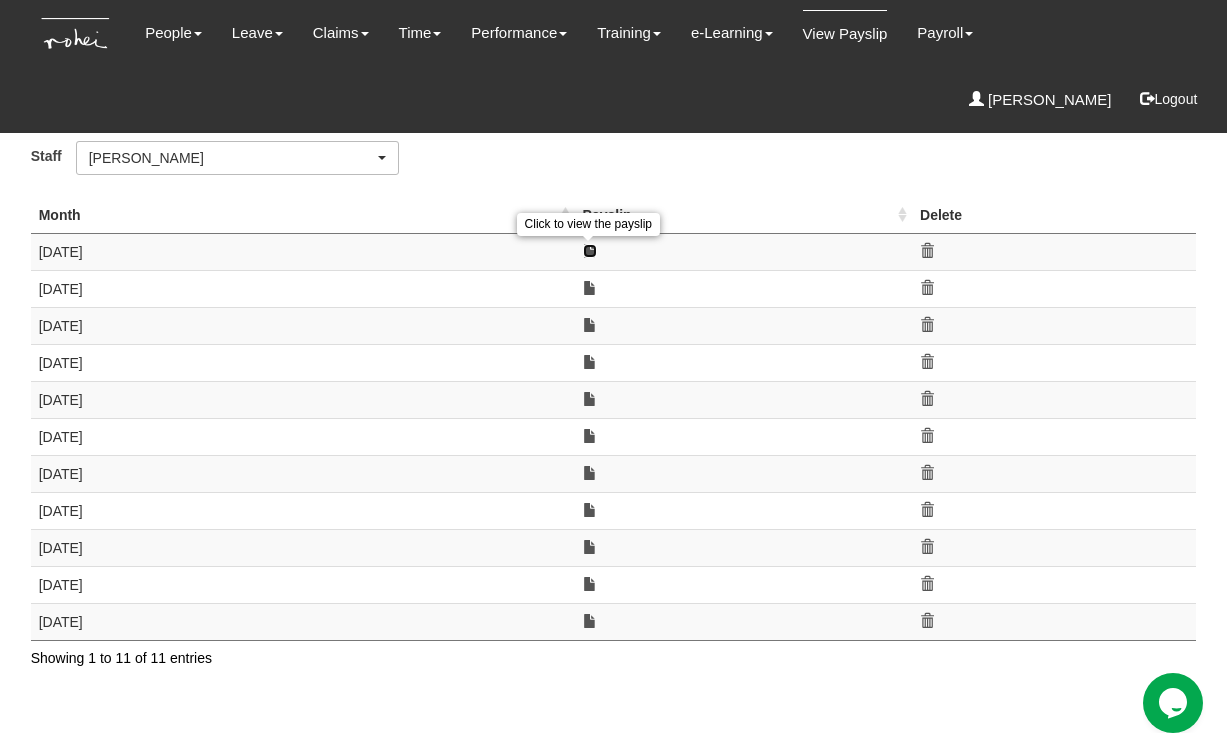 click at bounding box center [590, 251] 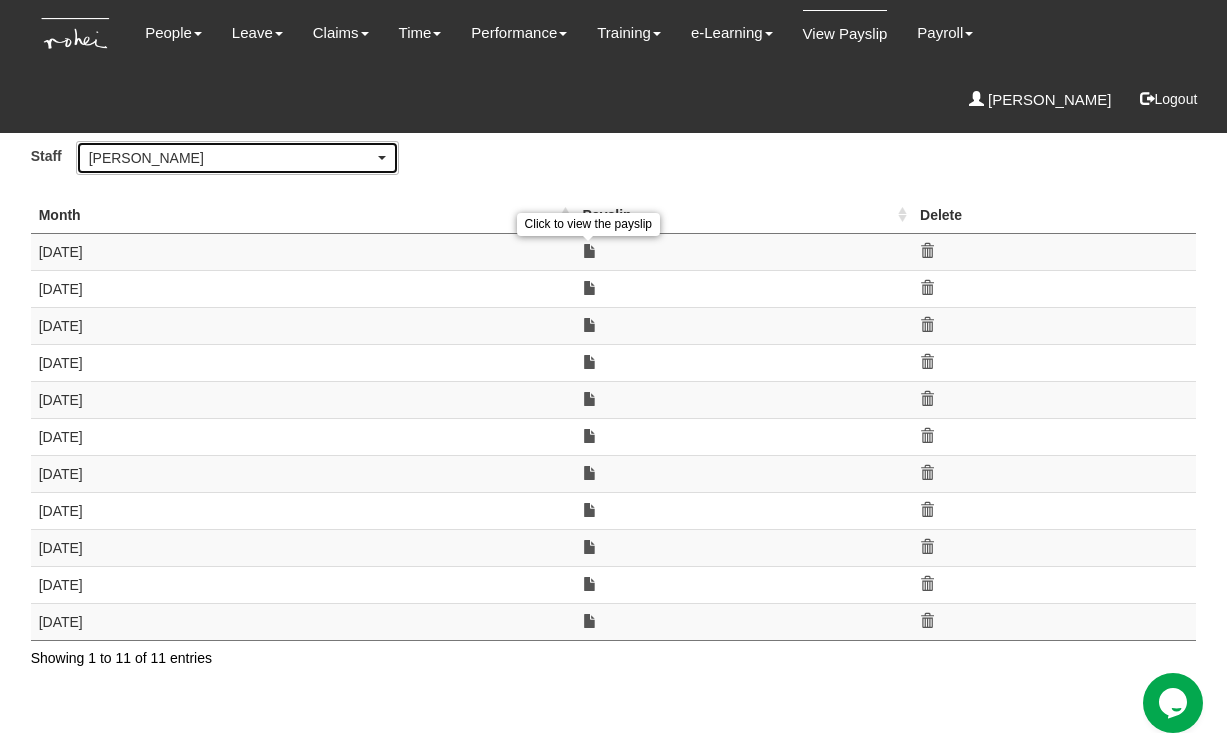 click on "Zafirah Zambari" at bounding box center [232, 158] 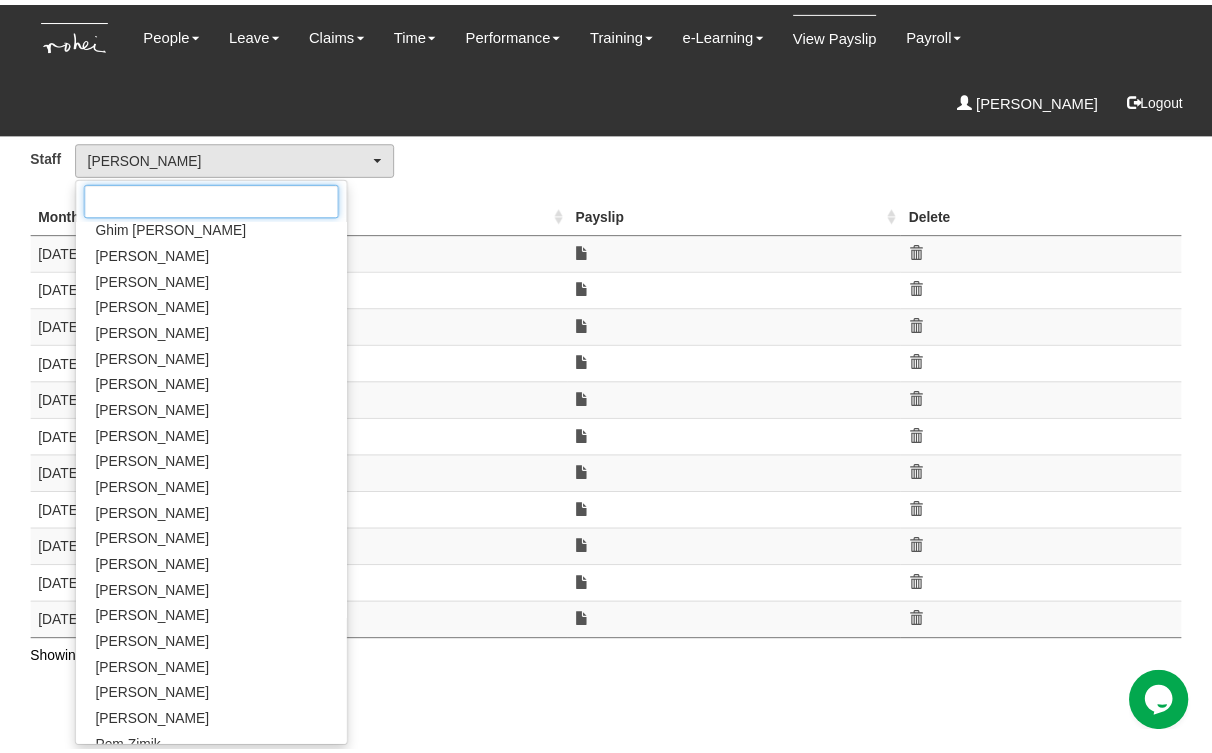 scroll, scrollTop: 0, scrollLeft: 0, axis: both 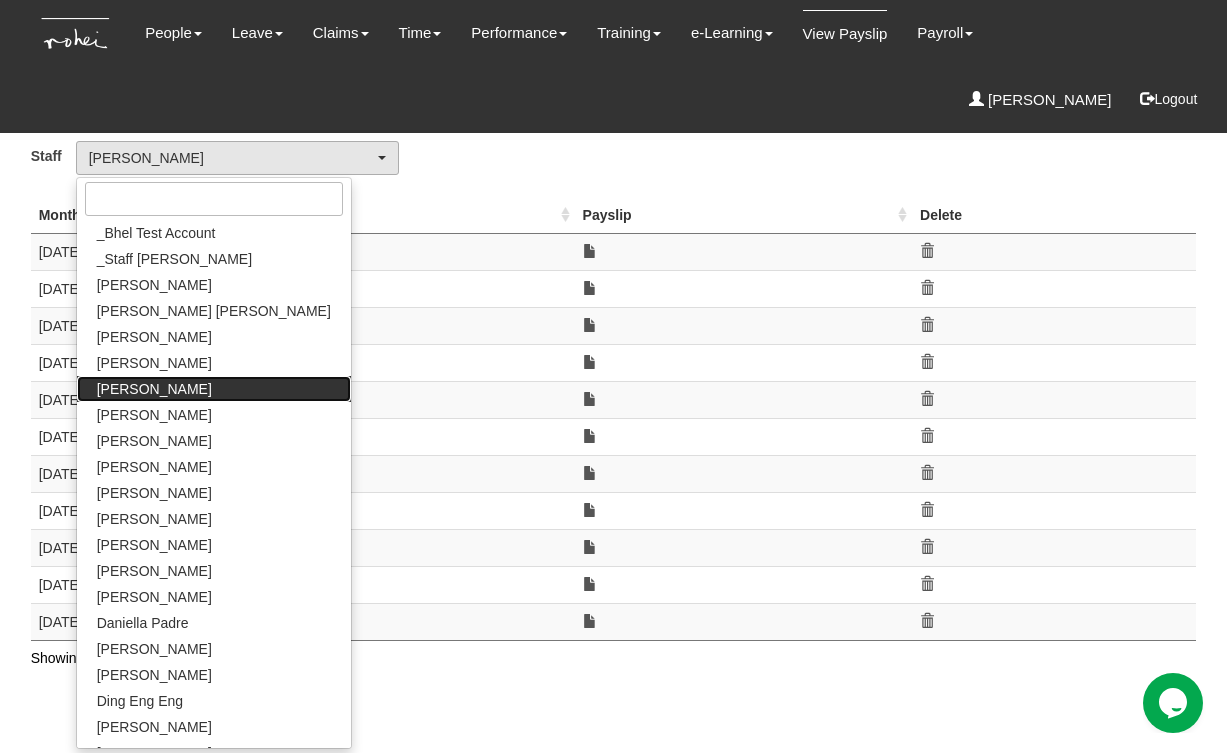 click on "[PERSON_NAME]" at bounding box center (154, 389) 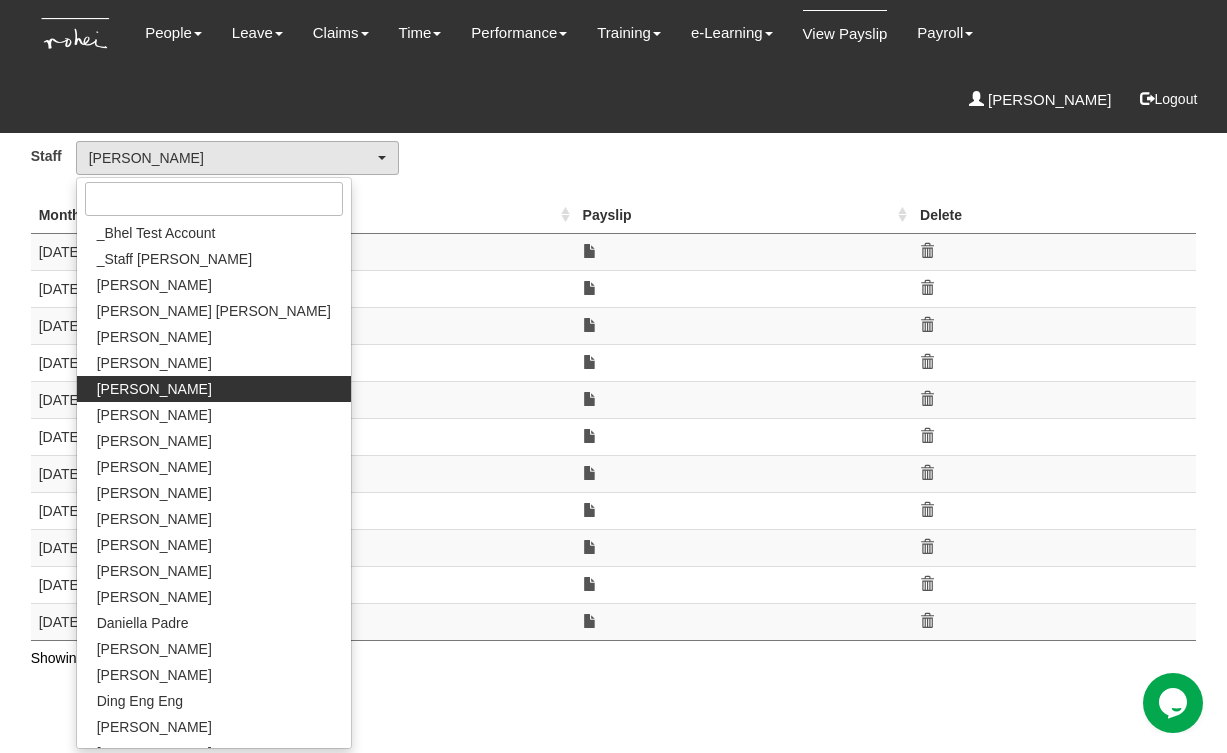select on "edb3de3f-770e-4307-a283-f606937ddba3" 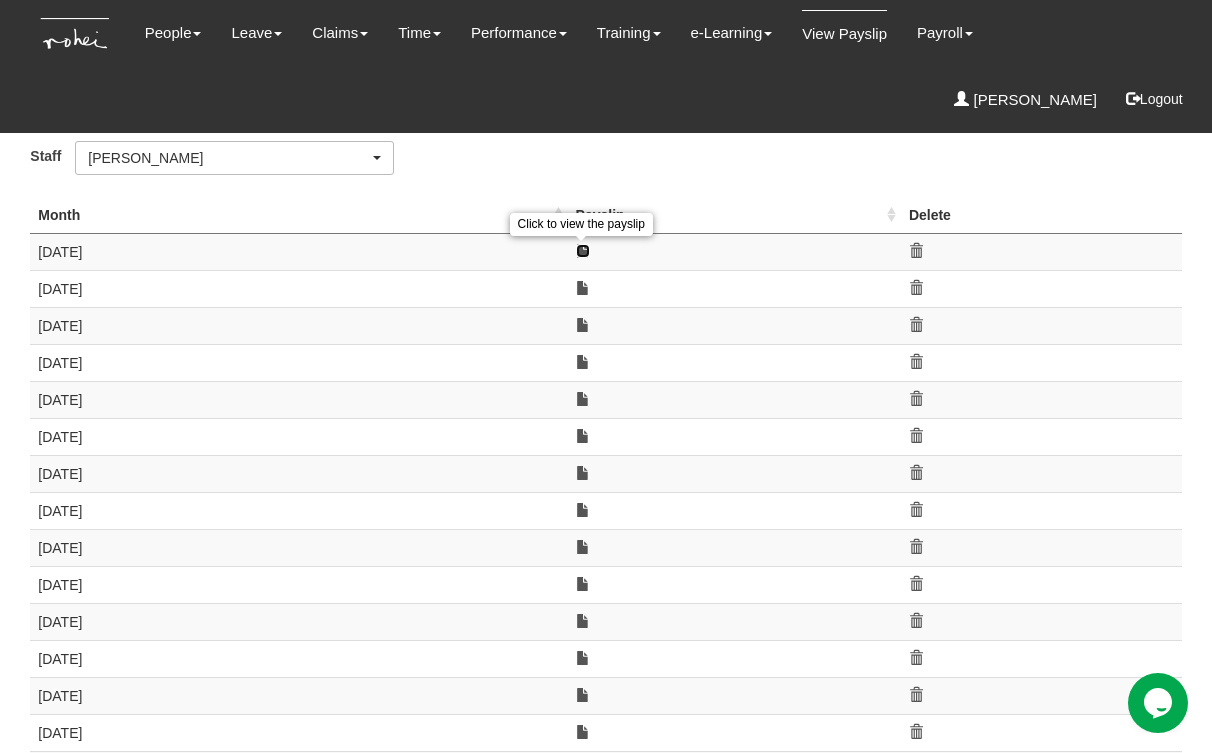 click at bounding box center [583, 251] 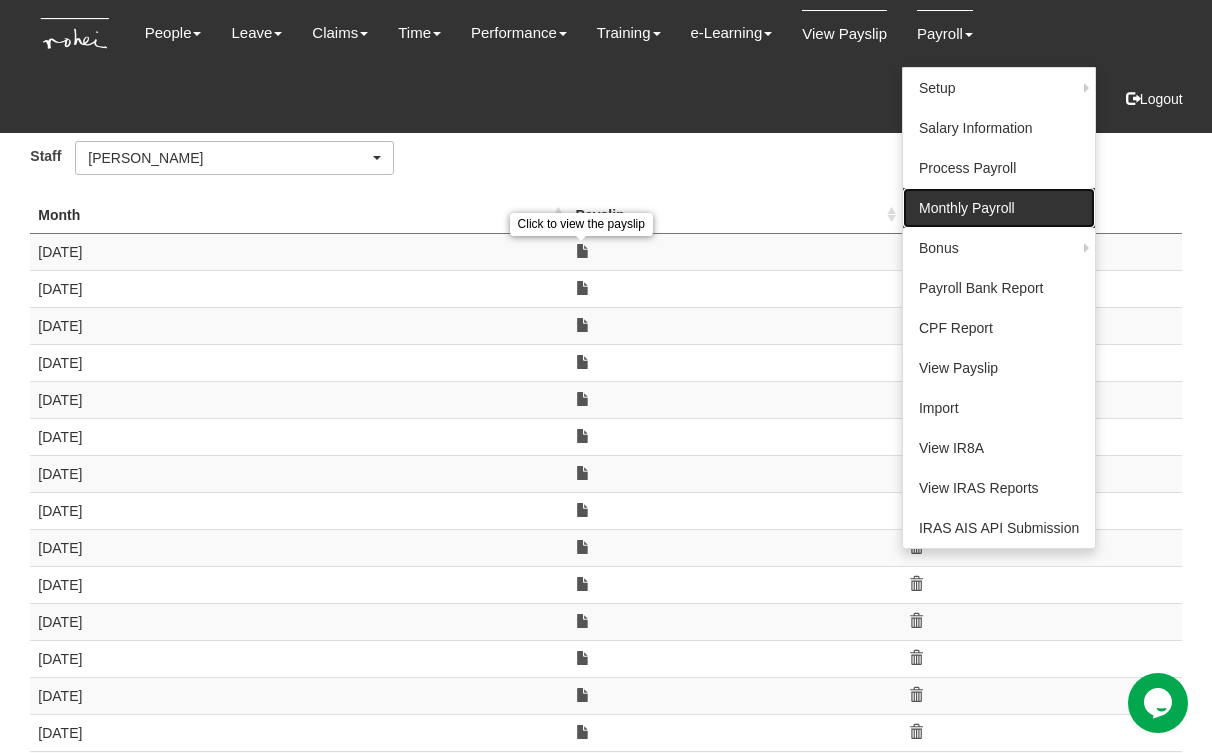 click on "Monthly Payroll" at bounding box center (999, 208) 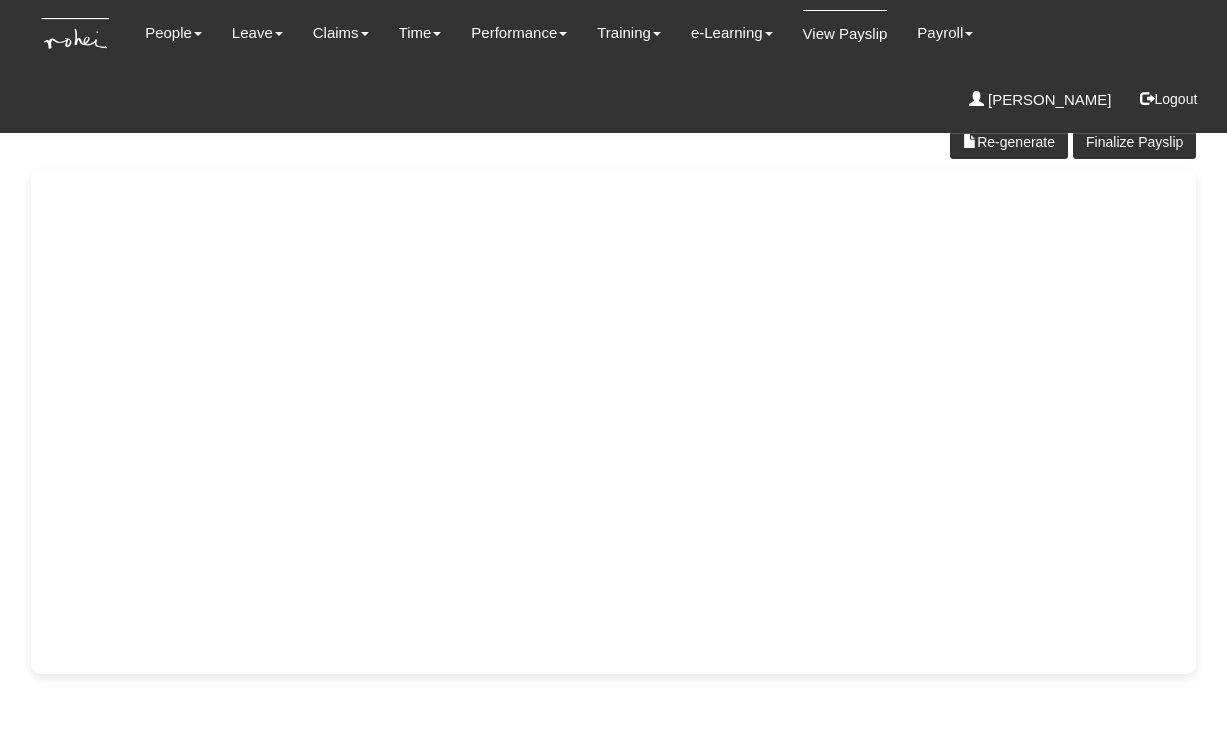 scroll, scrollTop: 0, scrollLeft: 0, axis: both 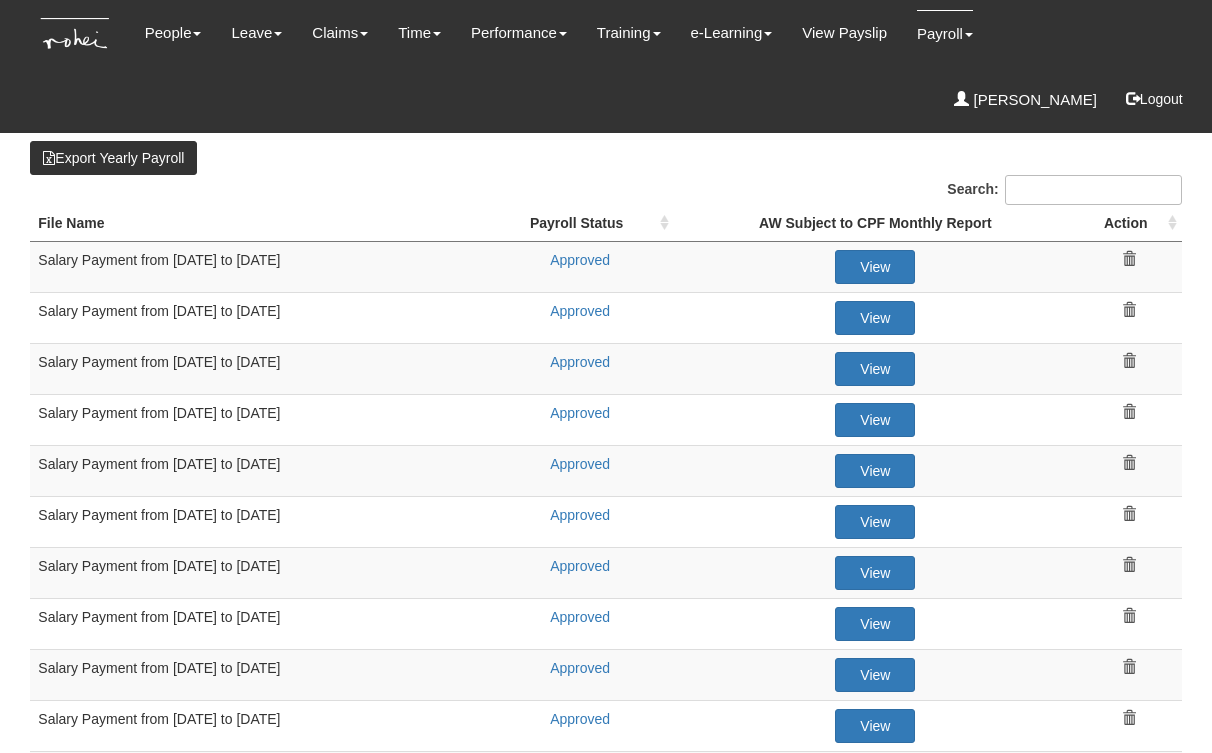 select on "50" 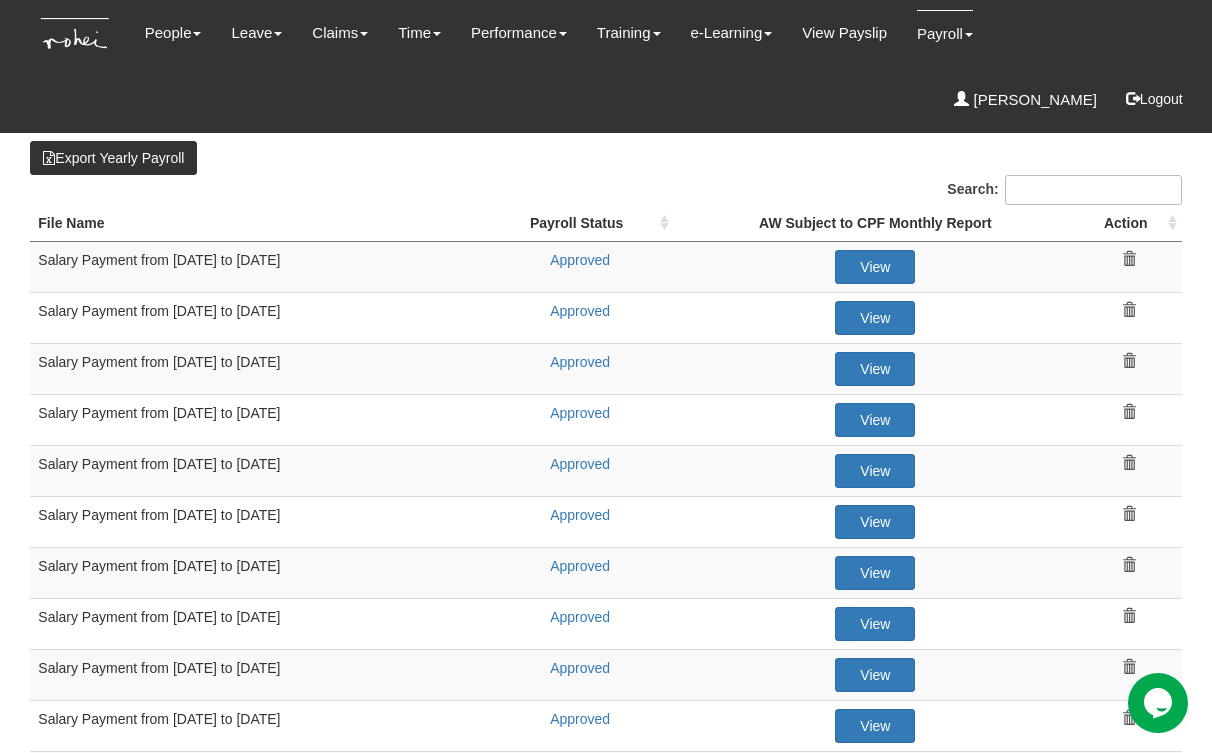 scroll, scrollTop: 0, scrollLeft: 0, axis: both 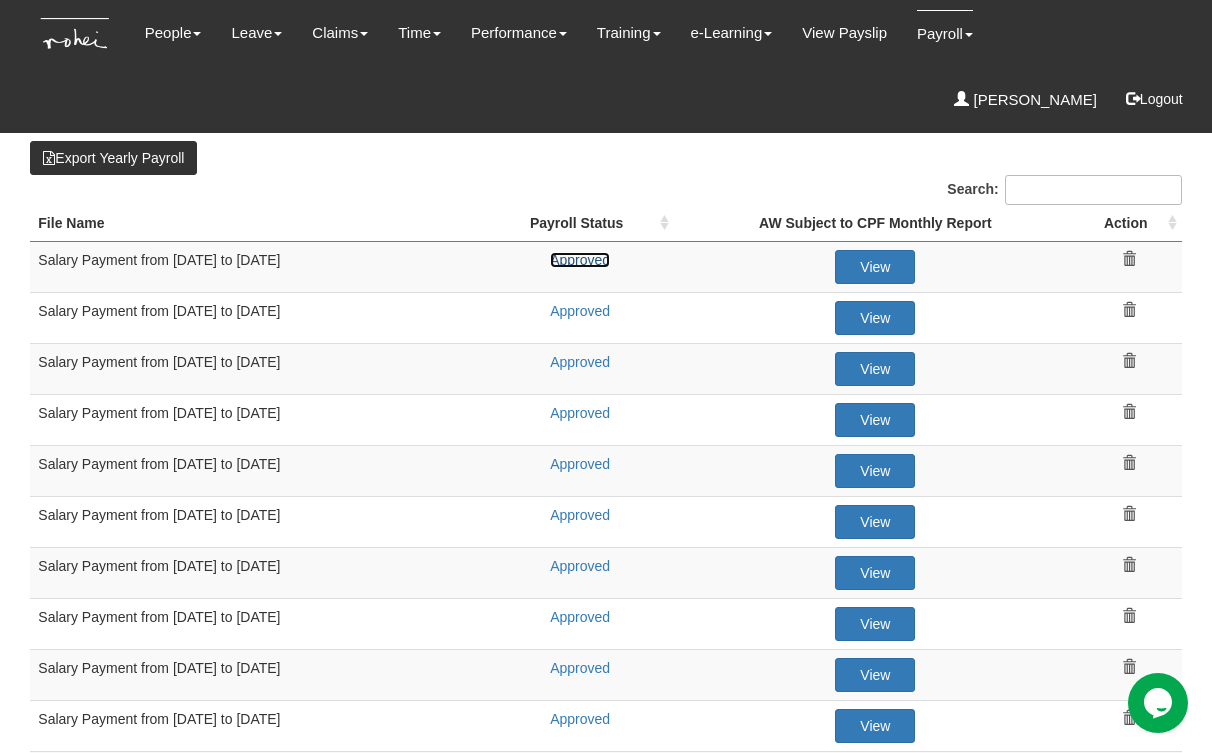 click on "Approved" at bounding box center (580, 260) 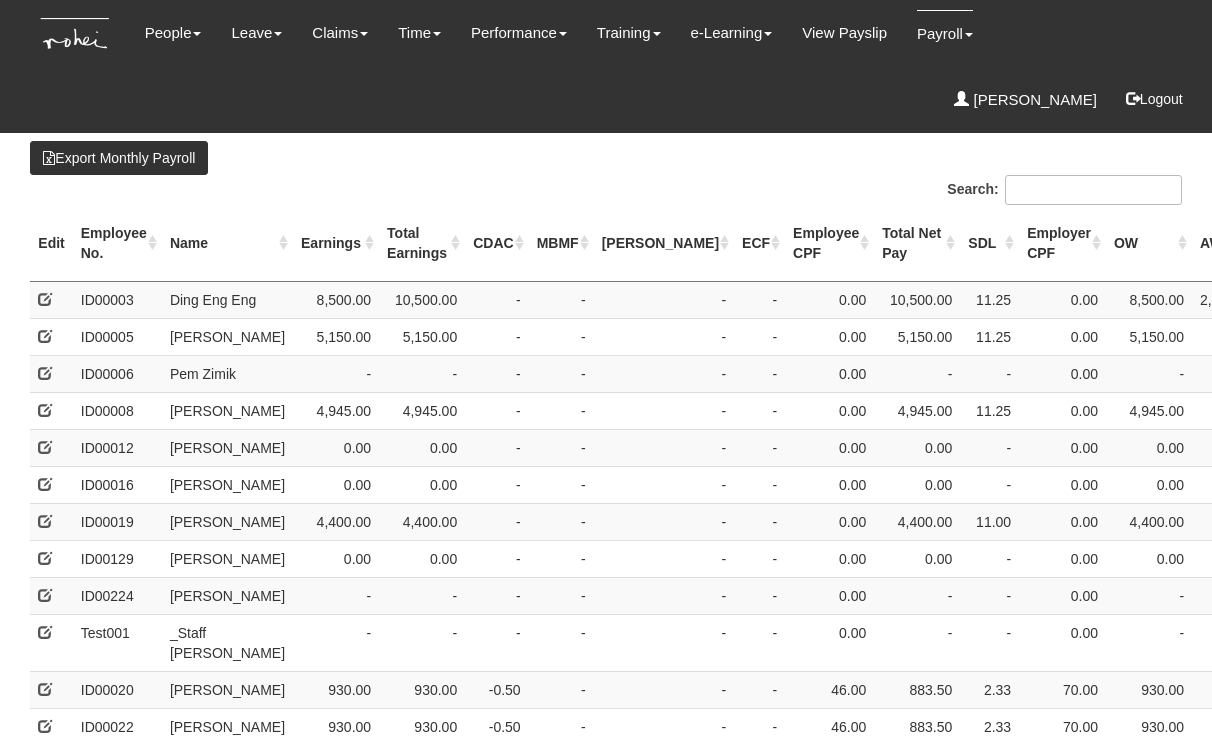 select on "50" 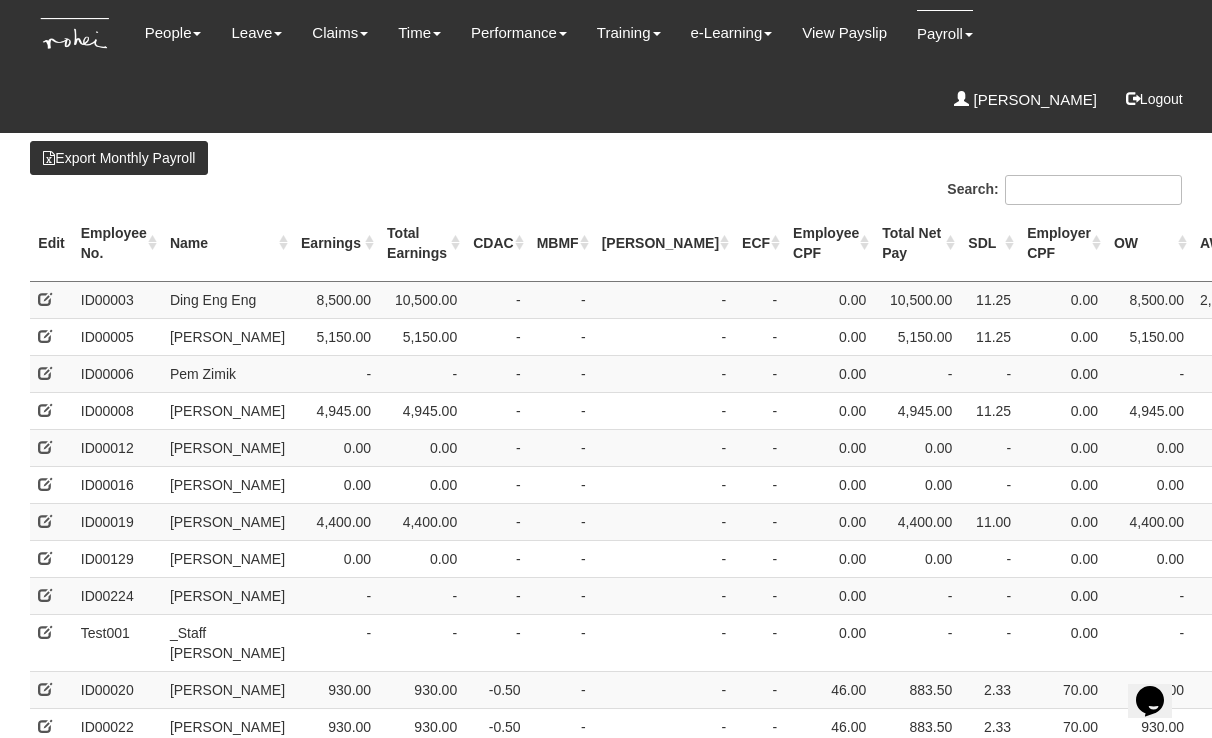 scroll, scrollTop: 0, scrollLeft: 0, axis: both 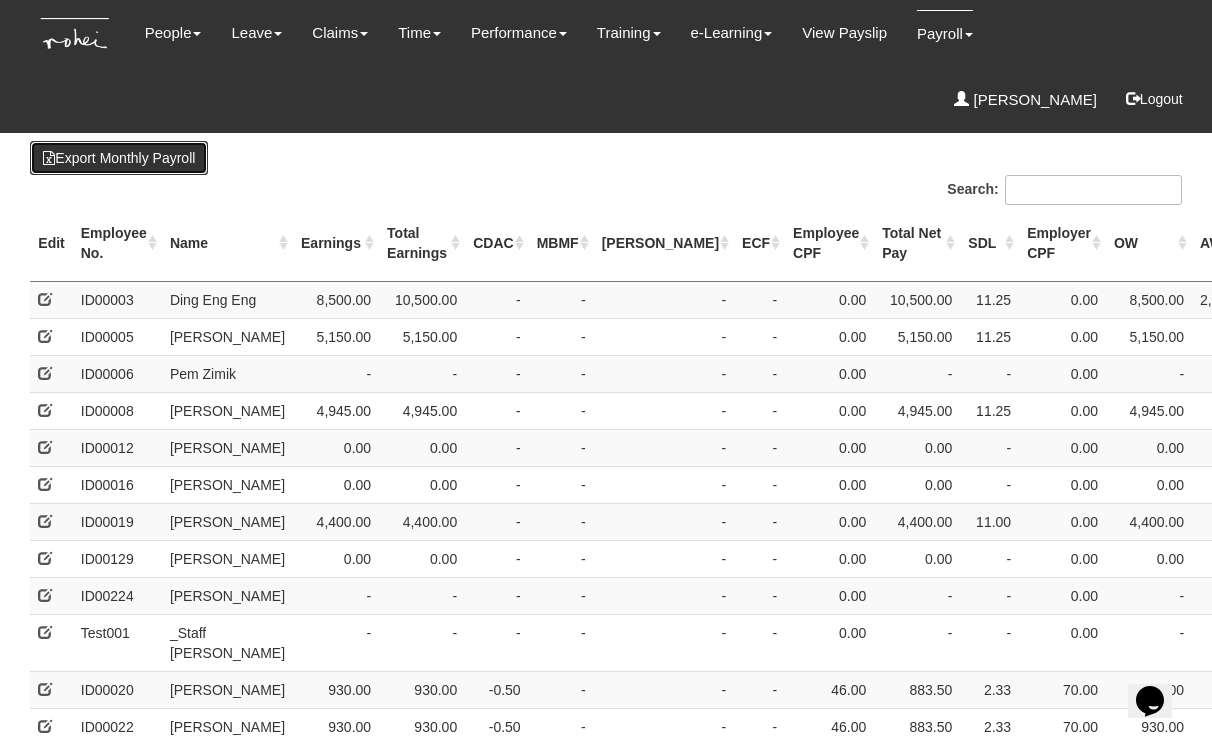 click on "Export Monthly Payroll" at bounding box center (119, 158) 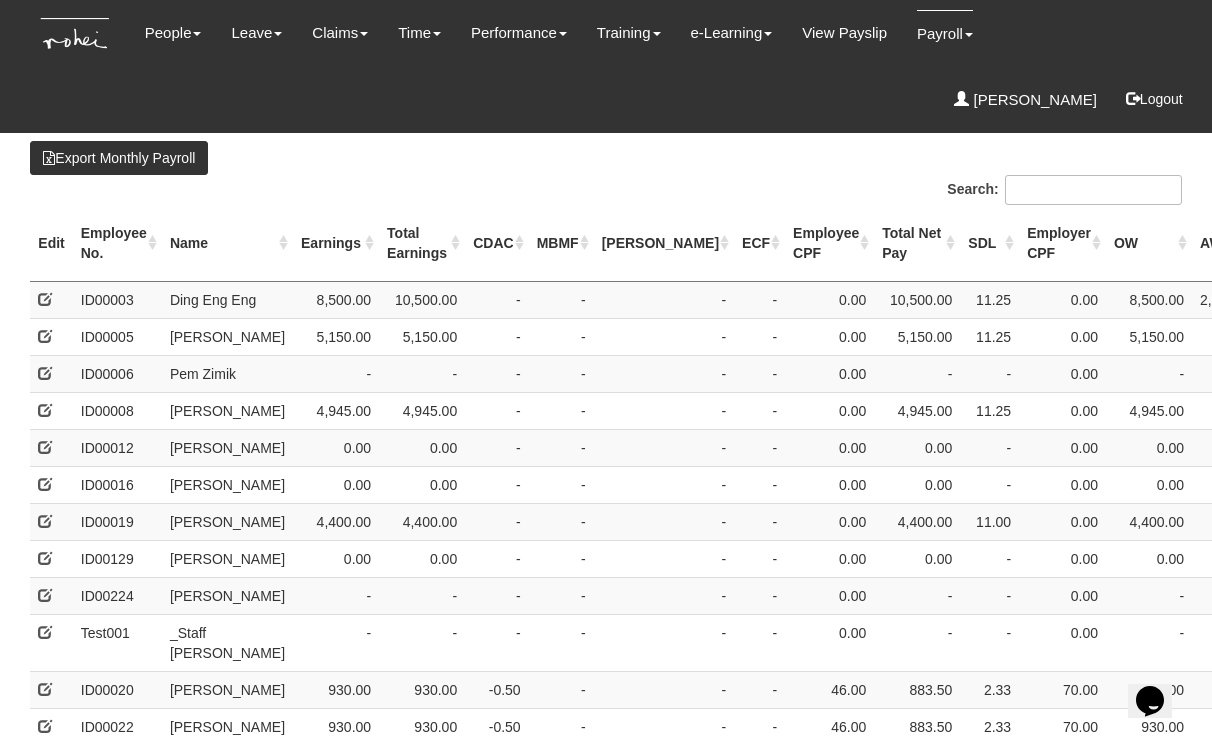 click on "Edit
NRIC/FIN/Work Permit No.
Date of Birth
Work Pass Type
CPF Status
Other Statutory Deduction
Employee No.
Name
Earnings
Total Earnings
CDAC
MBMF
SINDA
ECF
Employee CPF
Total Net Pay
SDL
Employer CPF
OW
AW" at bounding box center [605, 1202] 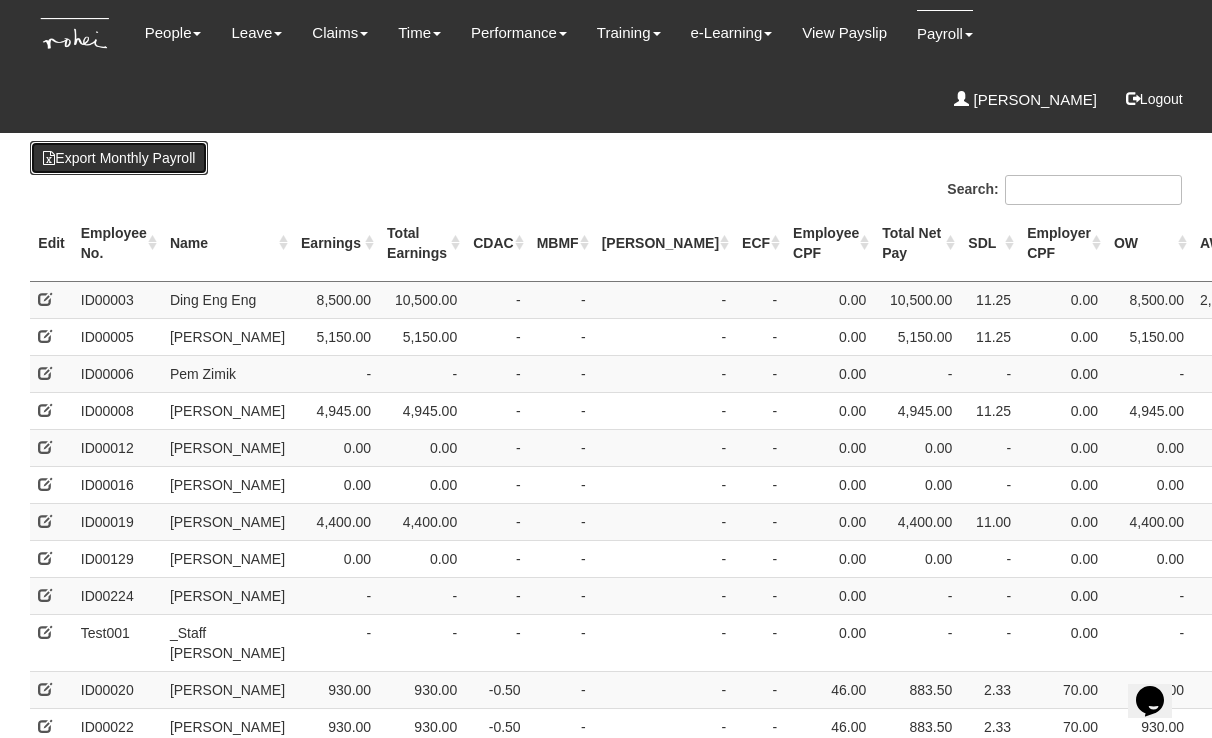 click on "Export Monthly Payroll" at bounding box center (119, 158) 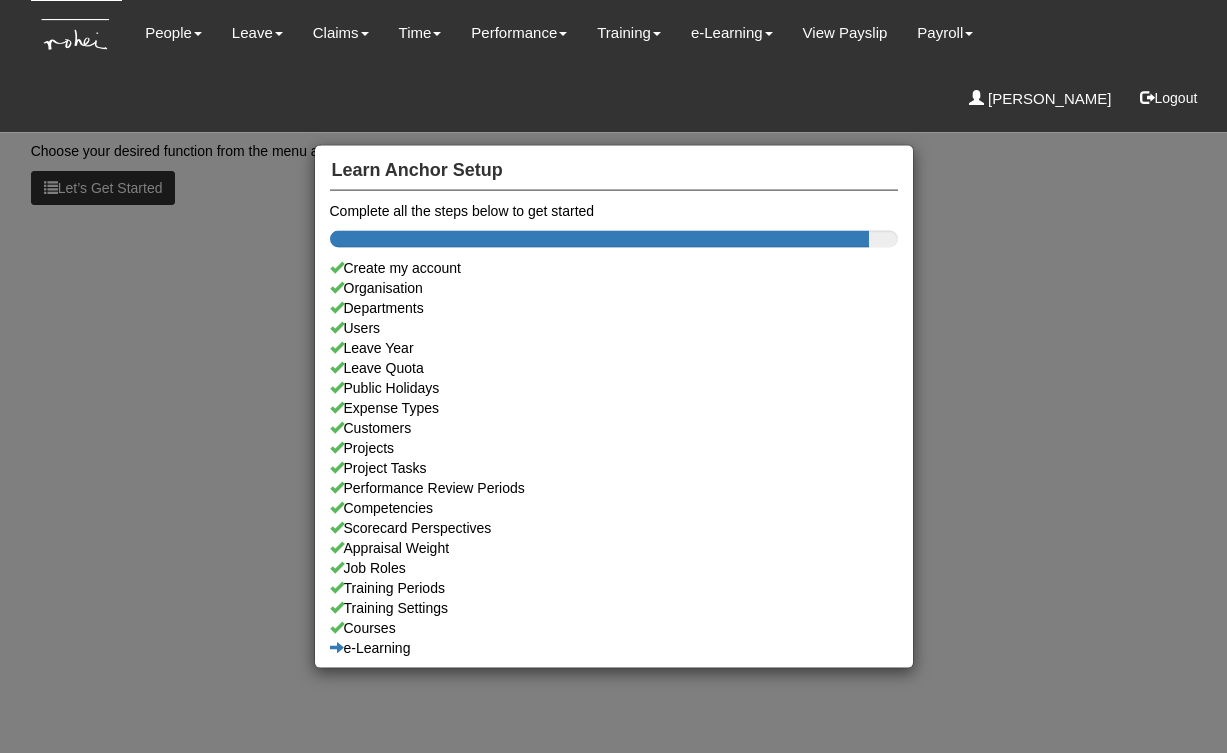 scroll, scrollTop: 0, scrollLeft: 0, axis: both 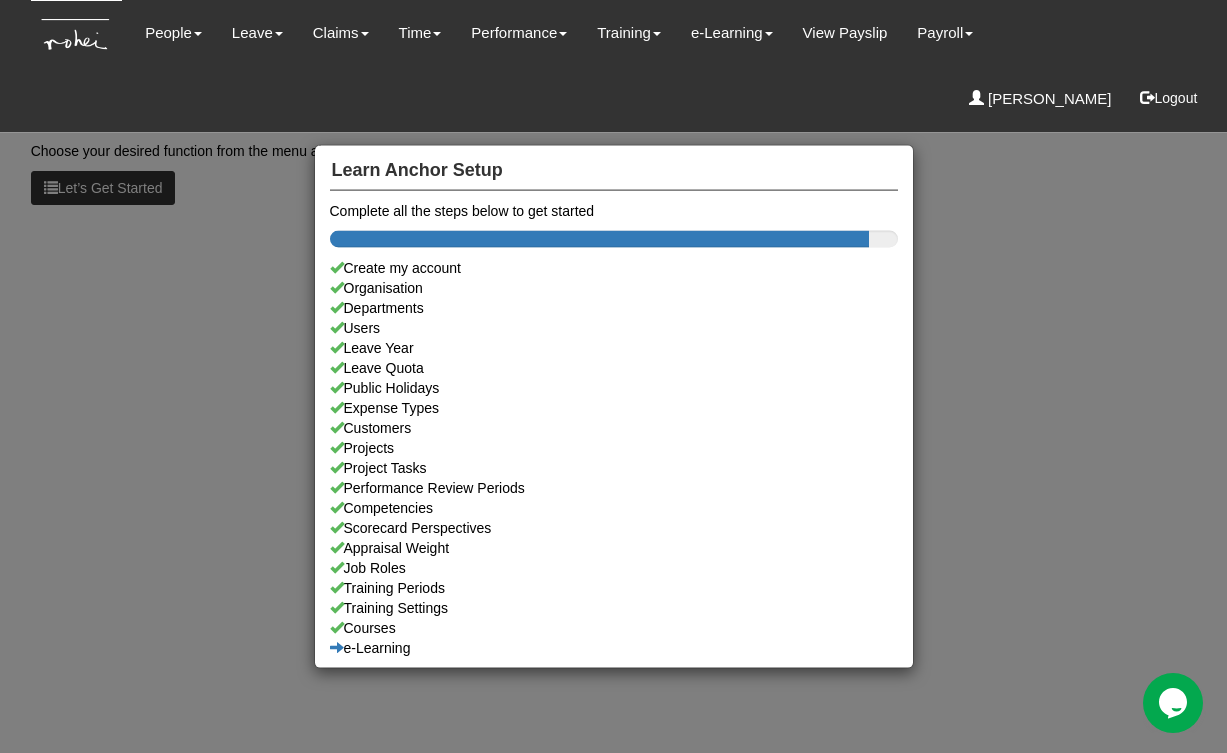 click on "Learn Anchor Setup
Complete all the steps below to get started
Create my account
Organisation
Departments
Users
Leave Year
Leave Quota
Public Holidays
Expense Types
Customers
Projects
Project Tasks
Performance Review Periods
Competencies
Scorecard Perspectives
Appraisal Weight
Job Roles
Training Periods
Training Settings
Courses
e-Learning" at bounding box center [613, 376] 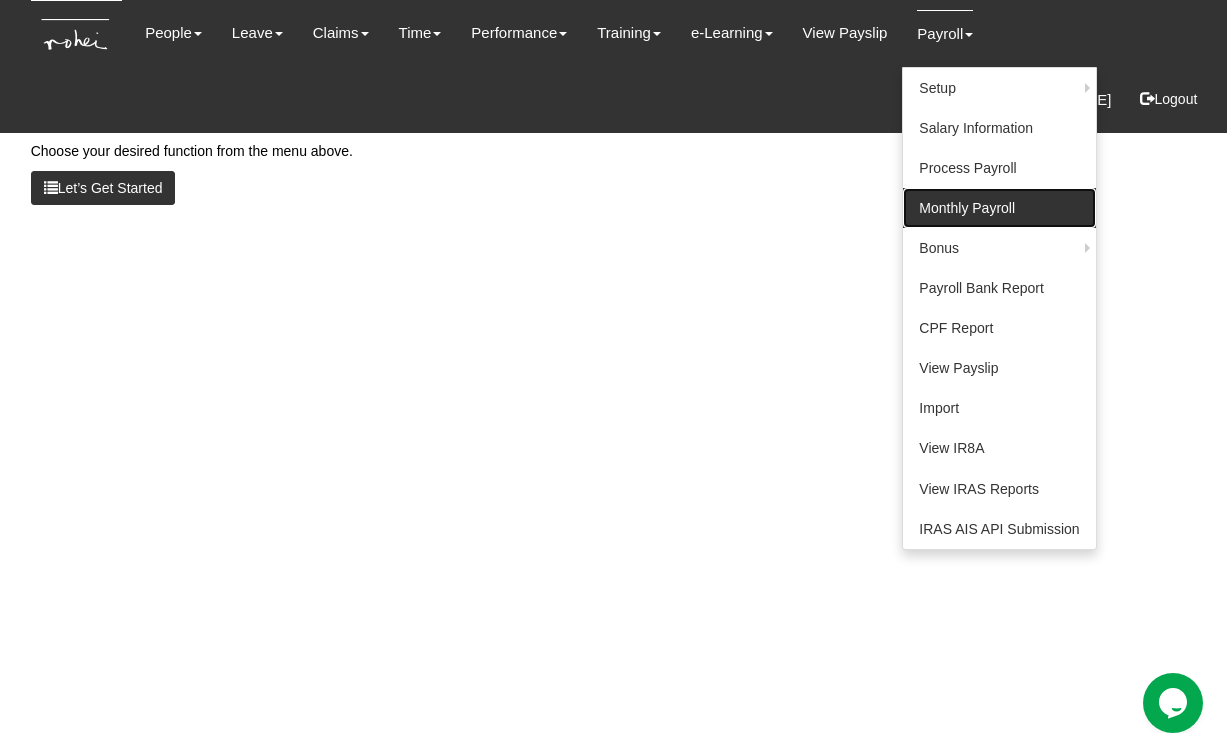 click on "Monthly Payroll" at bounding box center (999, 208) 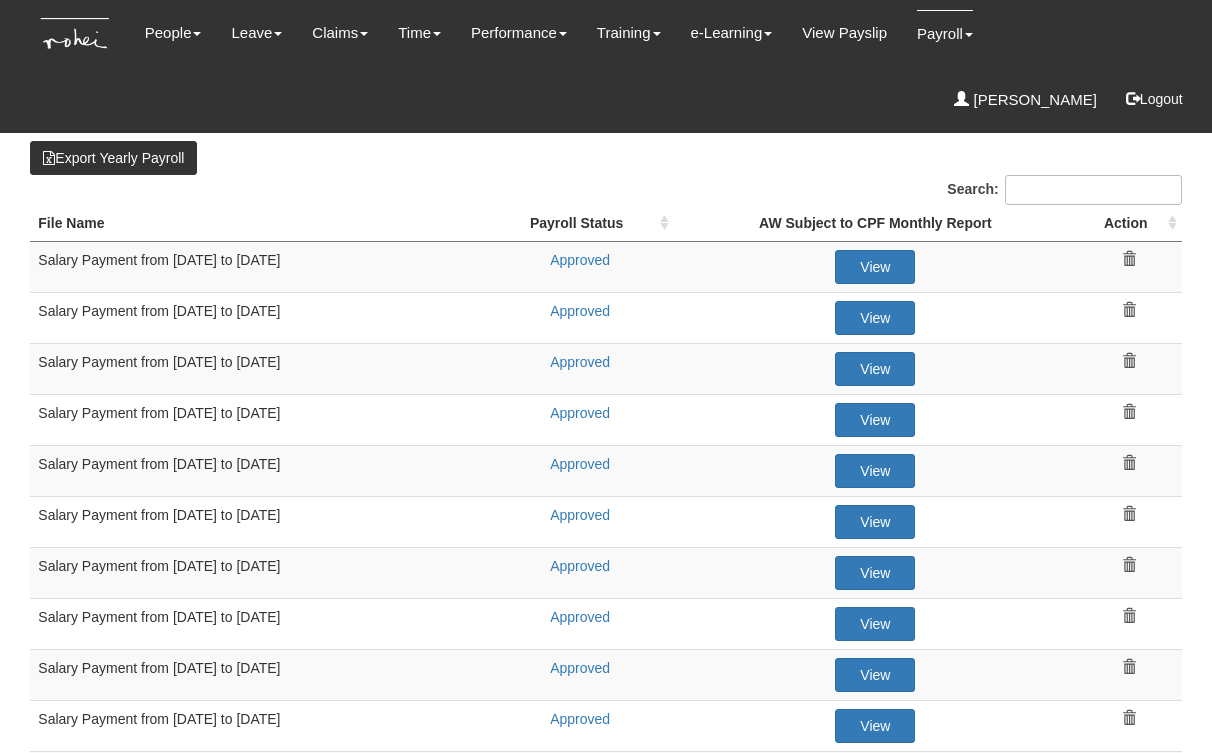select on "50" 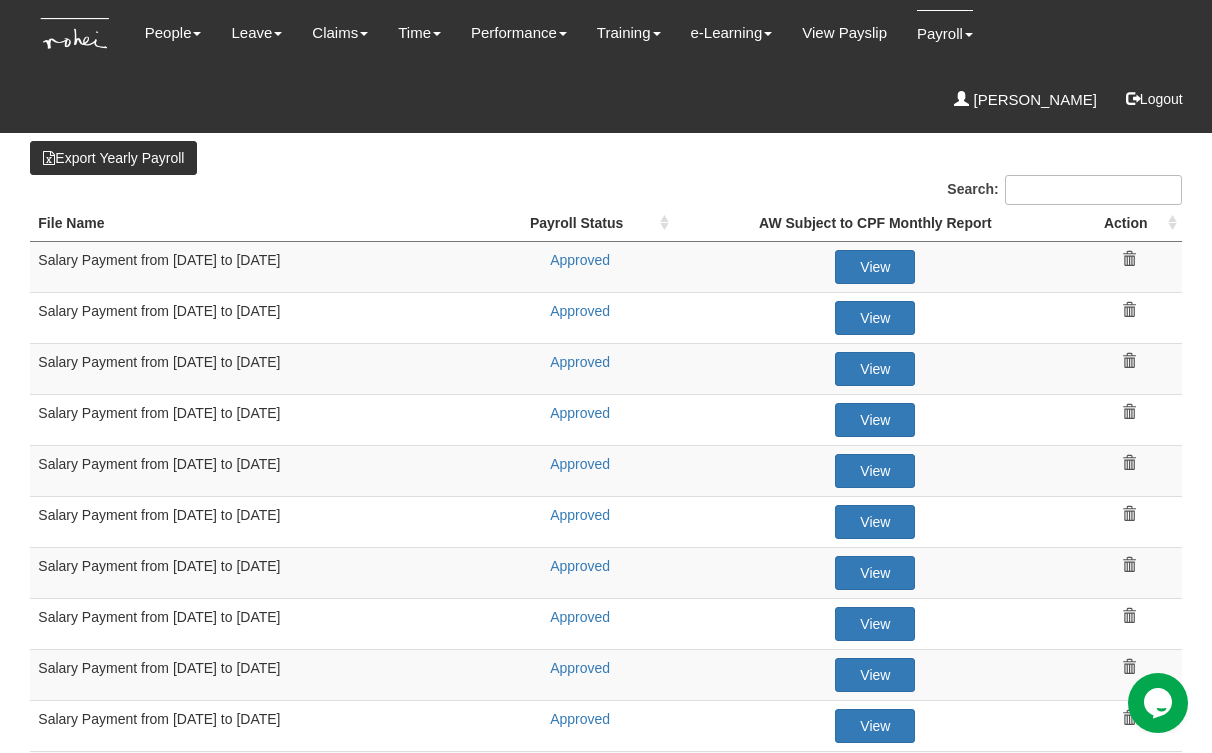 scroll, scrollTop: 0, scrollLeft: 0, axis: both 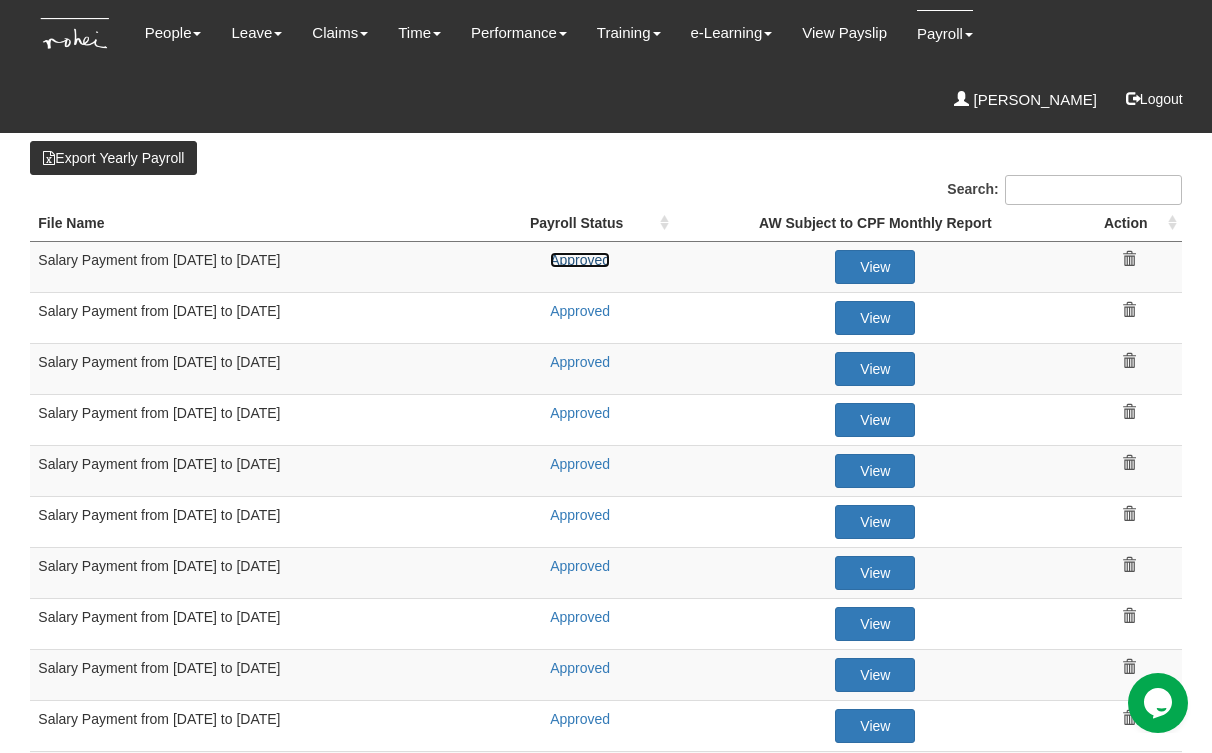 click on "Approved" at bounding box center (580, 260) 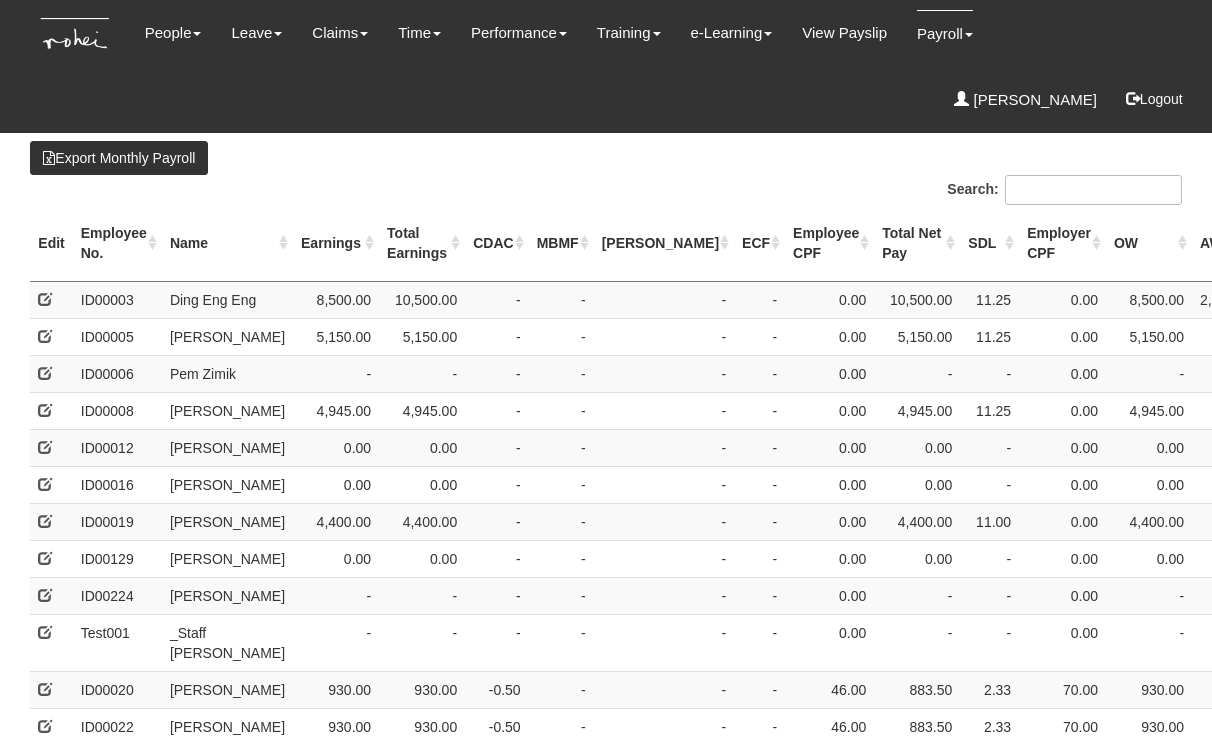 select on "50" 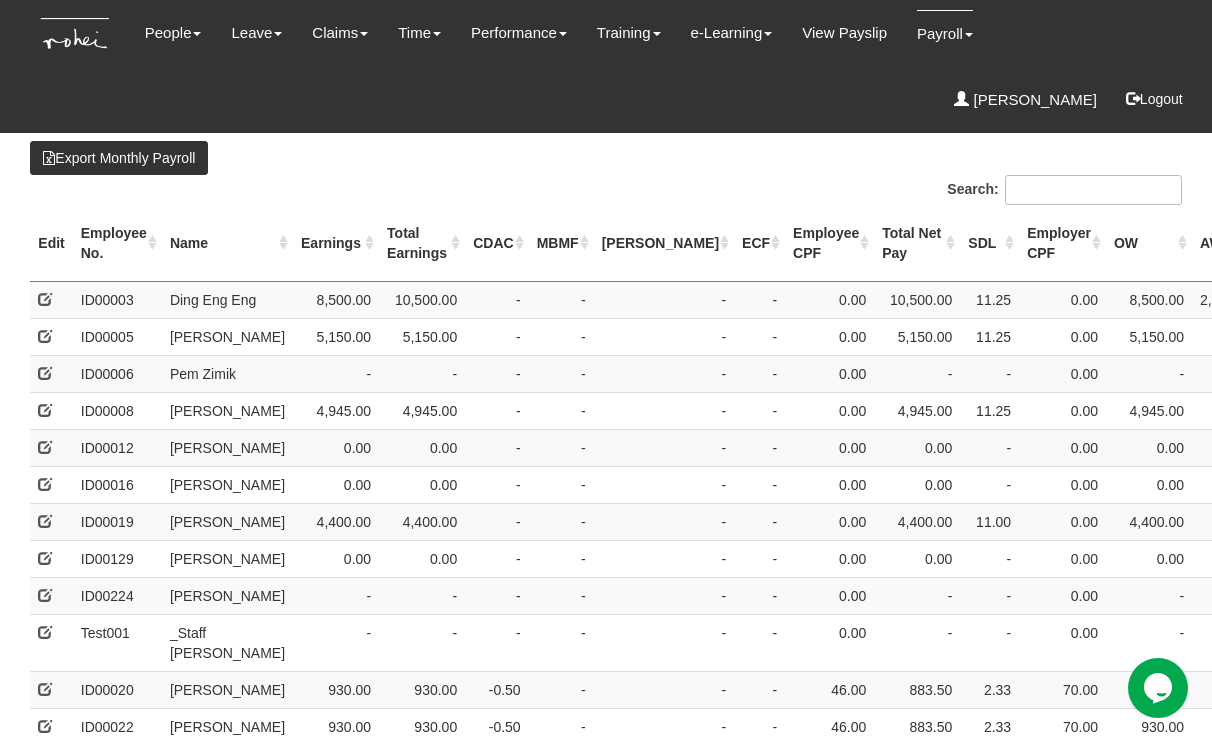 scroll, scrollTop: 0, scrollLeft: 0, axis: both 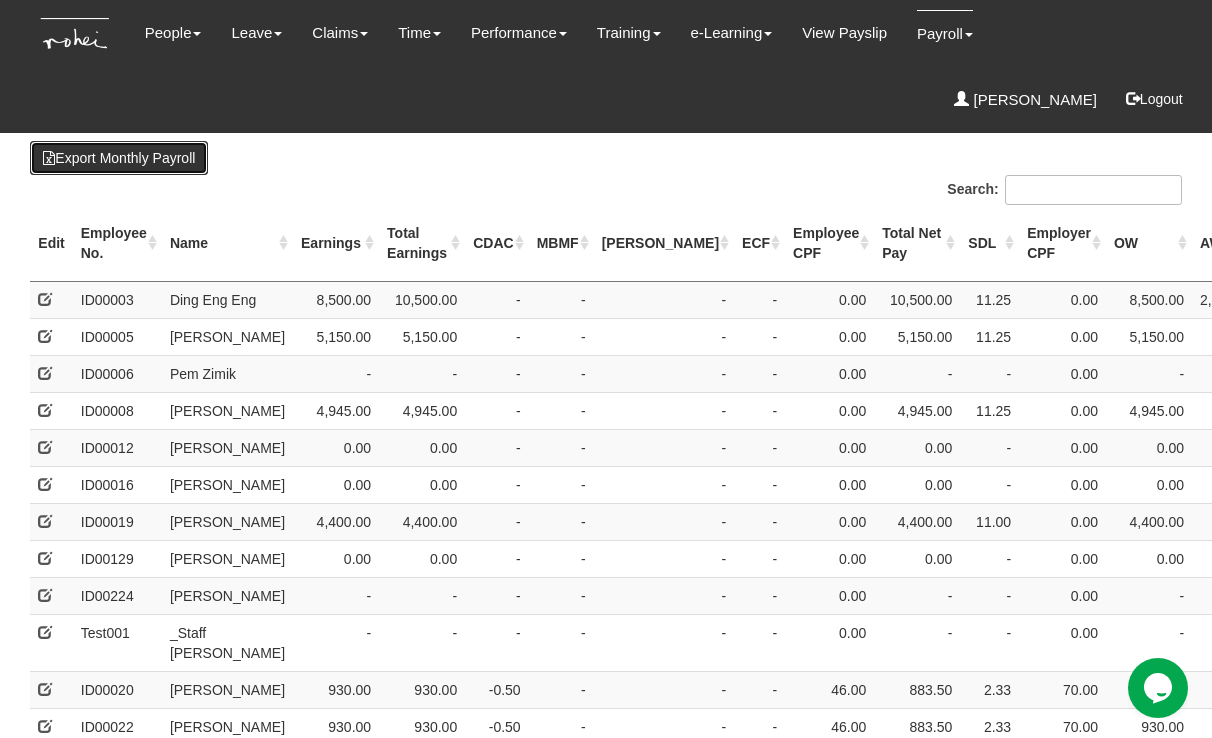 click on "Export Monthly Payroll" at bounding box center [119, 158] 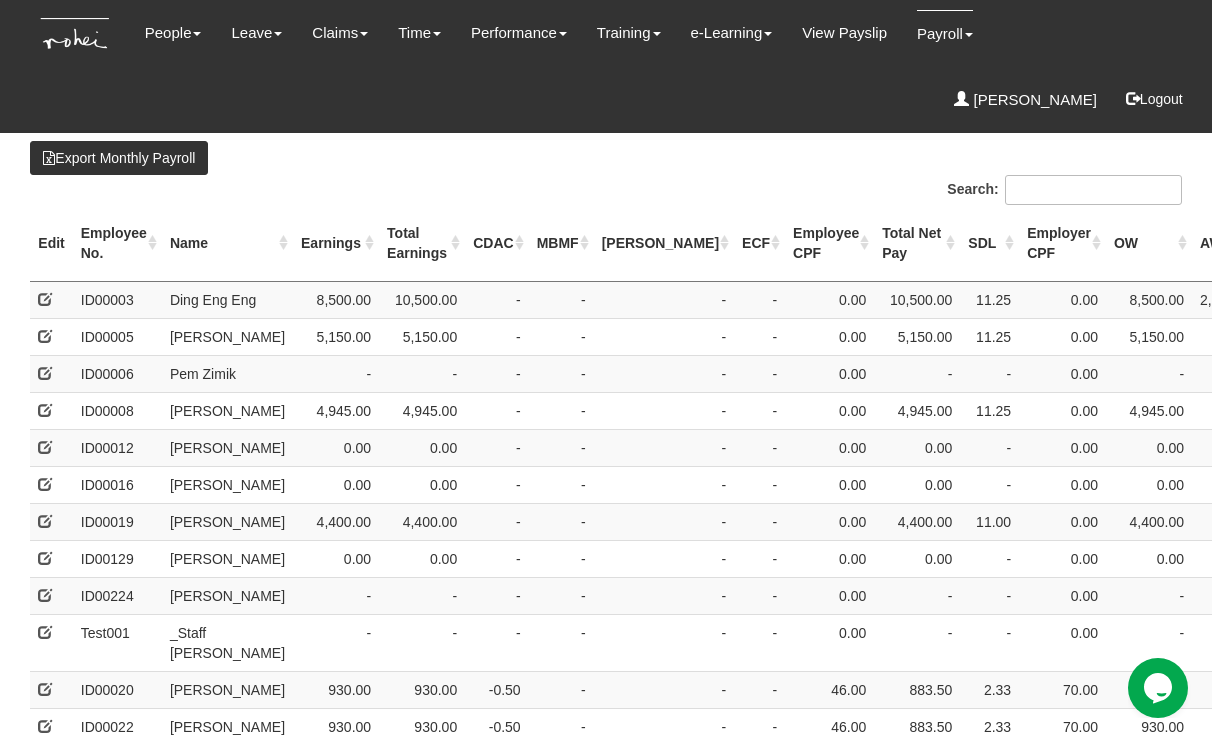 click on "Salary Payment from 01 Jun to 30 Jun 2025
Export Monthly Payroll
Search:
Edit
NRIC/FIN/Work Permit No.
Date of Birth
Work Pass Type
CPF Status
Other Statutory Deduction
Employee No.
Name
Earnings
Total Earnings
CDAC
MBMF
SINDA
ECF
Employee CPF
Total Net Pay
SDL
Employer CPF
0.00" at bounding box center (605, 1222) 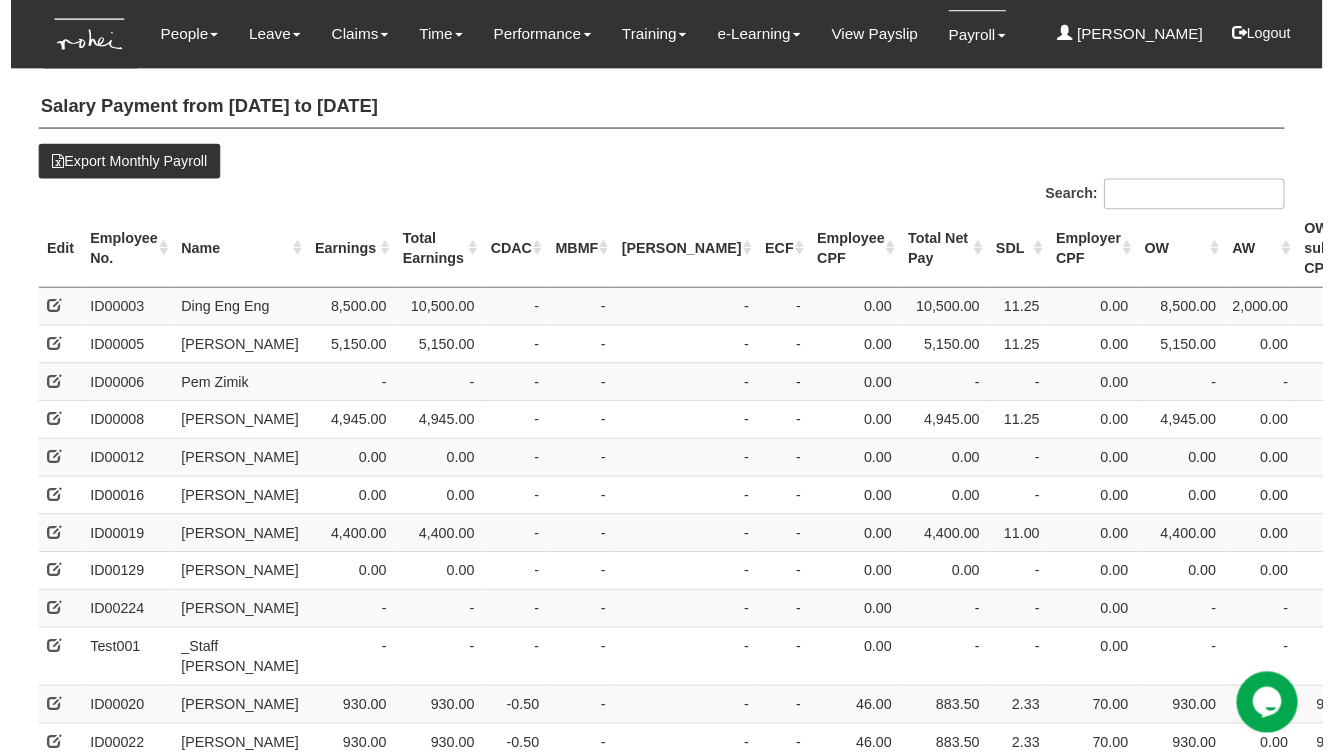 scroll, scrollTop: 0, scrollLeft: 0, axis: both 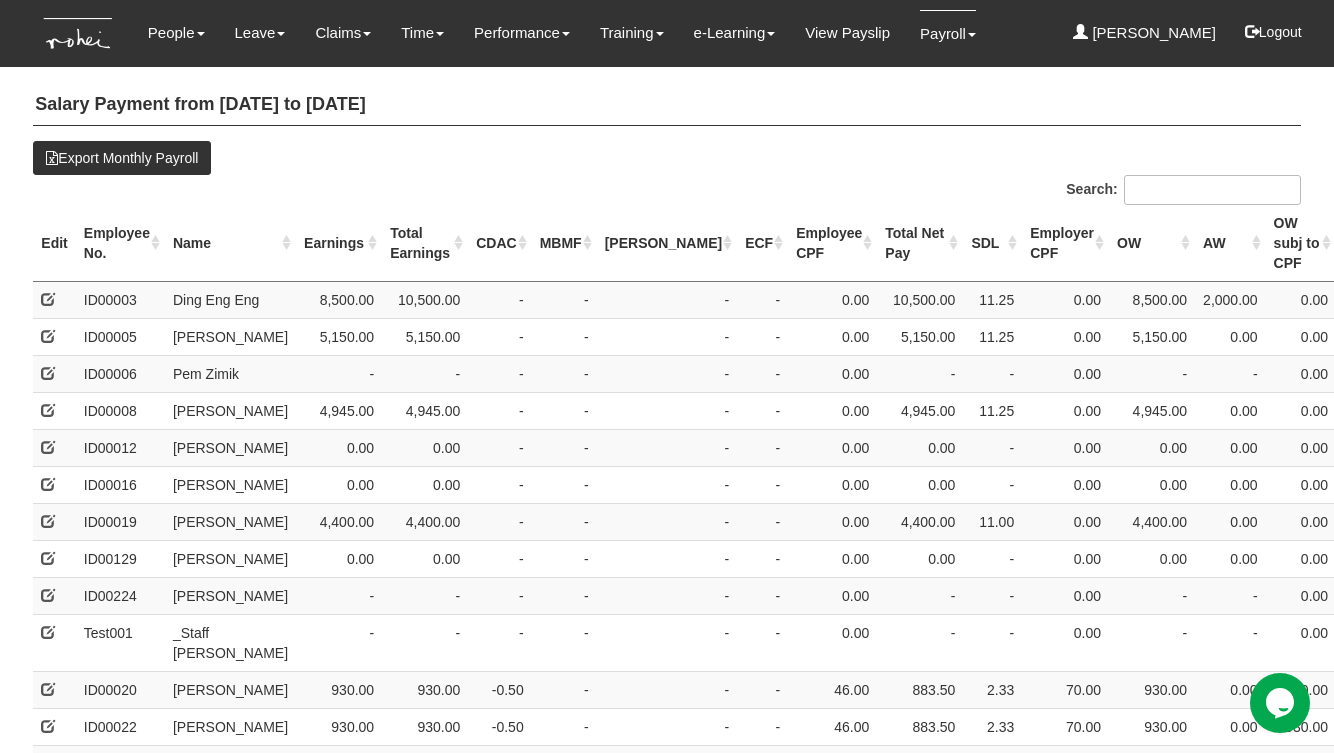 drag, startPoint x: 1283, startPoint y: 448, endPoint x: 1243, endPoint y: 450, distance: 40.04997 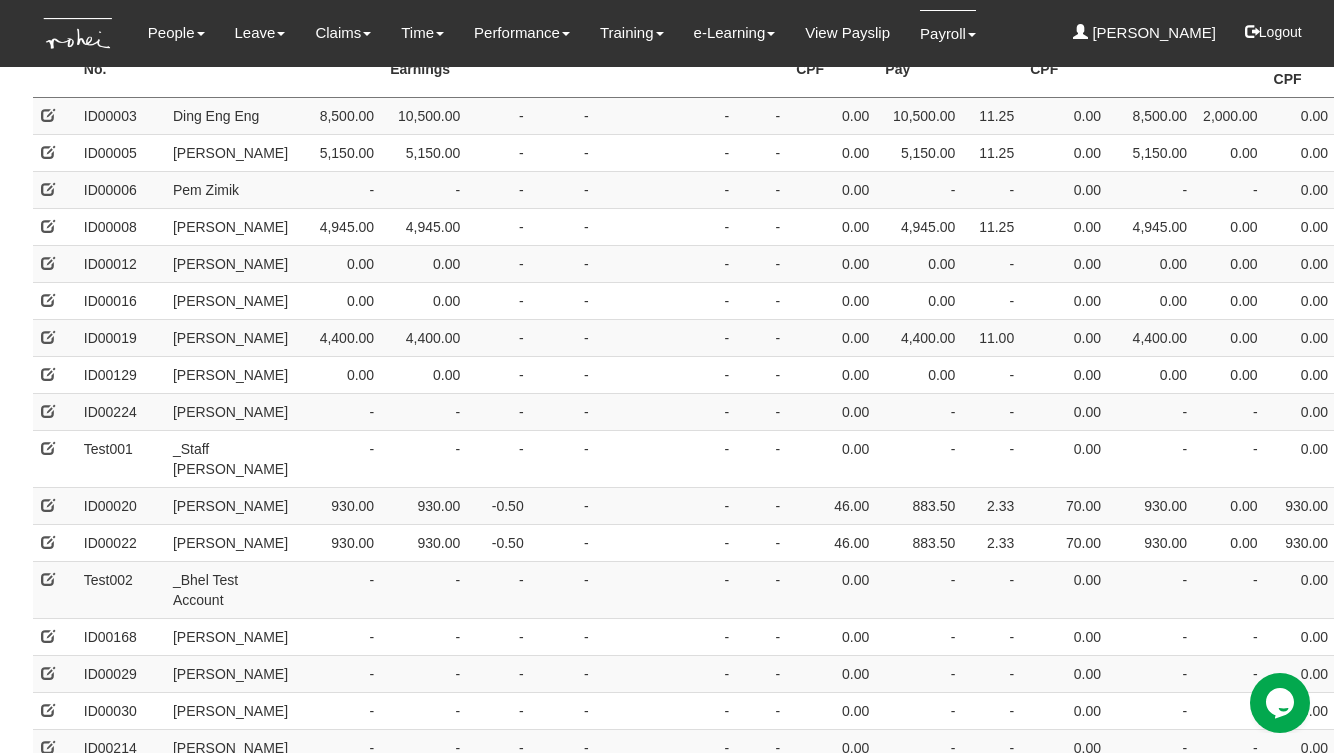 scroll, scrollTop: 0, scrollLeft: 0, axis: both 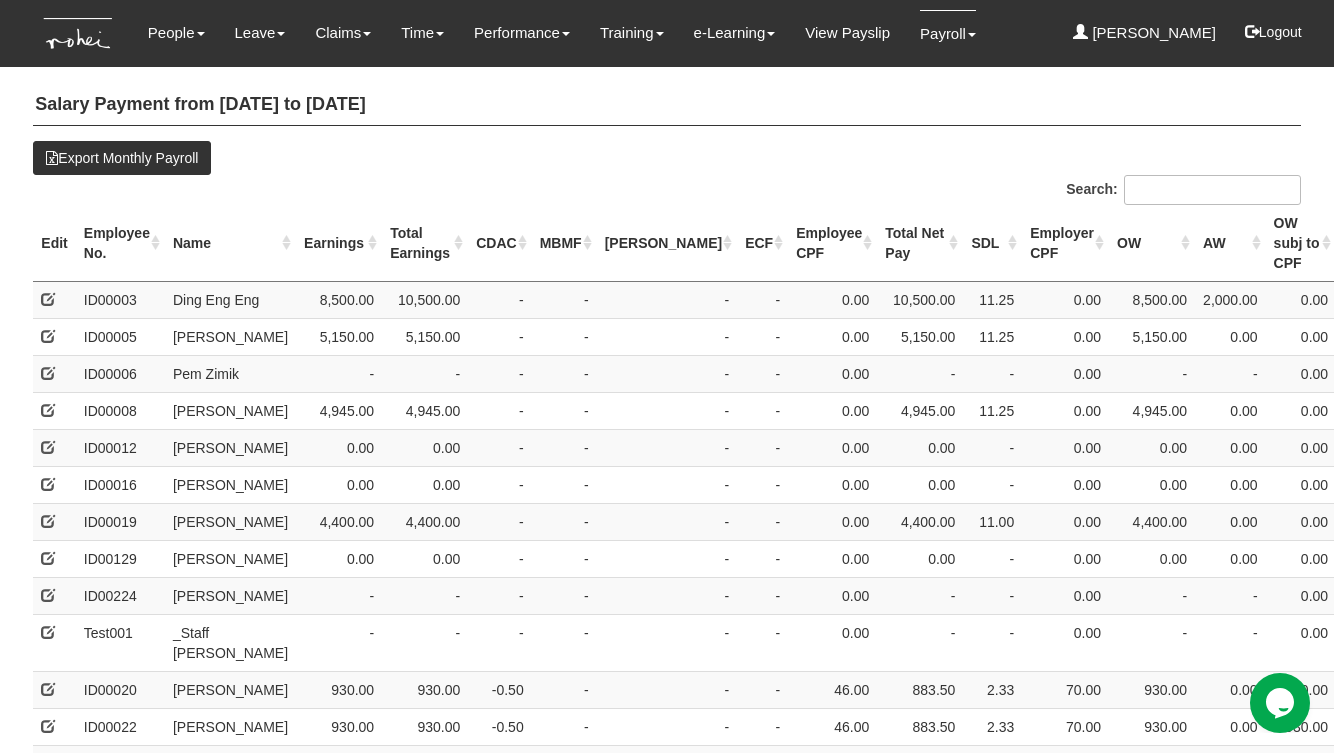 click on "Toggle navigation
People
Setup
Users
Departments
Organisations
Modules
Manage People" at bounding box center (667, 1184) 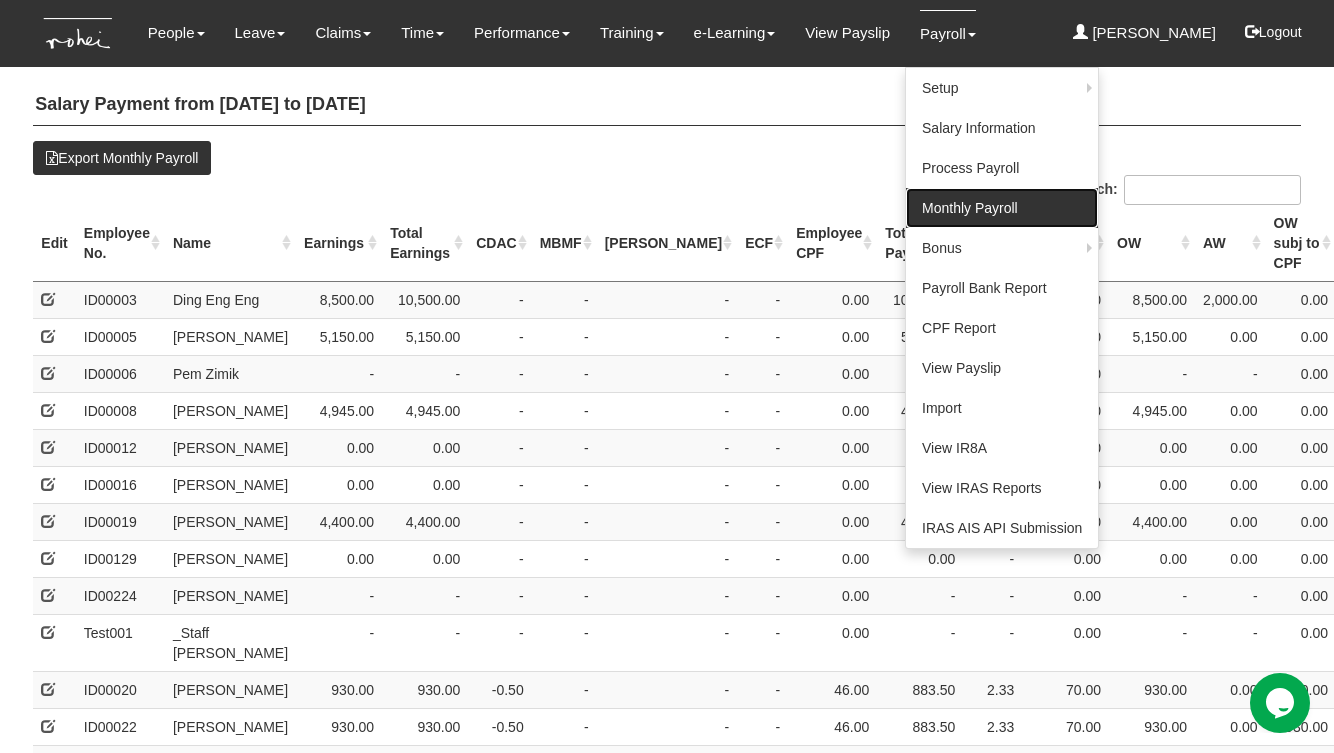 click on "Monthly Payroll" at bounding box center (1002, 208) 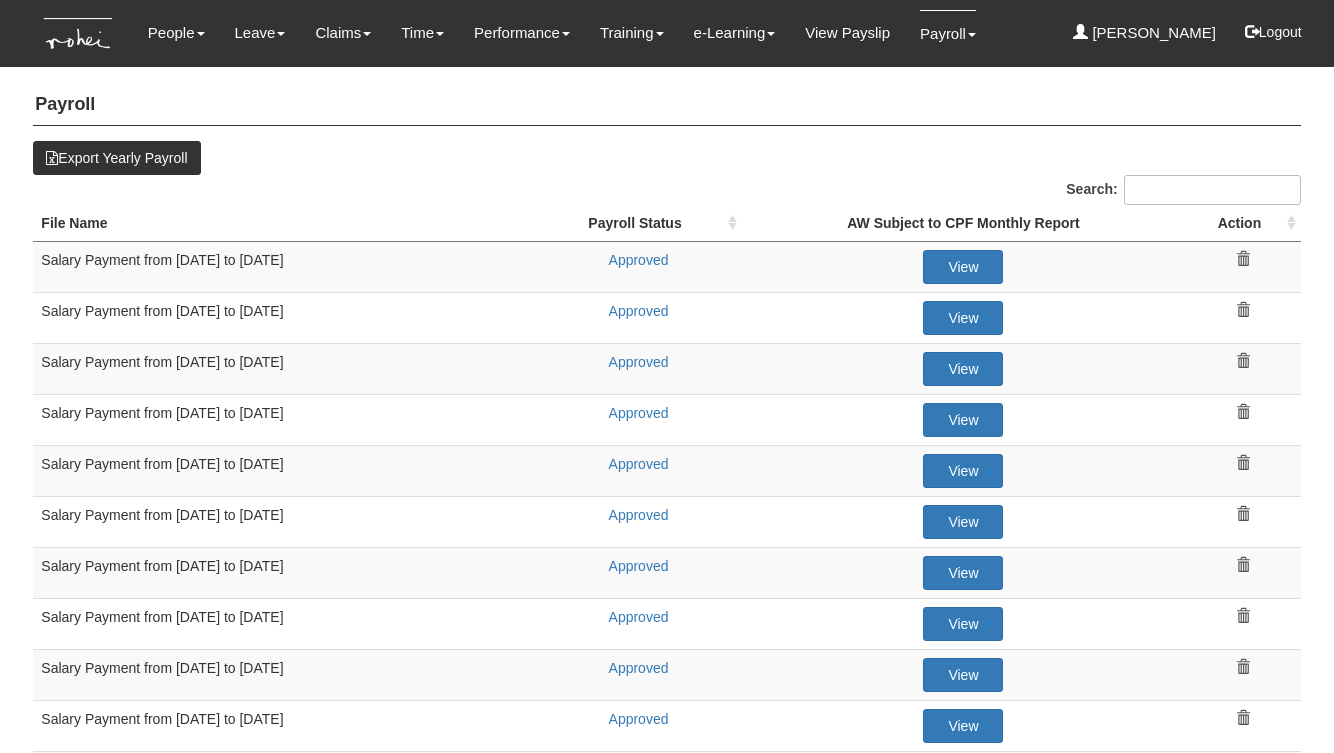 select on "50" 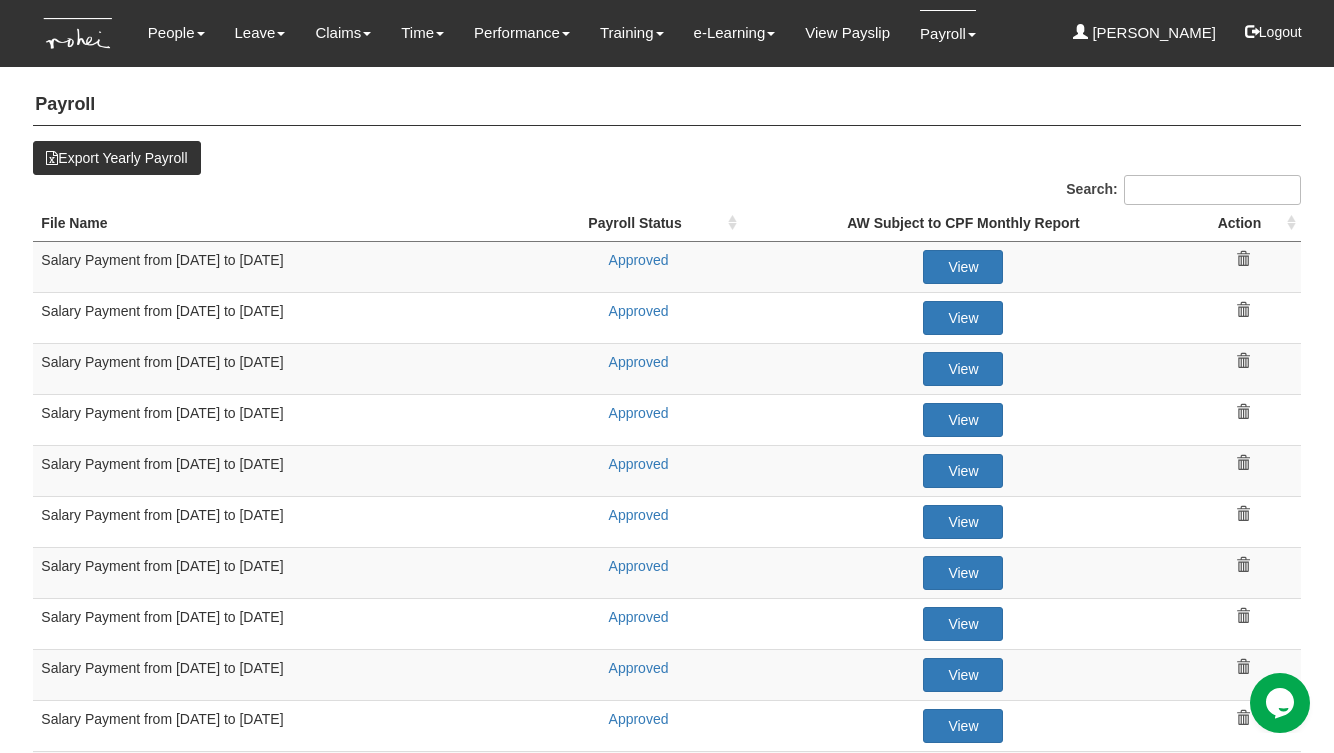 scroll, scrollTop: 0, scrollLeft: 0, axis: both 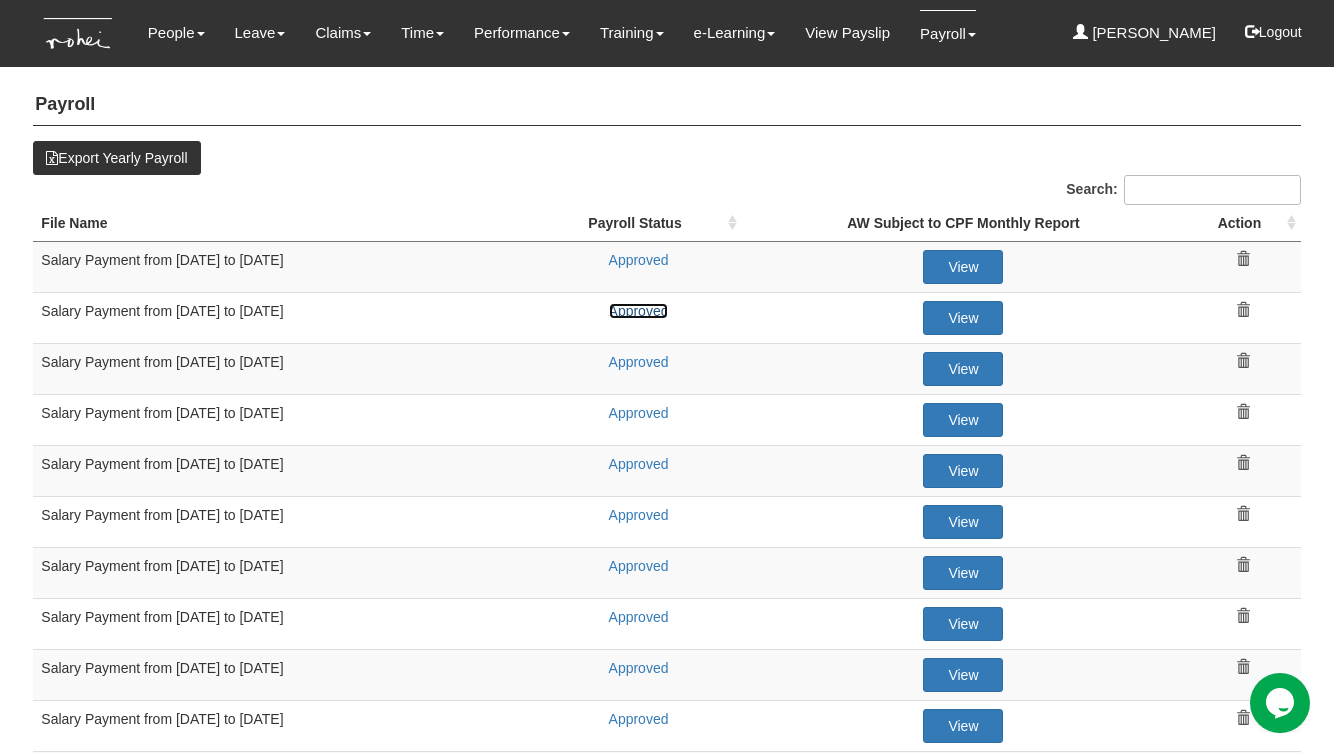 click on "Approved" at bounding box center [639, 311] 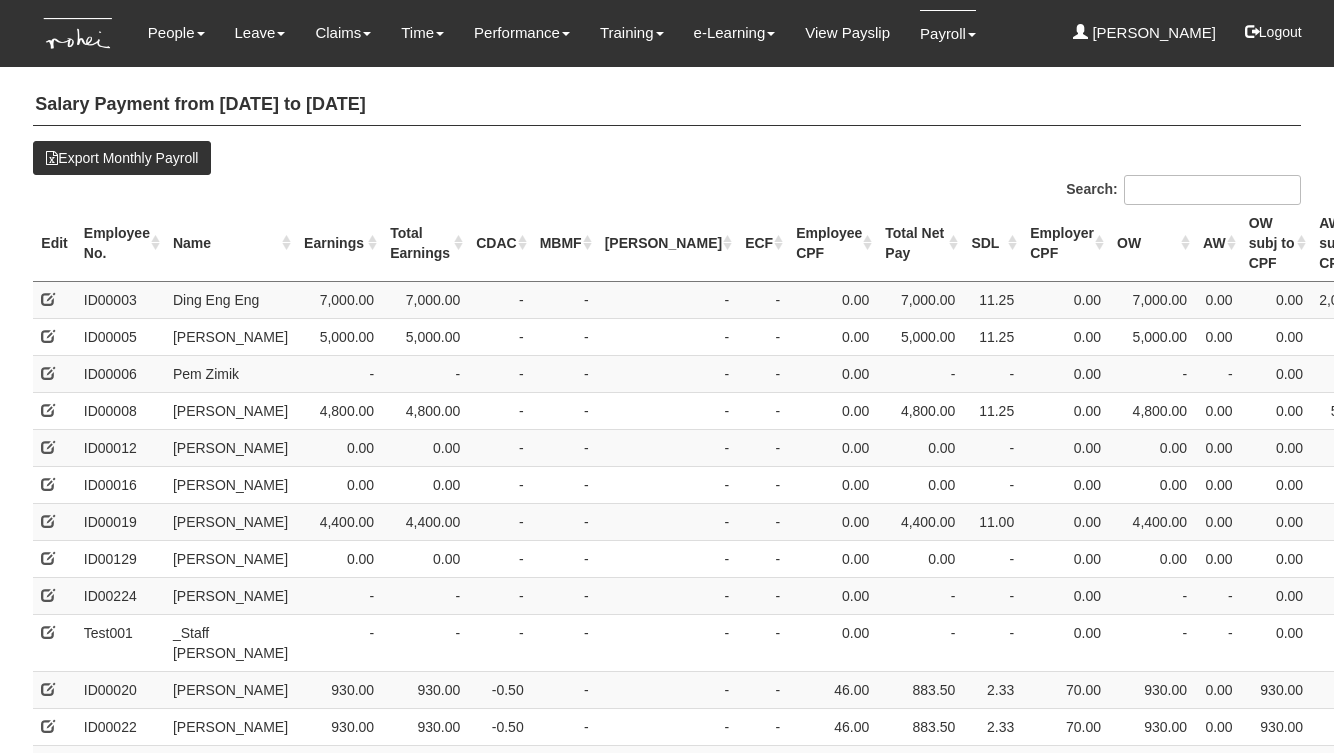 select on "50" 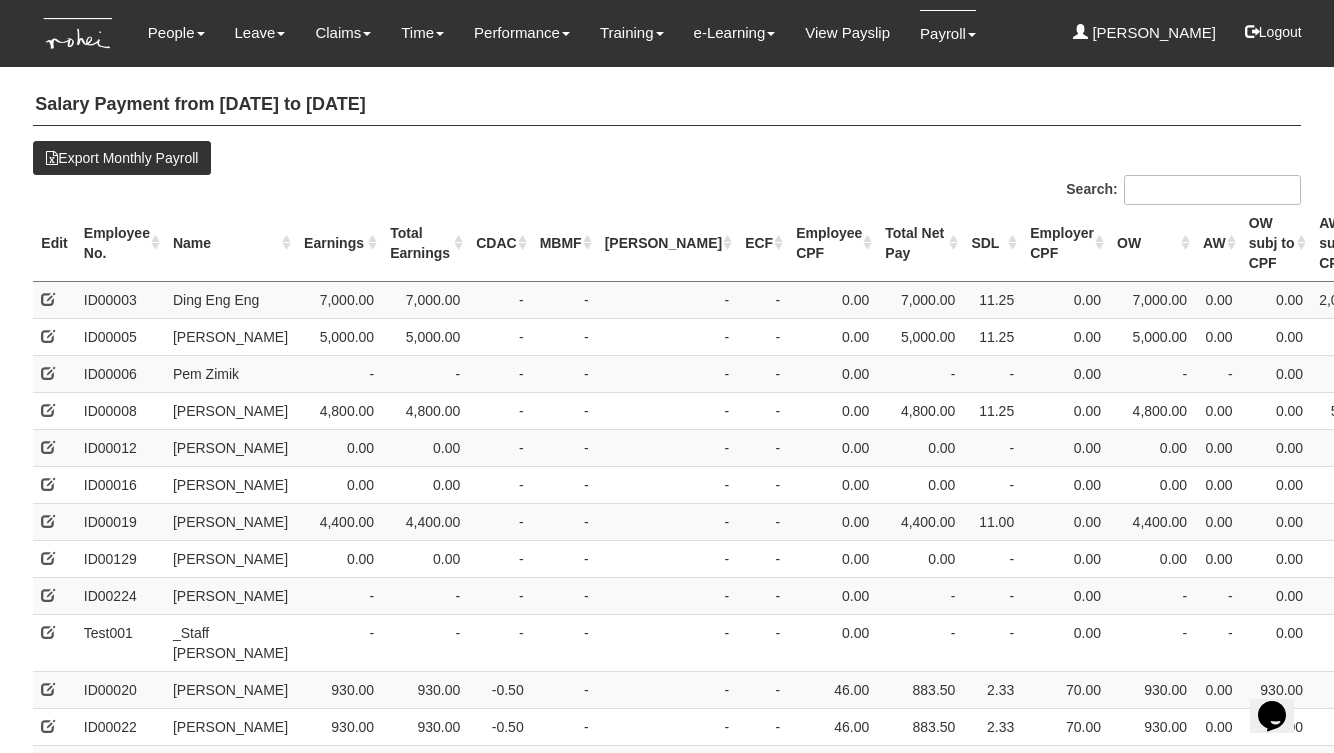 scroll, scrollTop: 0, scrollLeft: 0, axis: both 